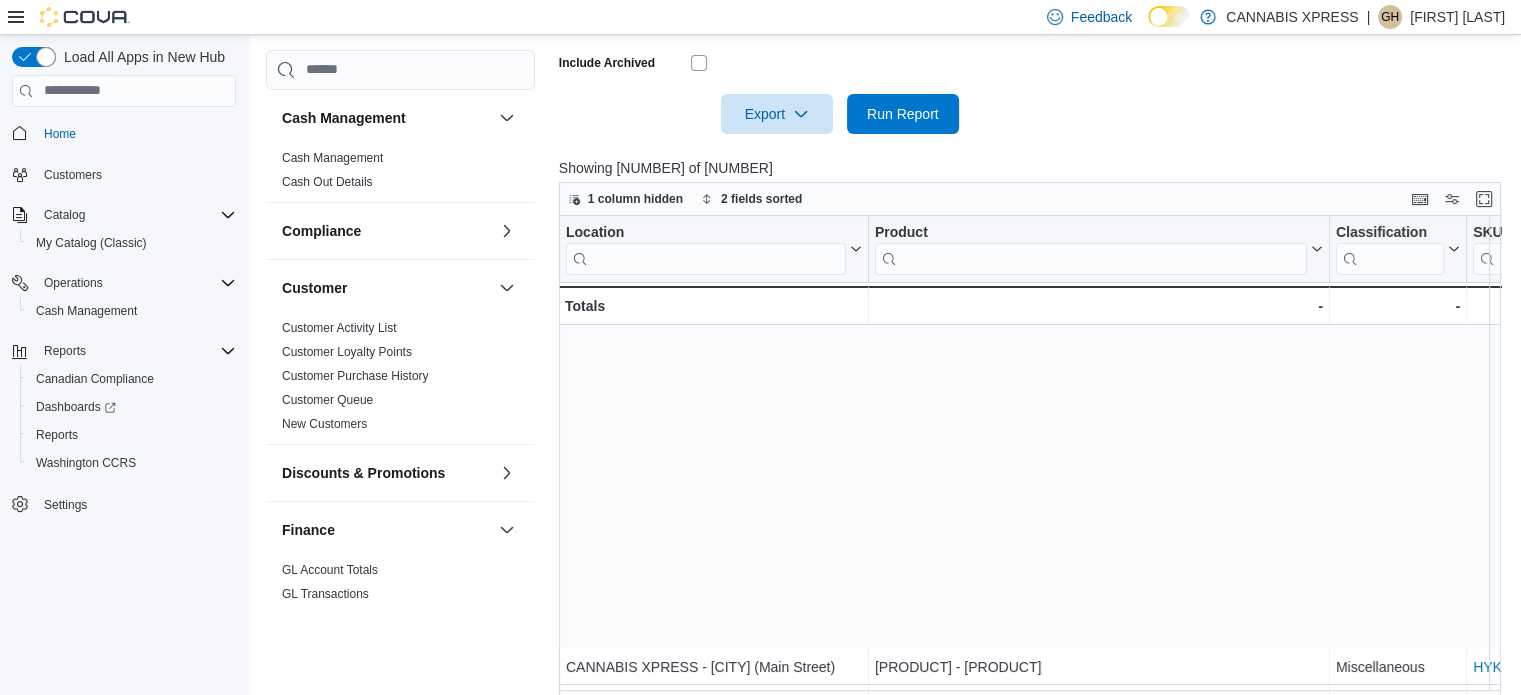 scroll, scrollTop: 628, scrollLeft: 0, axis: vertical 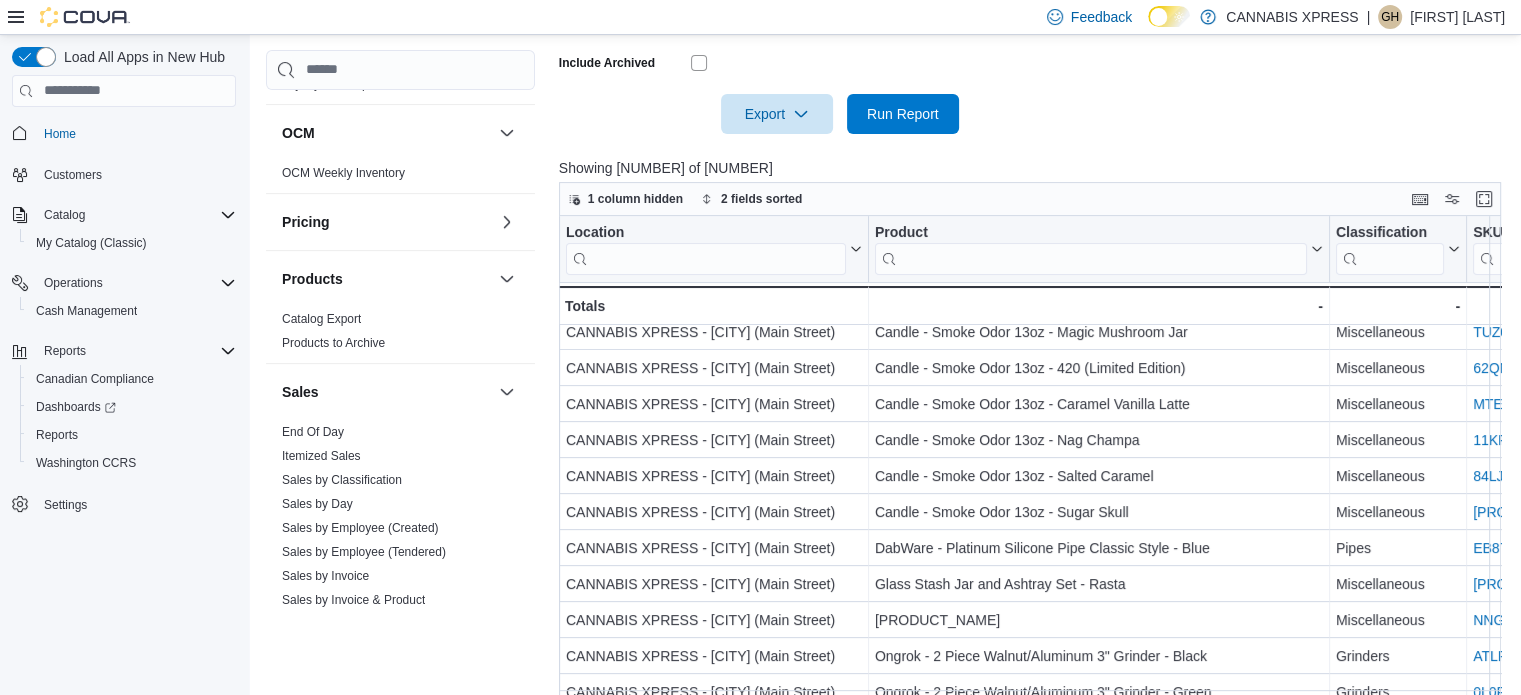 click on "Cash Management Cash Management Cash Out Details Compliance OCS Transaction Submission Details Customer Customer Activity List Customer Loyalty Points Customer Purchase History Customer Queue New Customers Discounts & Promotions Discounts Promotion Details Promotions Finance GL Account Totals GL Transactions Inventory Inventory Adjustments Inventory by Product Historical Inventory On Hand by Package Inventory On Hand by Product Inventory Transactions Package Details Package History Product Expirations Purchase Orders Reorder Transfers Loyalty Loyalty Adjustments Loyalty Redemption Values OCM OCM Weekly Inventory Pricing Price Sheet Products Catalog Export Products to Archive Sales End Of Day Itemized Sales Sales by Classification Sales by Day Sales by Employee (Created) Sales by Employee (Tendered) Sales by Invoice Sales by Invoice & Product Sales by Location Sales by Location per Day Sales by Product Sales by Product & Location Sales by Product & Location per Day Sales by Product per Day Taxes Tax Details" at bounding box center (888, 121) 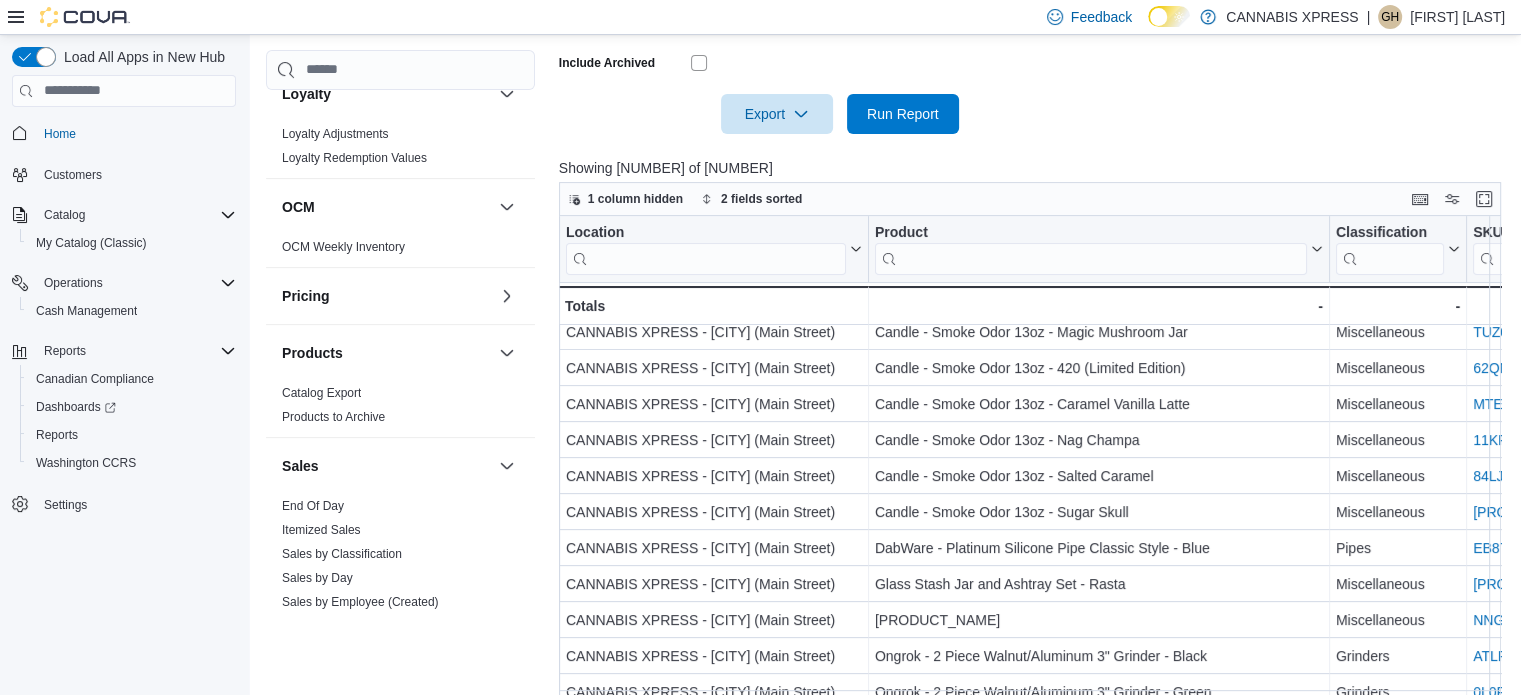 scroll, scrollTop: 855, scrollLeft: 0, axis: vertical 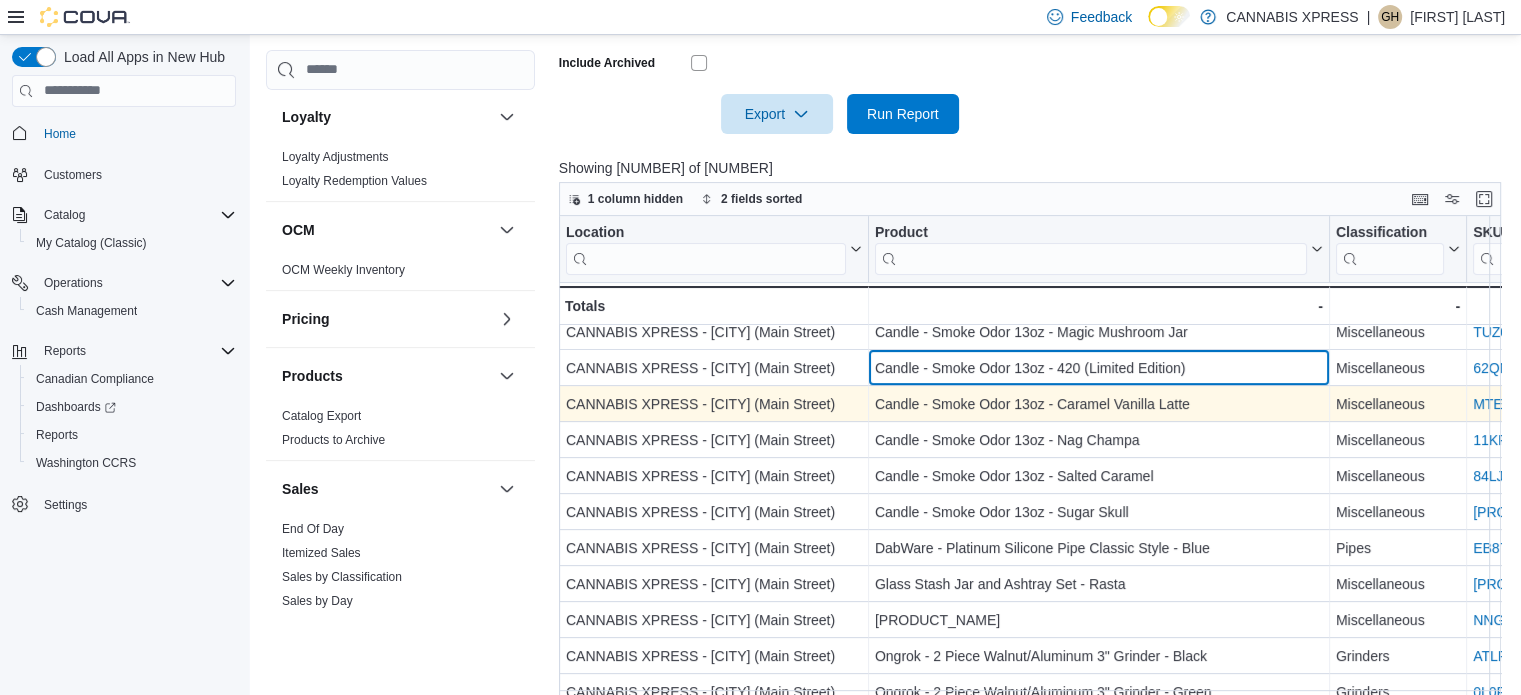 click on "Candle - Smoke Odor 13oz - 420 (Limited Edition) -  Product, column 2, row 12" at bounding box center [1099, 368] 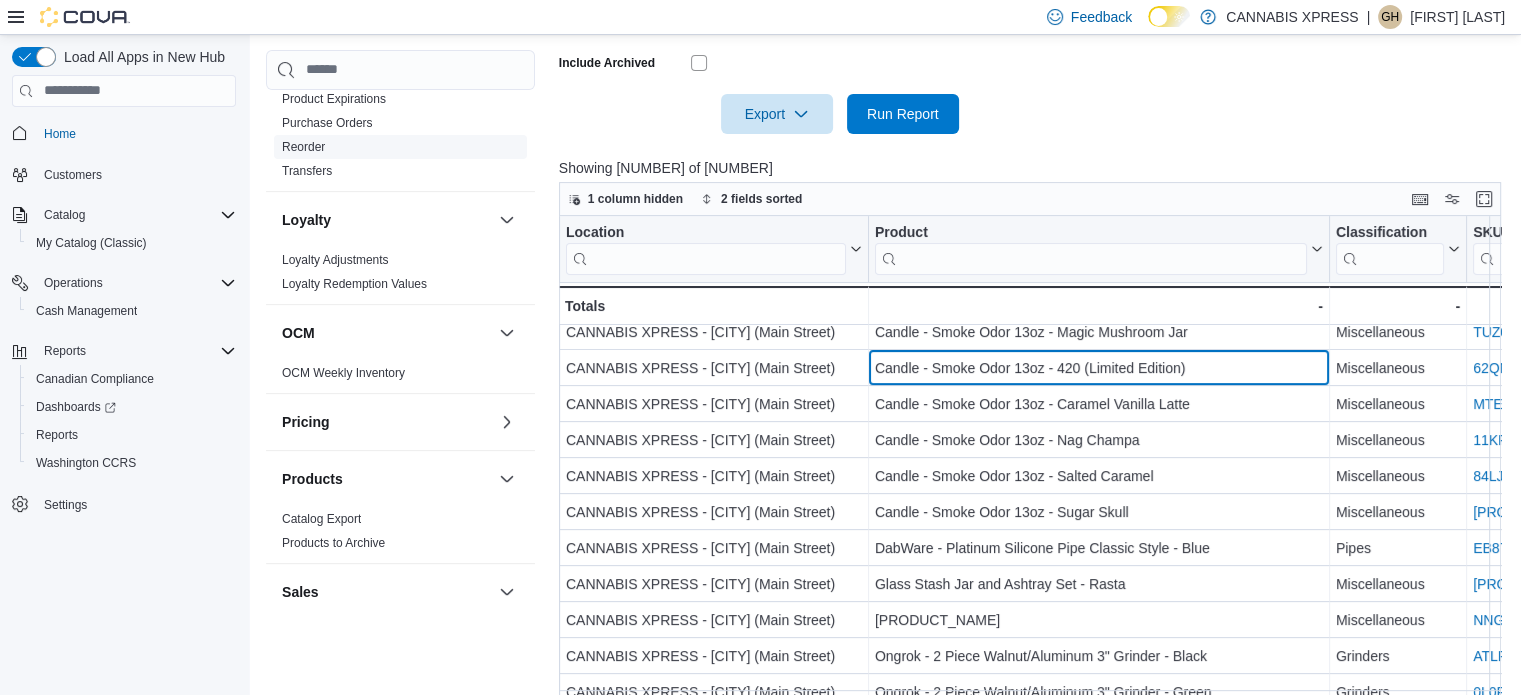 scroll, scrollTop: 755, scrollLeft: 0, axis: vertical 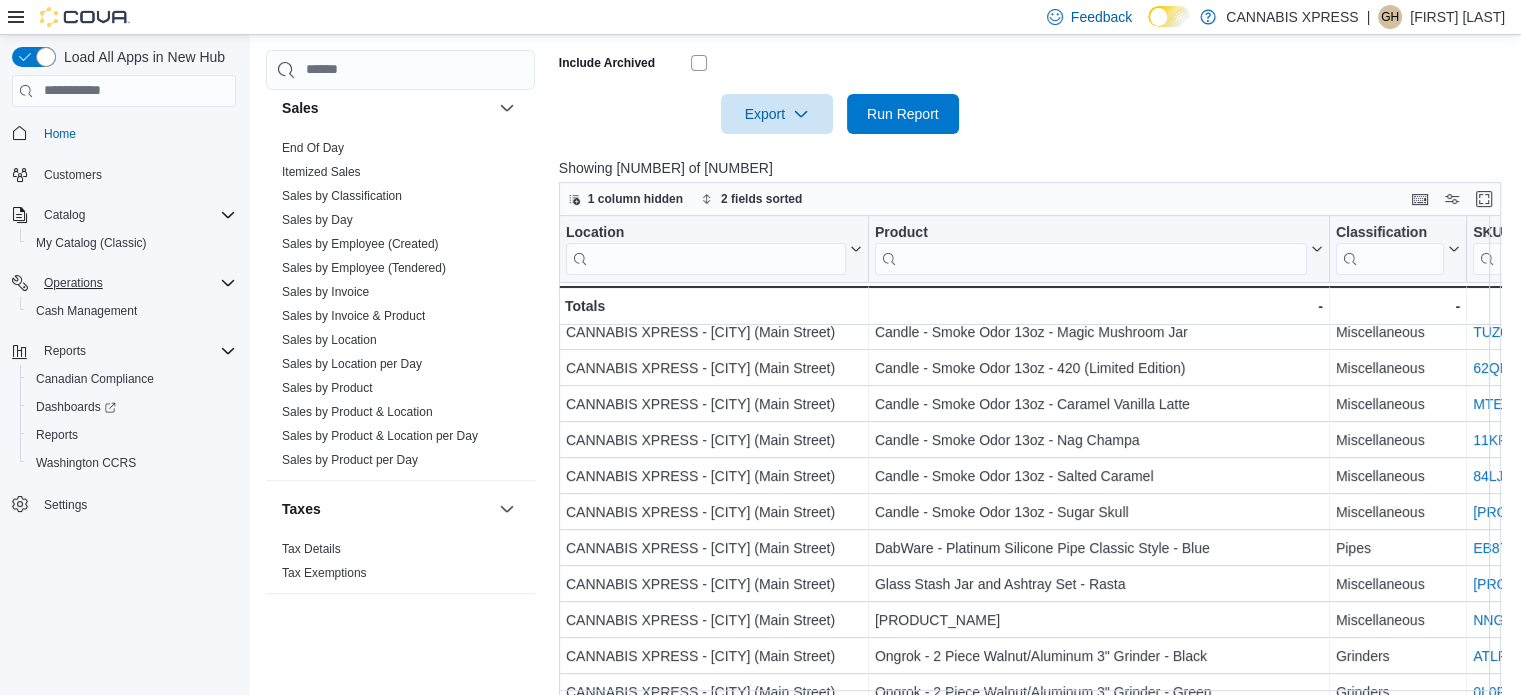 click 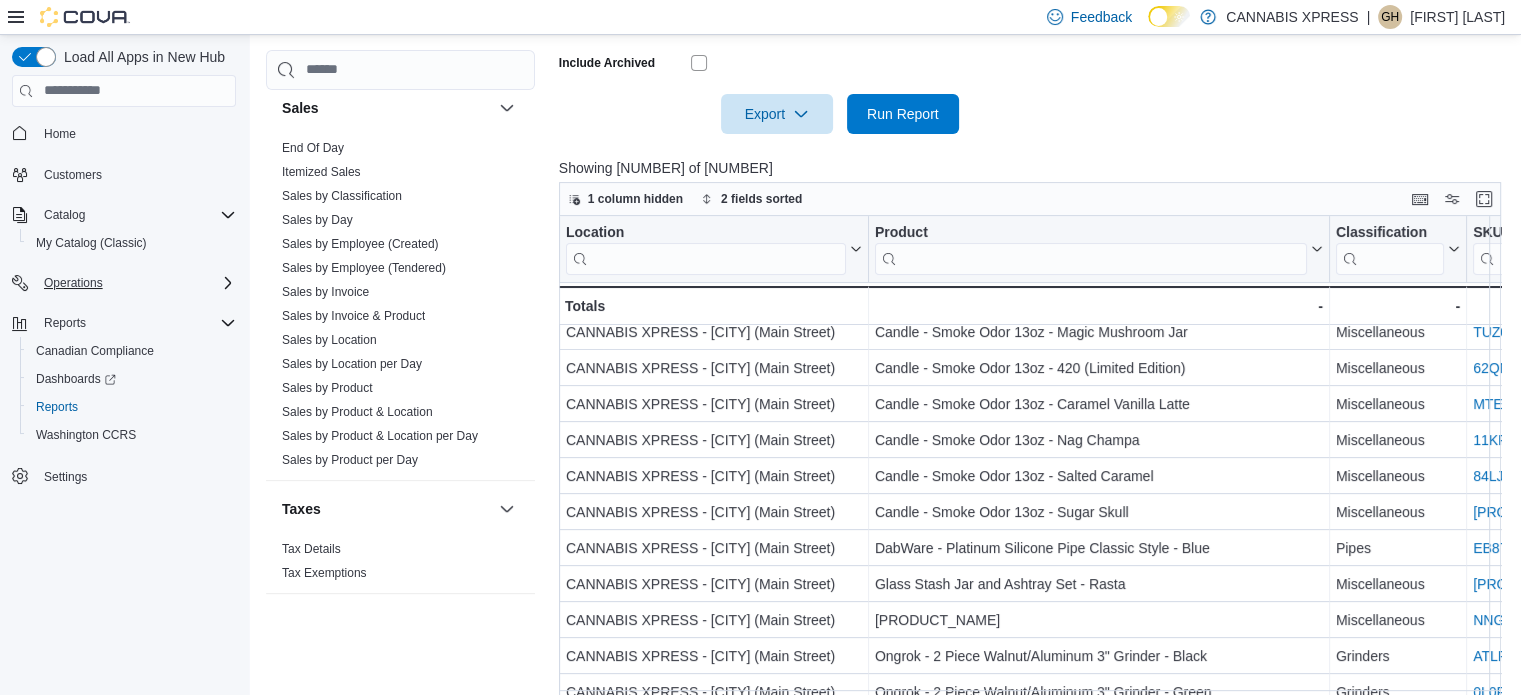 click 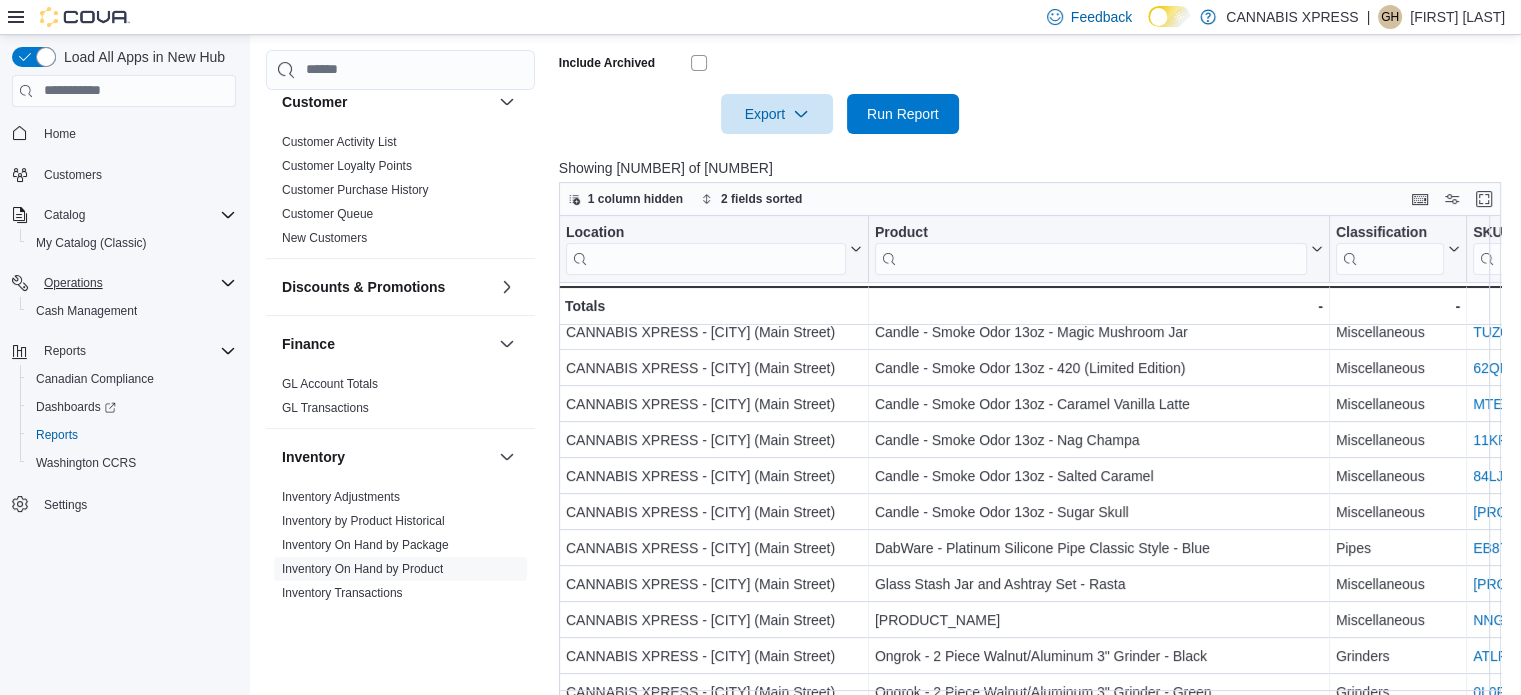 scroll, scrollTop: 165, scrollLeft: 0, axis: vertical 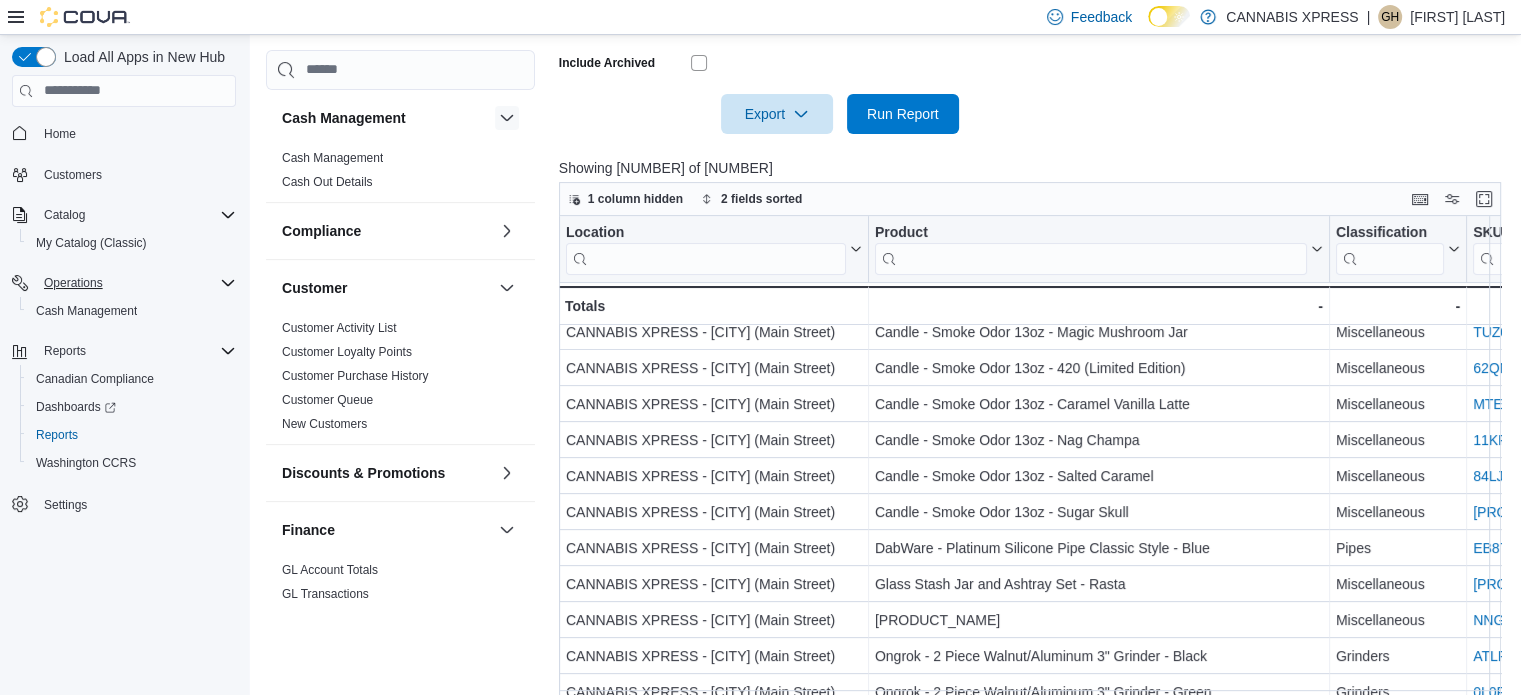click at bounding box center (507, 118) 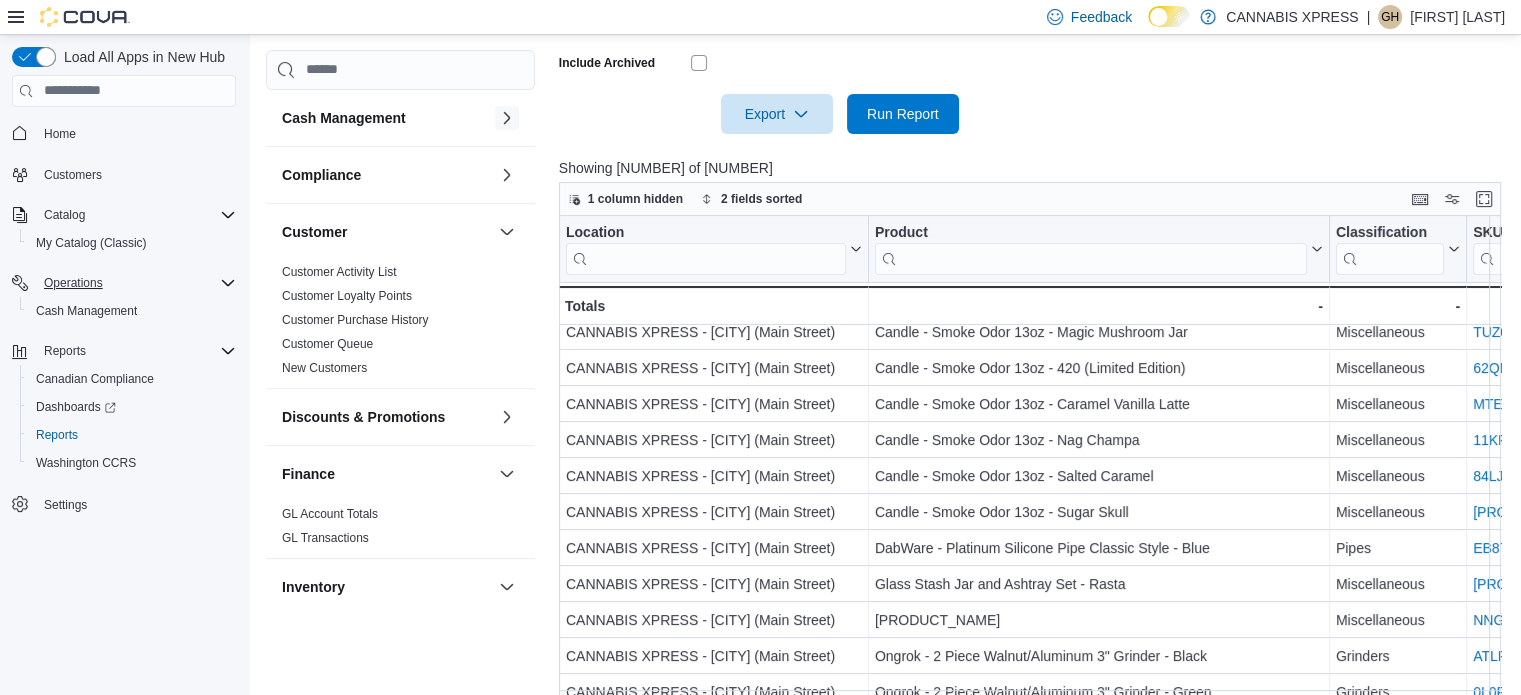 click at bounding box center [507, 118] 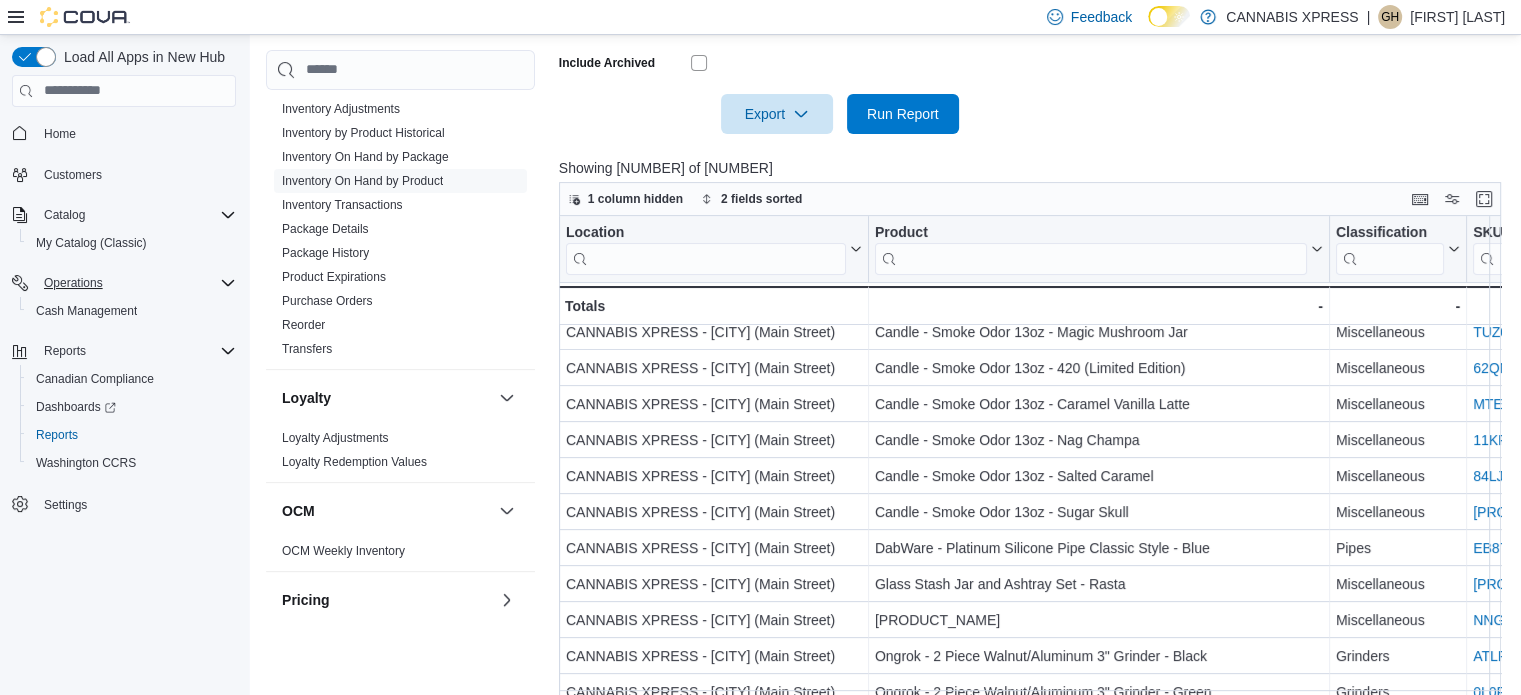 scroll, scrollTop: 620, scrollLeft: 0, axis: vertical 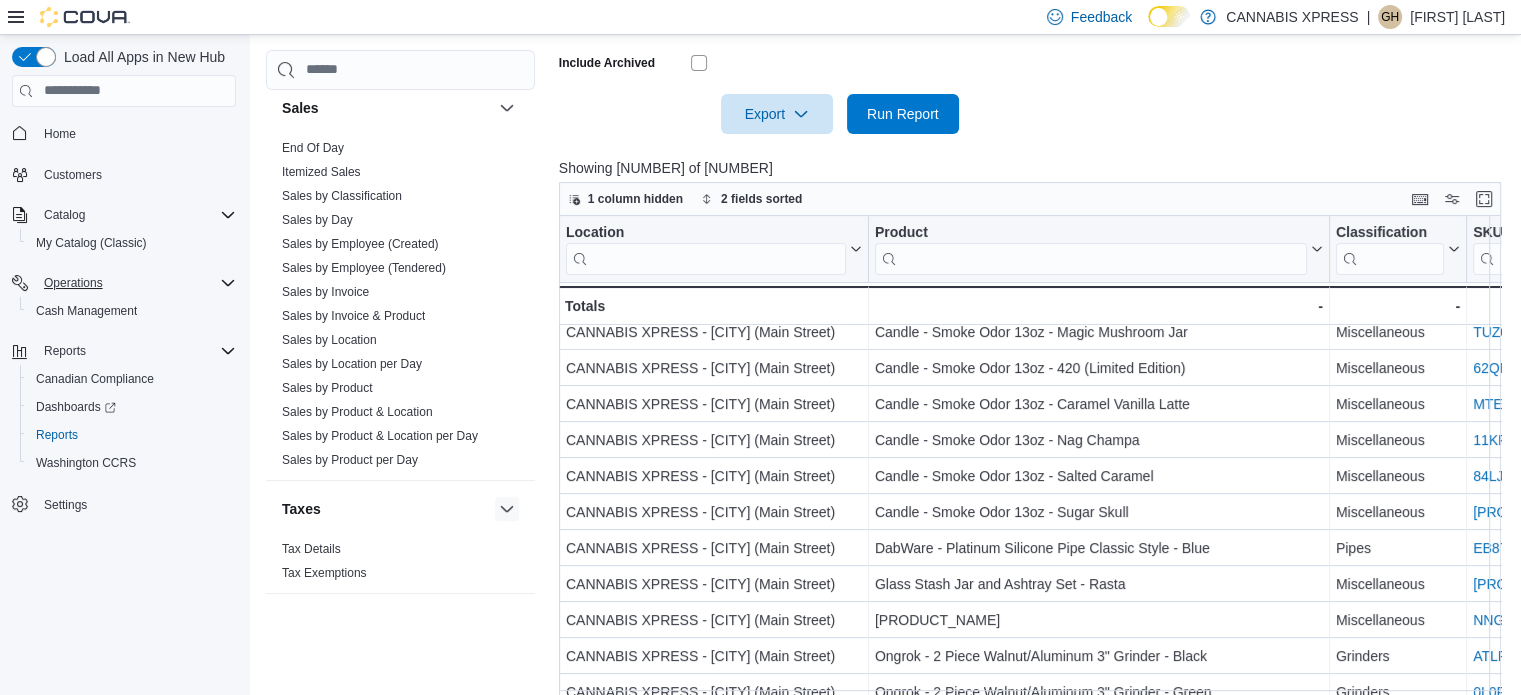 click at bounding box center [507, 509] 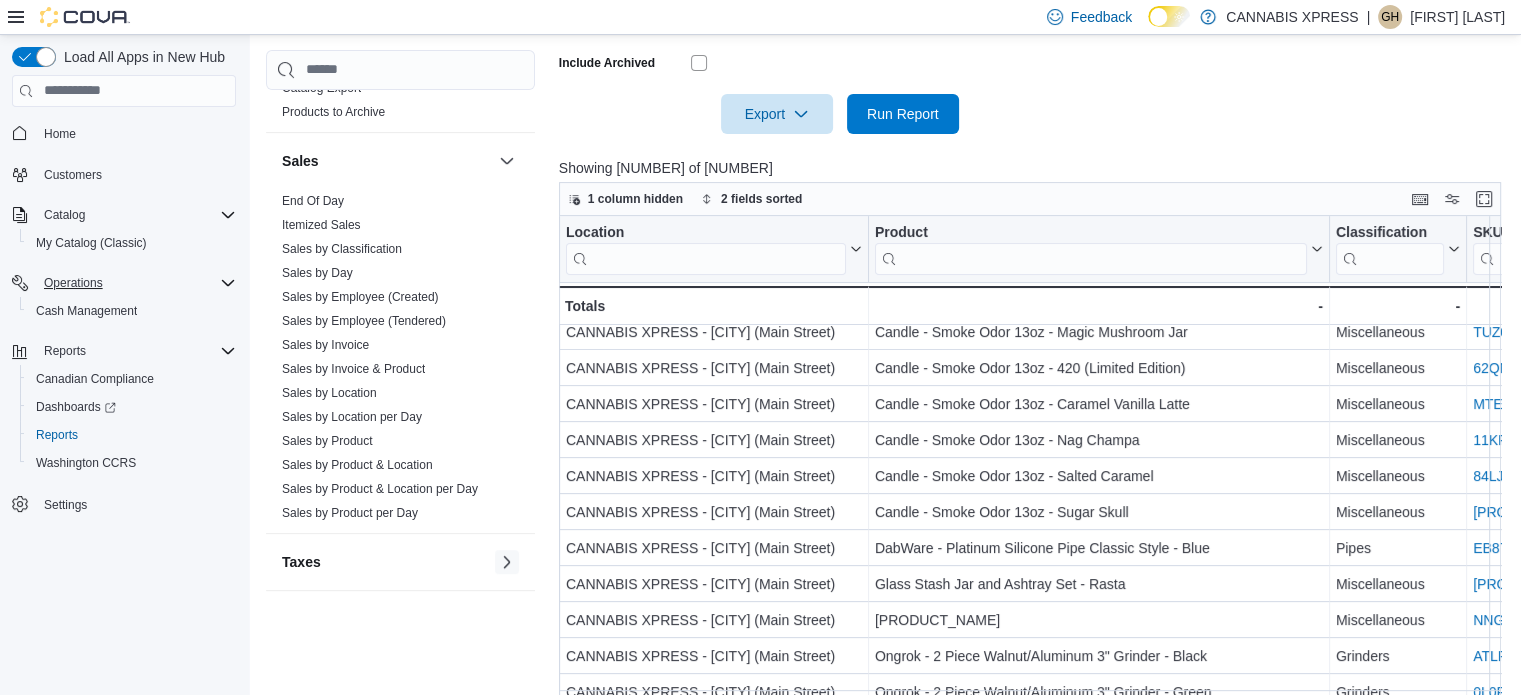 scroll, scrollTop: 1180, scrollLeft: 0, axis: vertical 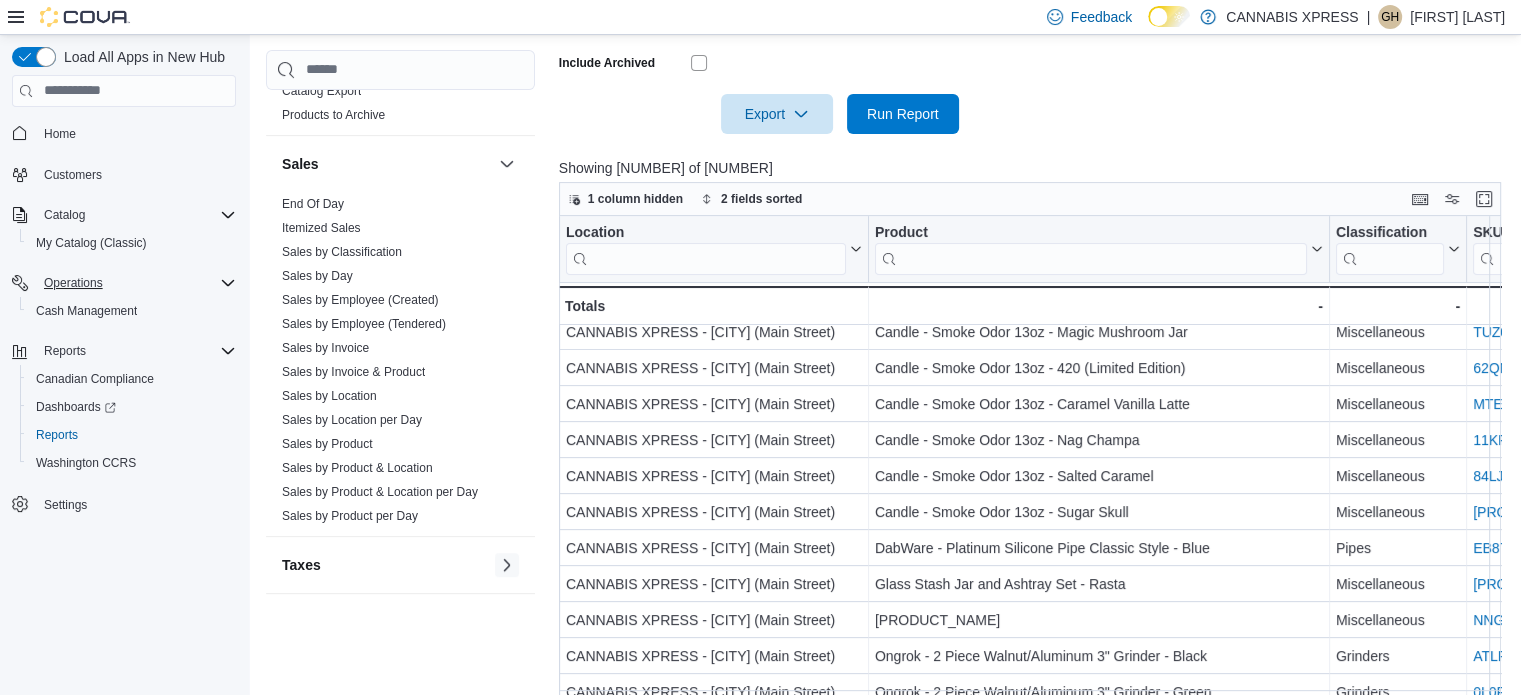 click at bounding box center (507, 565) 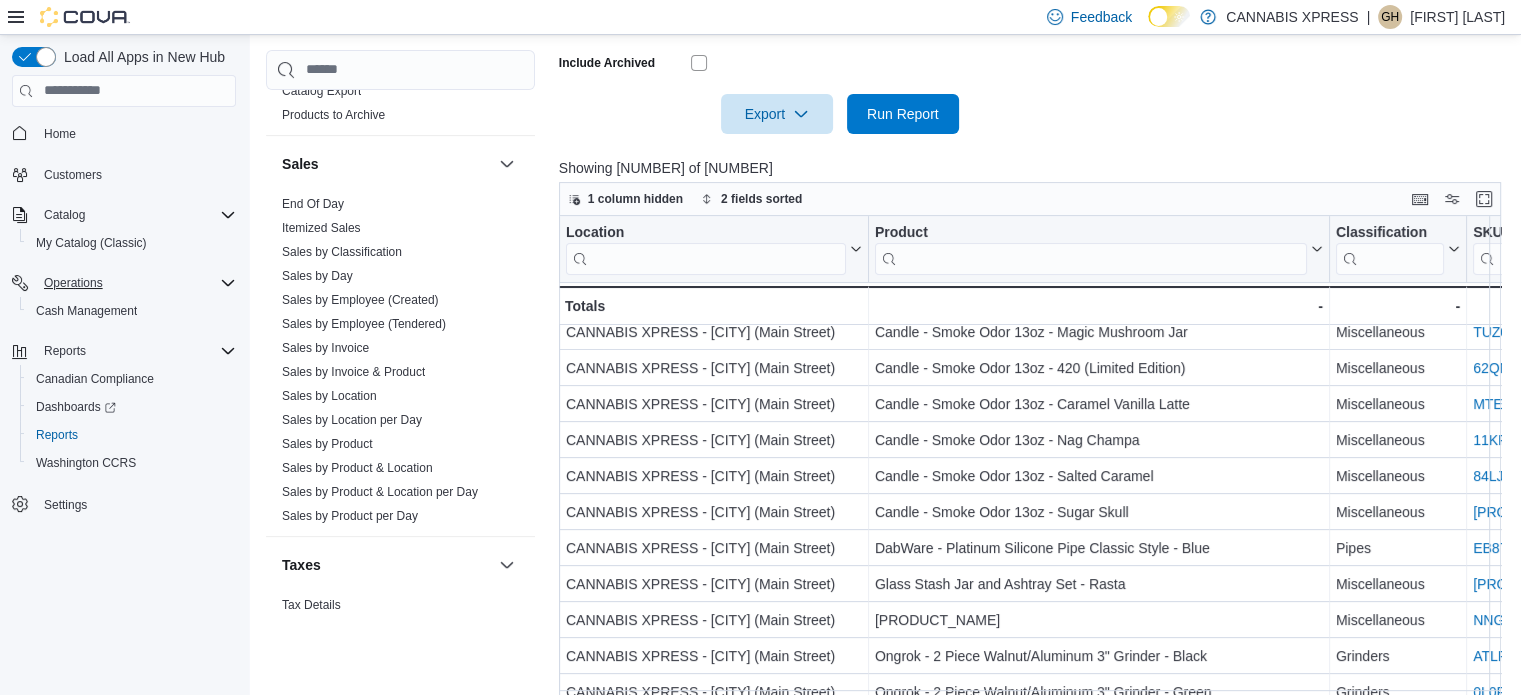 scroll, scrollTop: 1236, scrollLeft: 0, axis: vertical 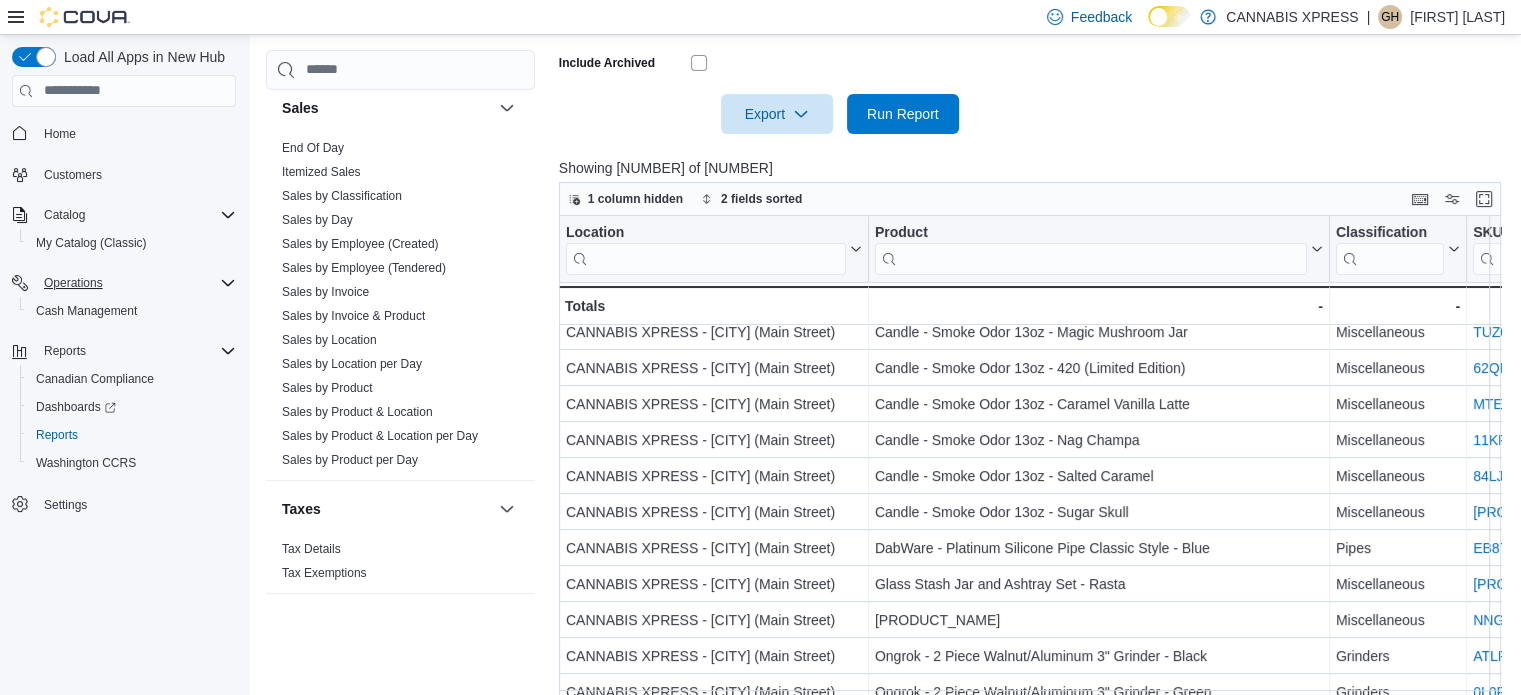 drag, startPoint x: 516, startPoint y: 565, endPoint x: 471, endPoint y: 519, distance: 64.3506 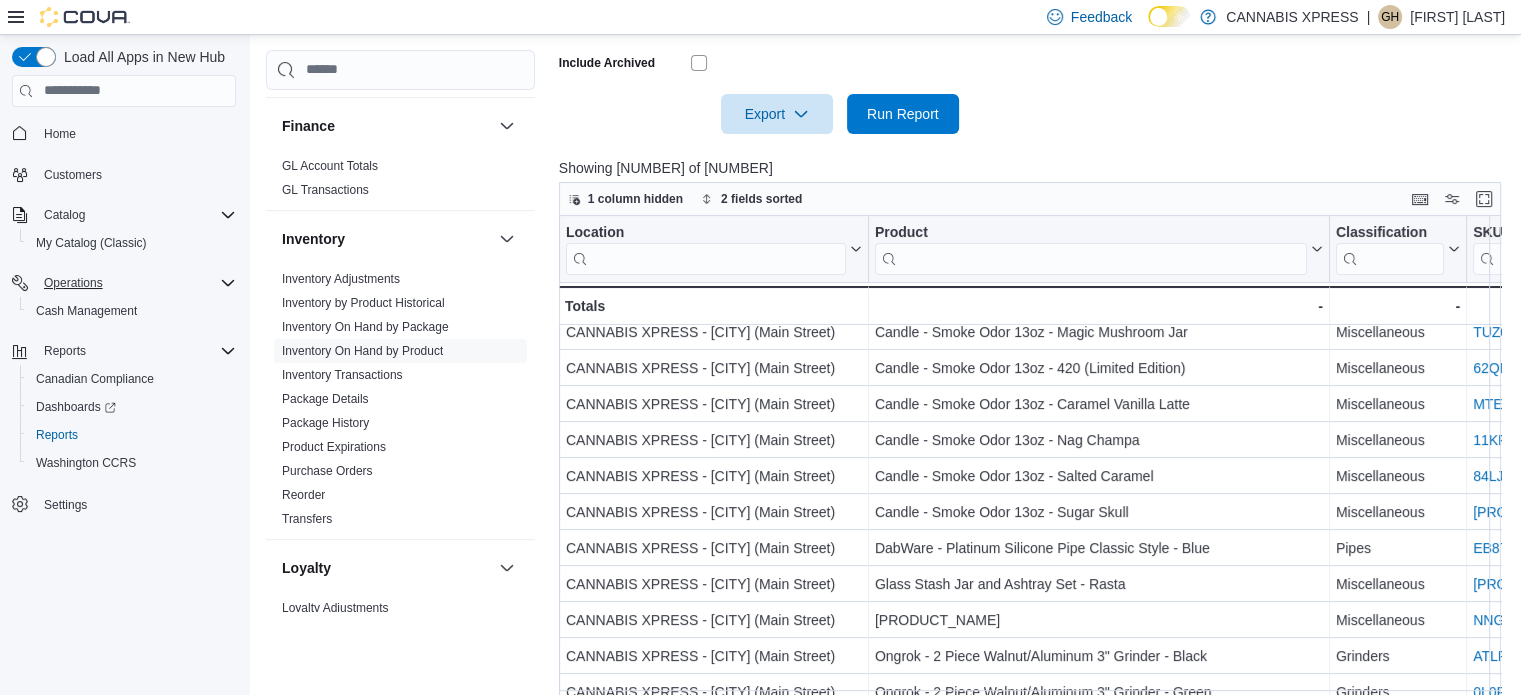 scroll, scrollTop: 396, scrollLeft: 0, axis: vertical 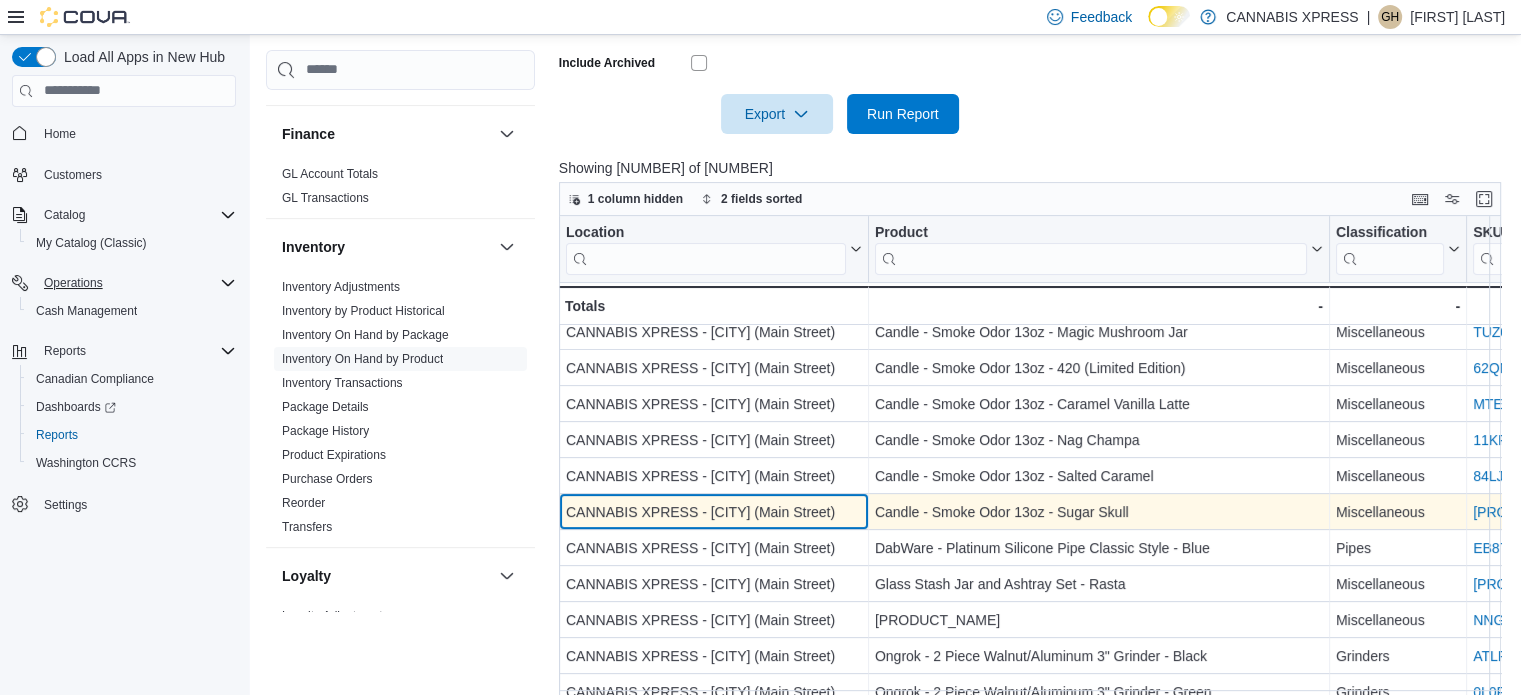 click on "CANNABIS XPRESS - [CITY] ([STREET]) -  Location, column 1, row 16" at bounding box center (714, 512) 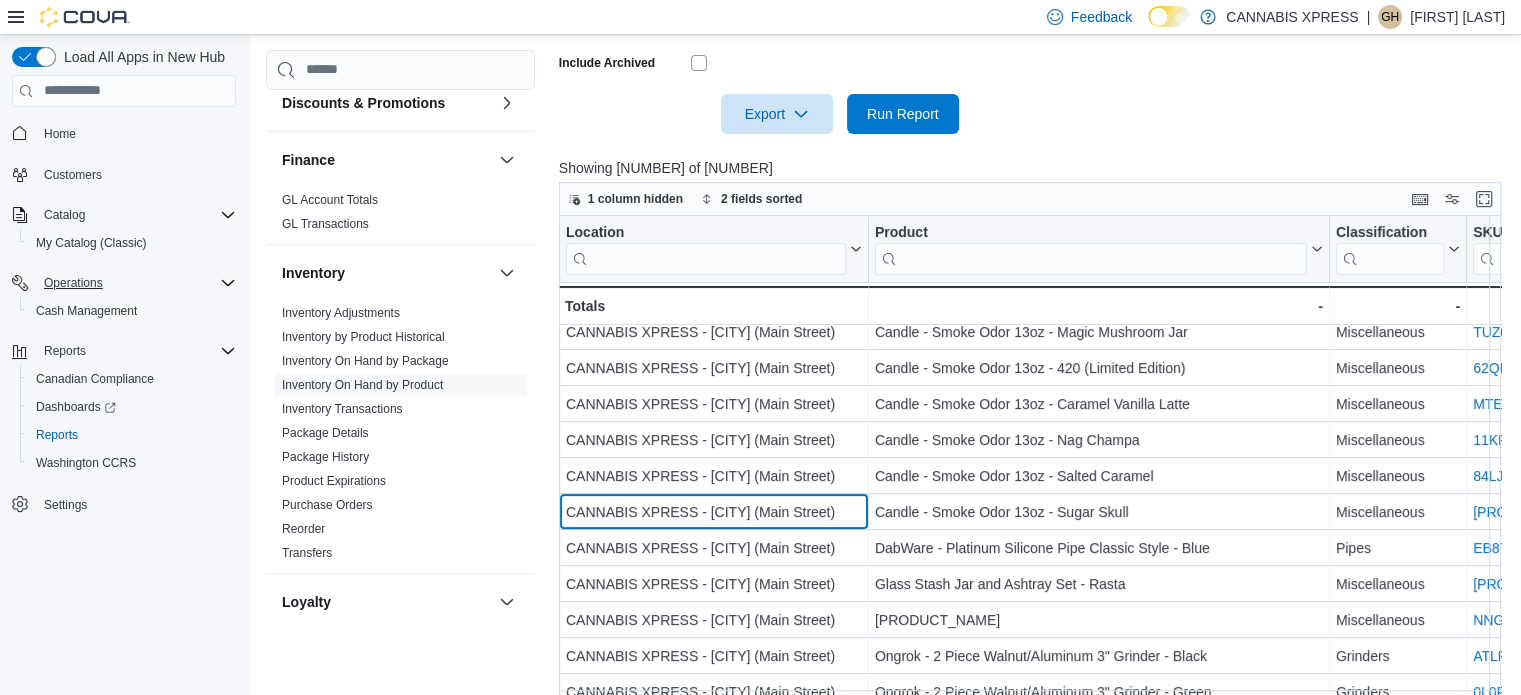 scroll, scrollTop: 352, scrollLeft: 0, axis: vertical 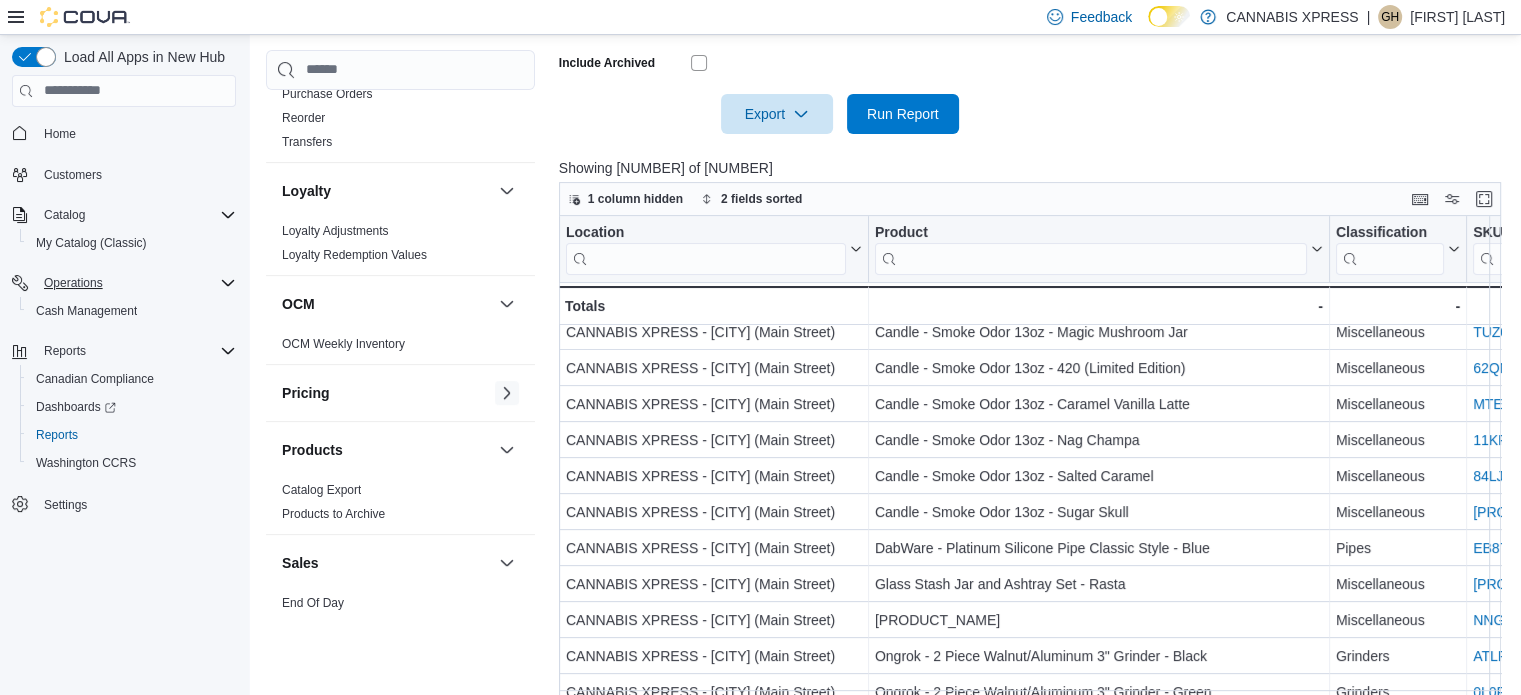 click at bounding box center (507, 393) 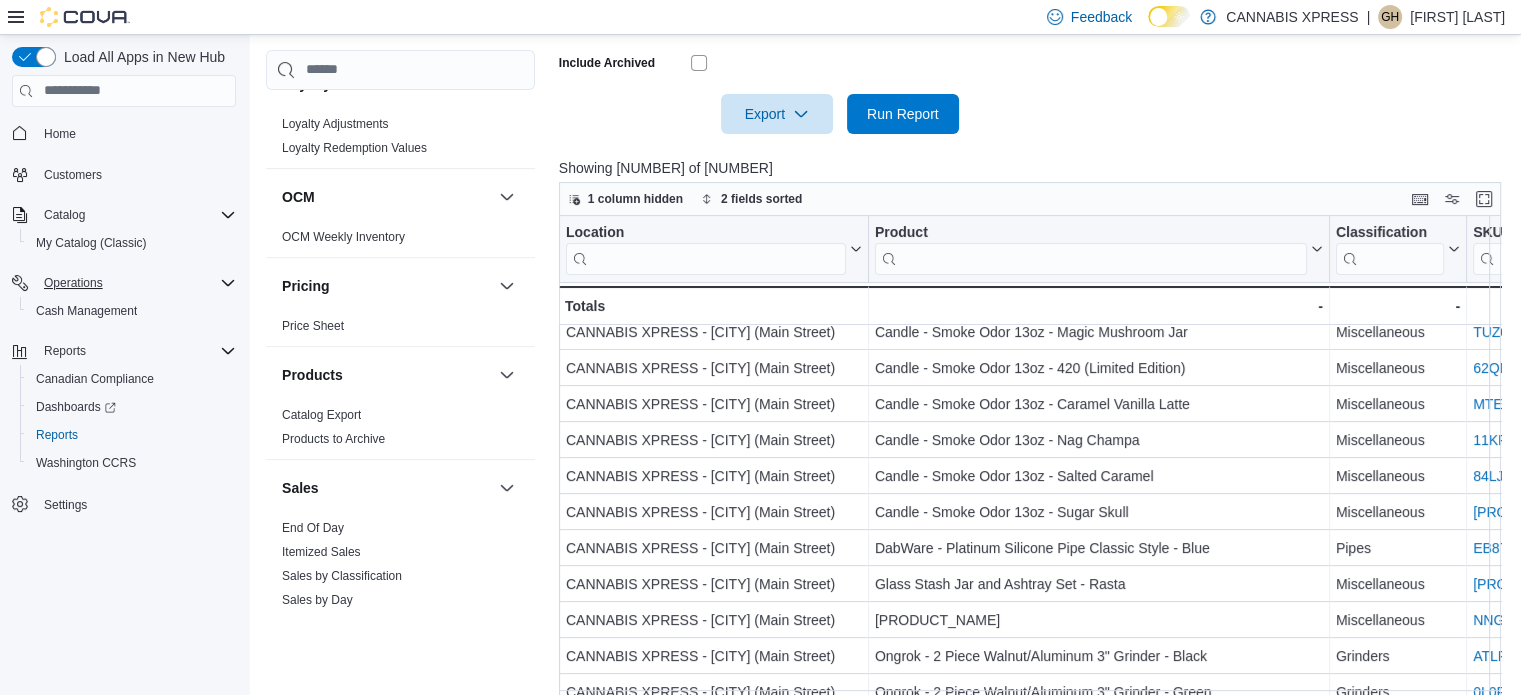 scroll, scrollTop: 891, scrollLeft: 0, axis: vertical 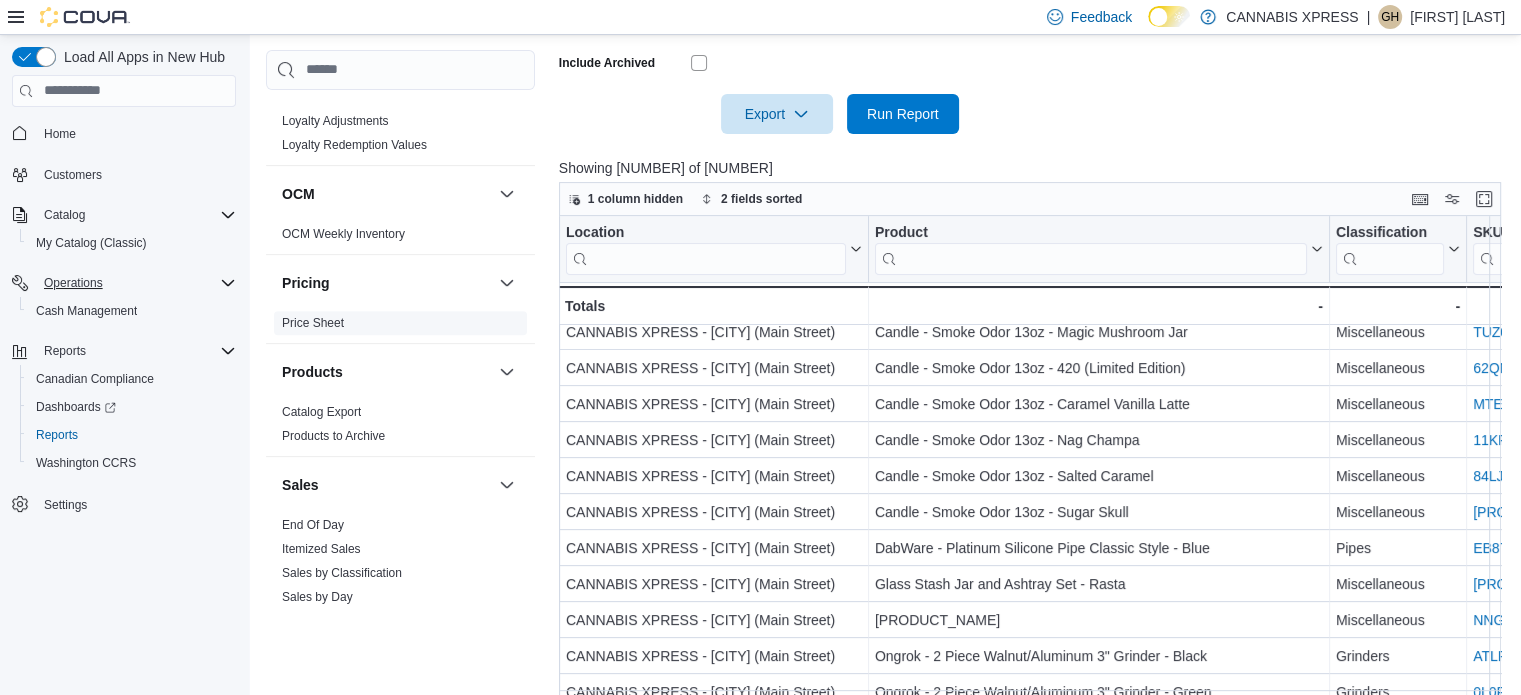 click on "Price Sheet" at bounding box center [313, 323] 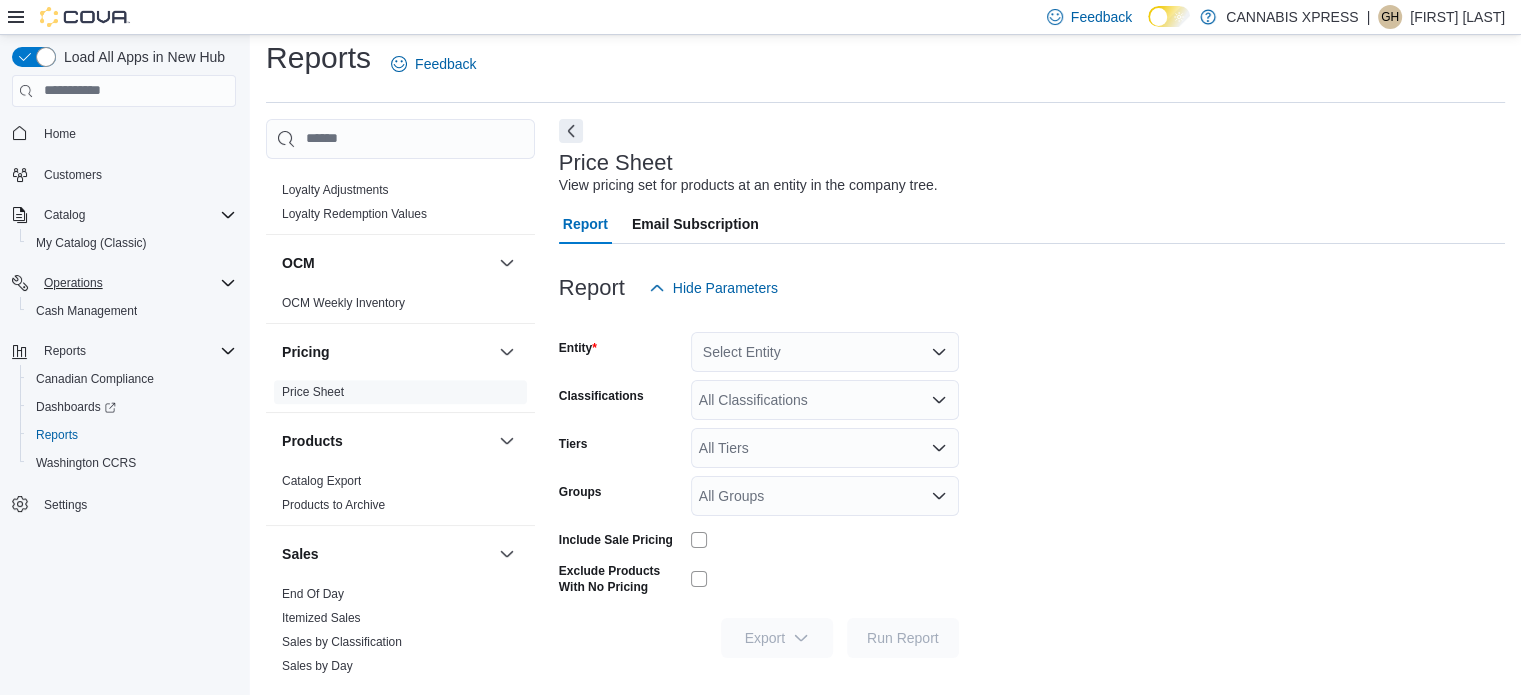 scroll, scrollTop: 15, scrollLeft: 0, axis: vertical 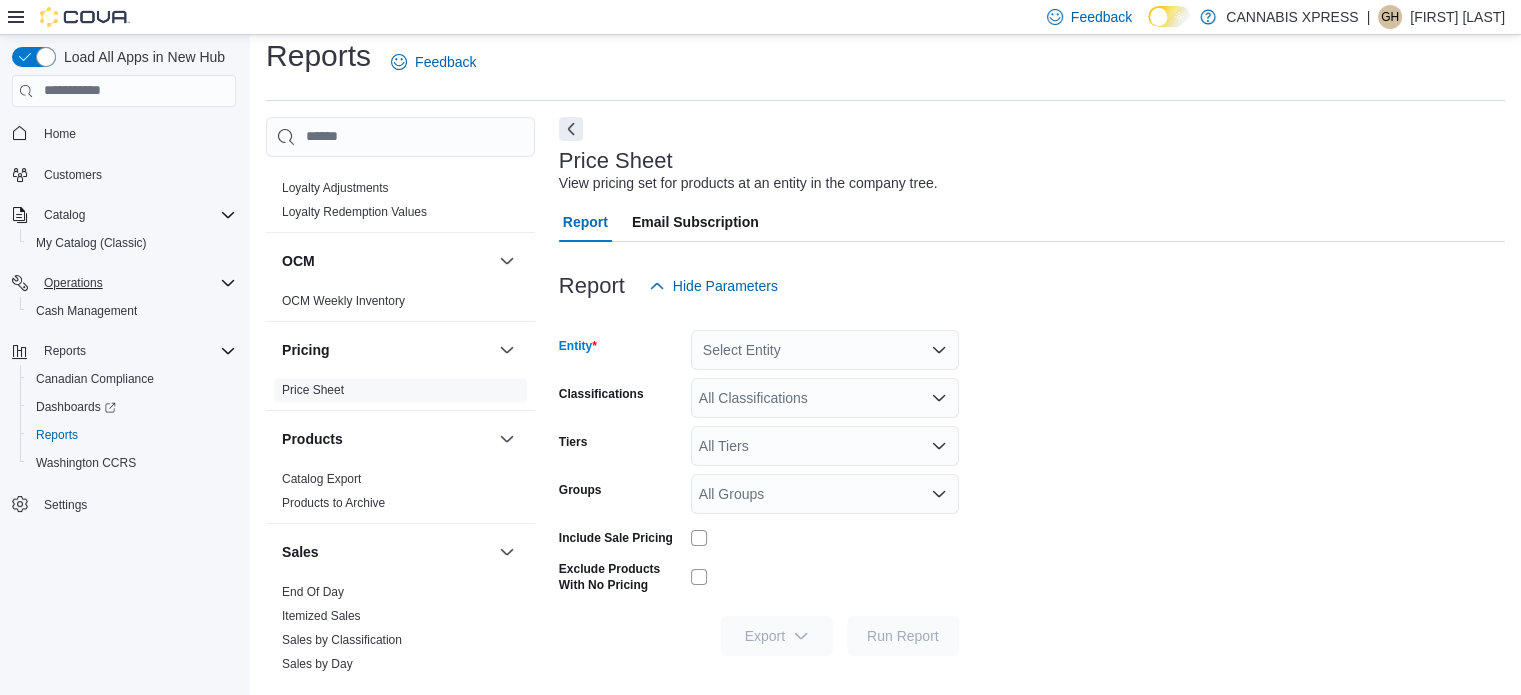 click on "Select Entity" at bounding box center (825, 350) 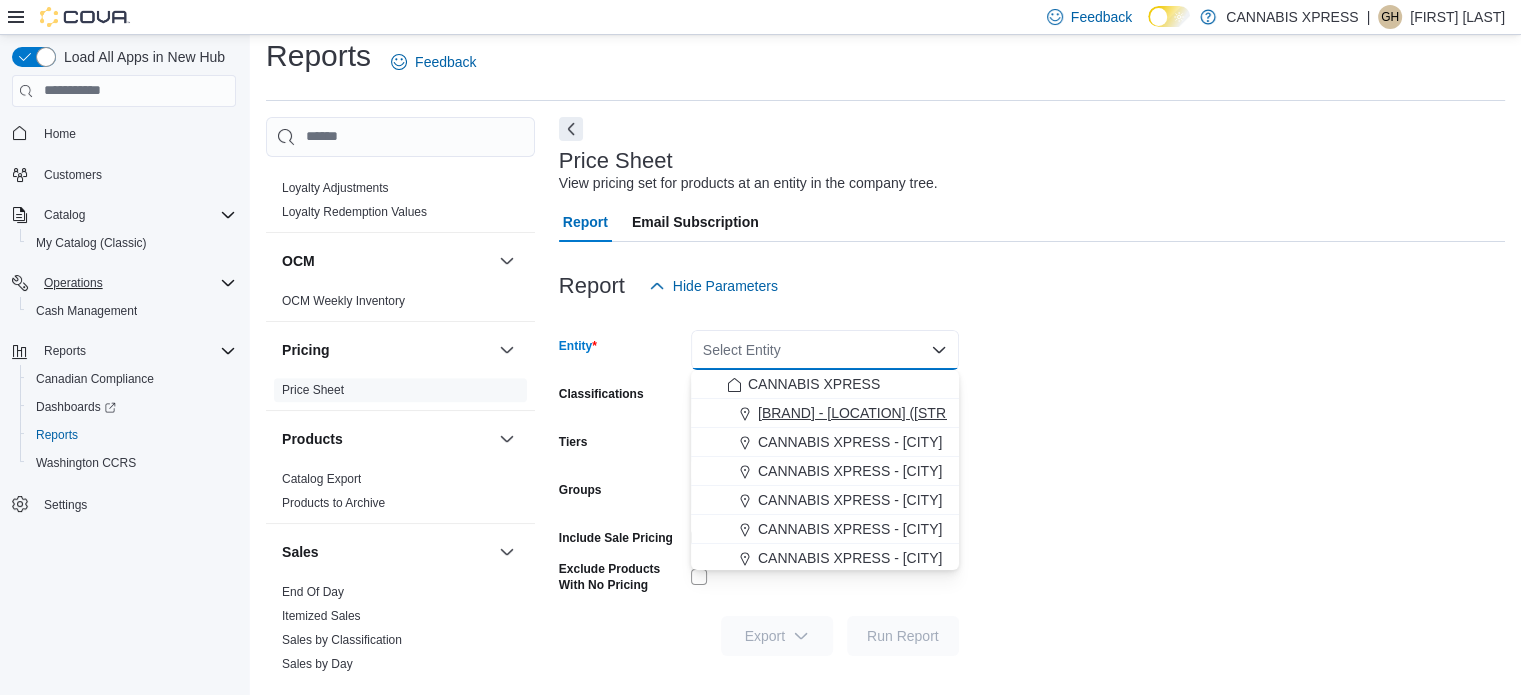 click on "[BRAND] - [LOCATION] ([STREET])" at bounding box center [870, 413] 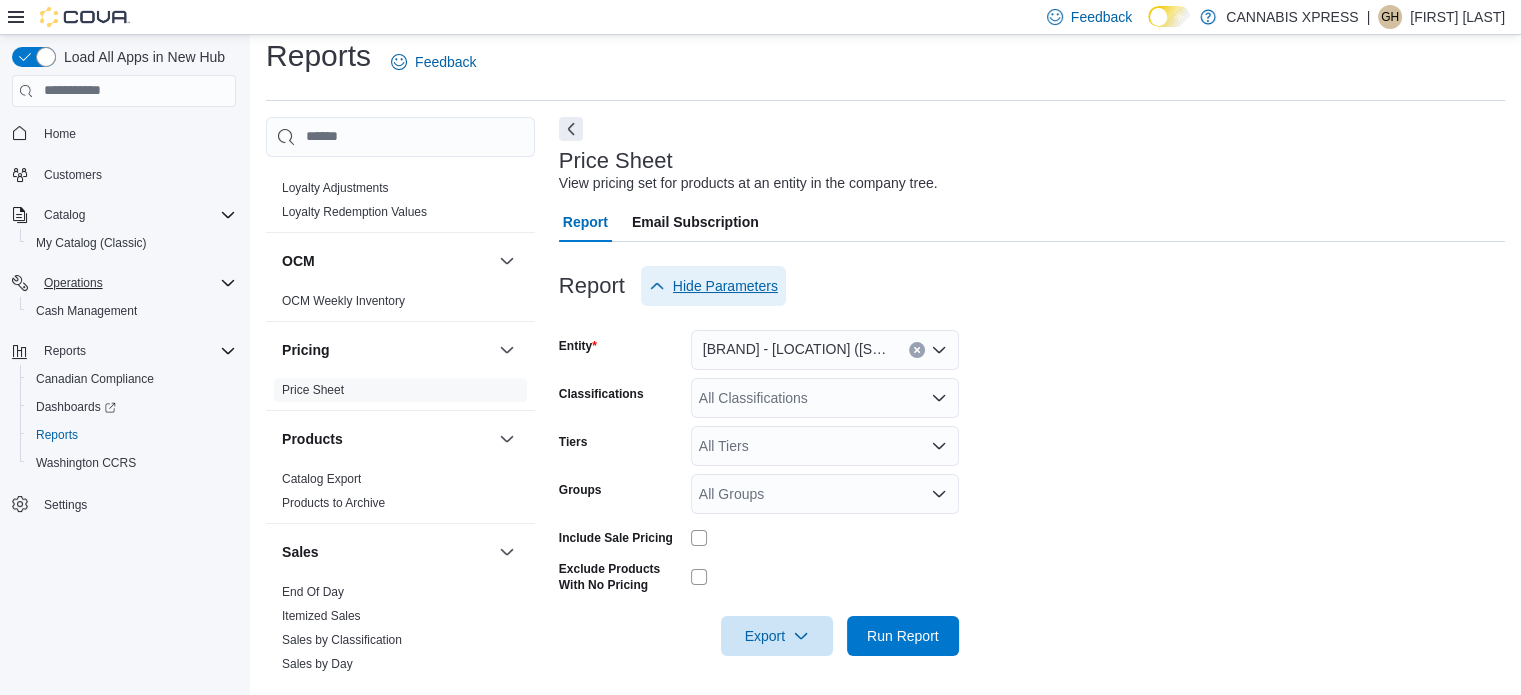 click on "Hide Parameters" at bounding box center [725, 286] 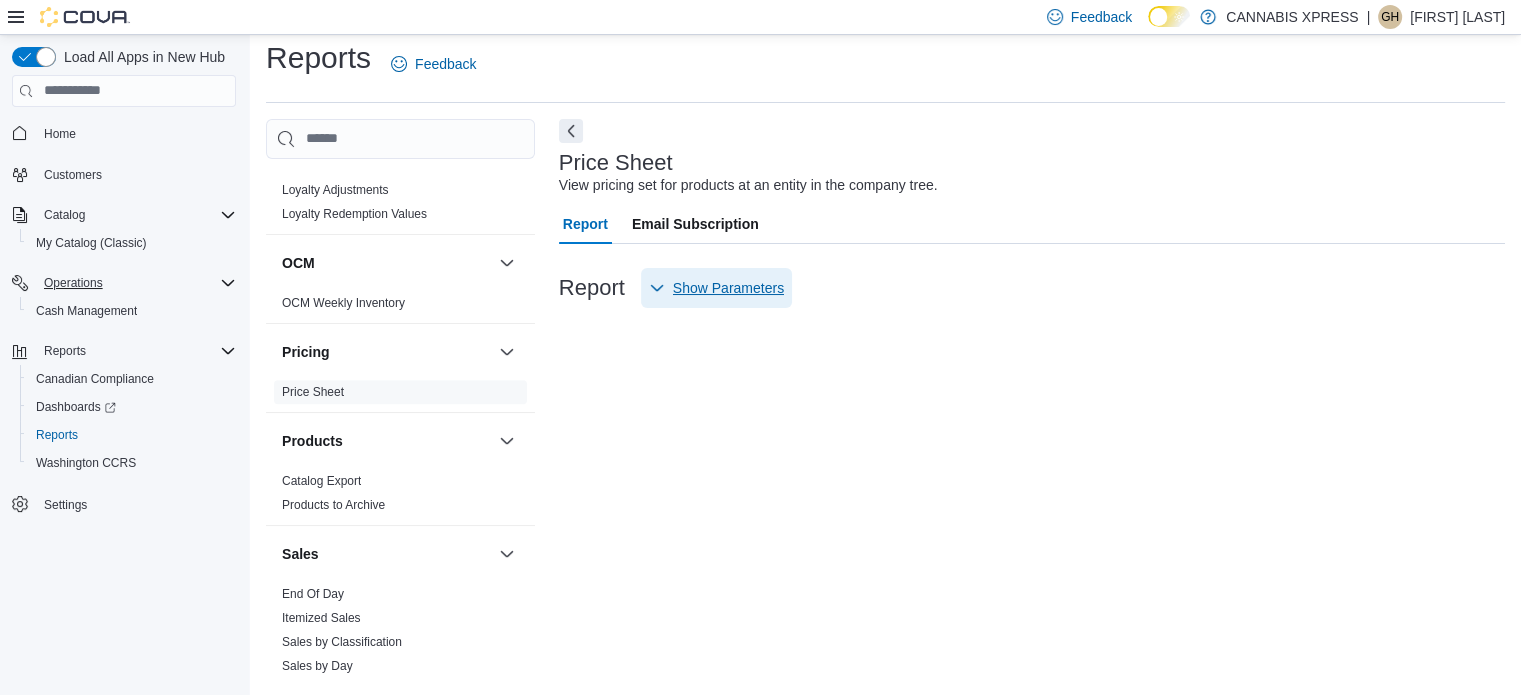 click on "Show Parameters" at bounding box center (716, 288) 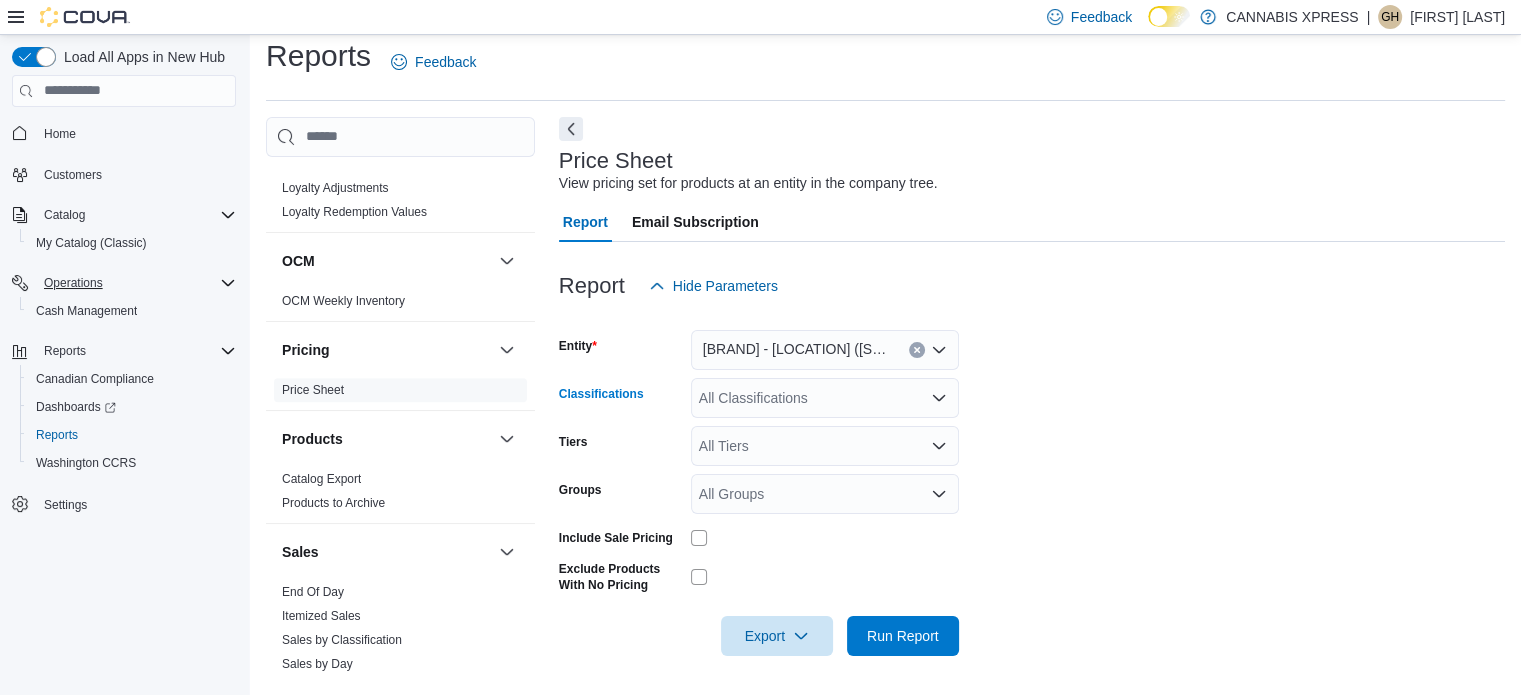 click on "All Classifications" at bounding box center [825, 398] 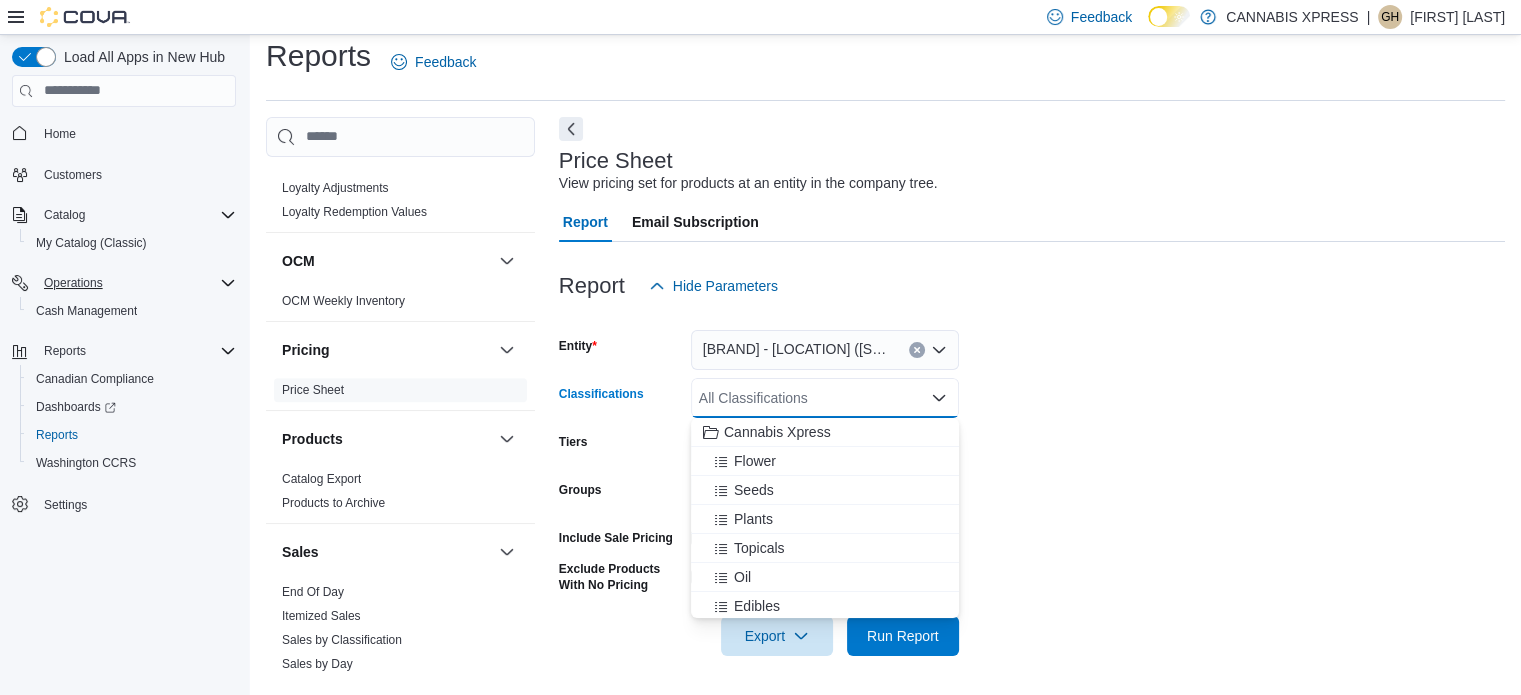 click on "All Classifications Combo box. Selected. Combo box input. All Classifications. Type some text or, to display a list of choices, press Down Arrow. To exit the list of choices, press Escape." at bounding box center (825, 398) 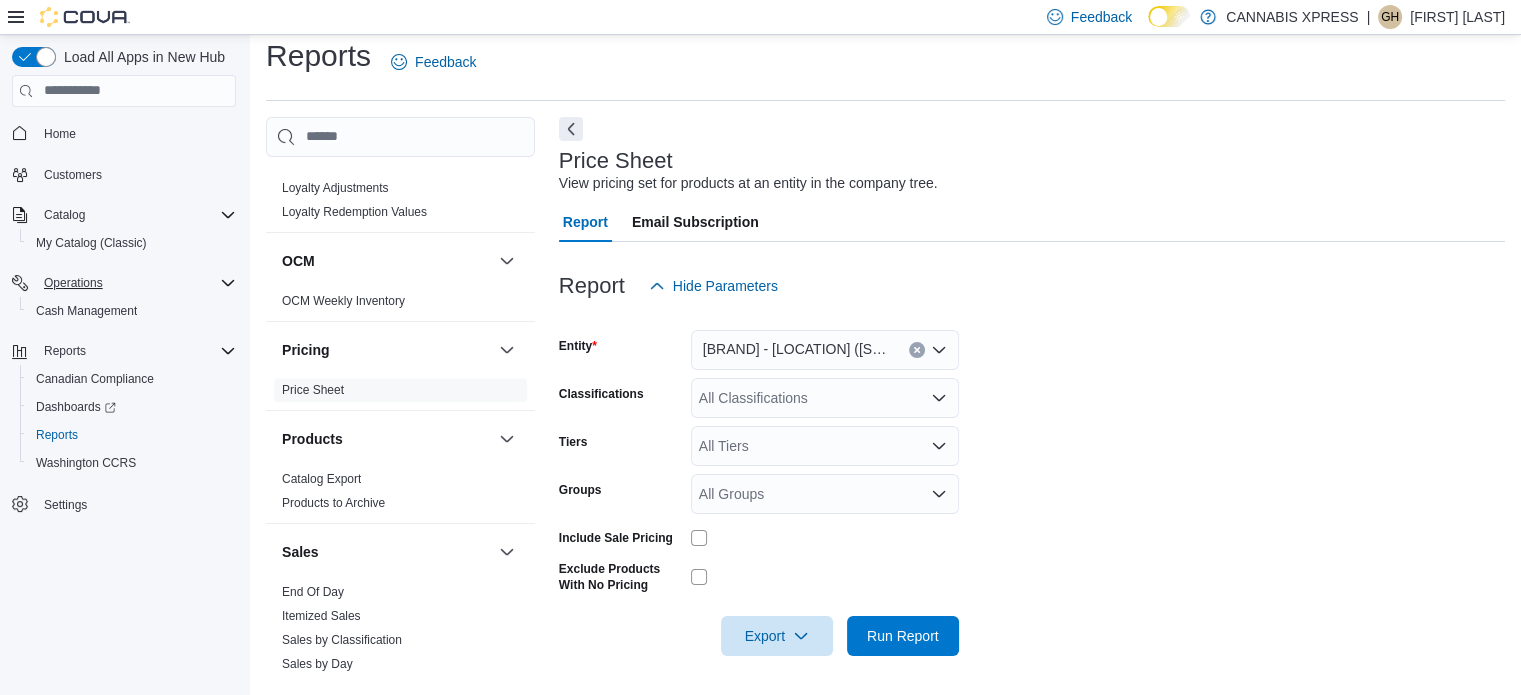 click on "Entity [BRAND] - [LOCATION] ([STREET]) Classifications All Classifications Tiers All Tiers Groups All Groups Include Sale Pricing Exclude Products With No Pricing Export  Run Report" at bounding box center [1032, 481] 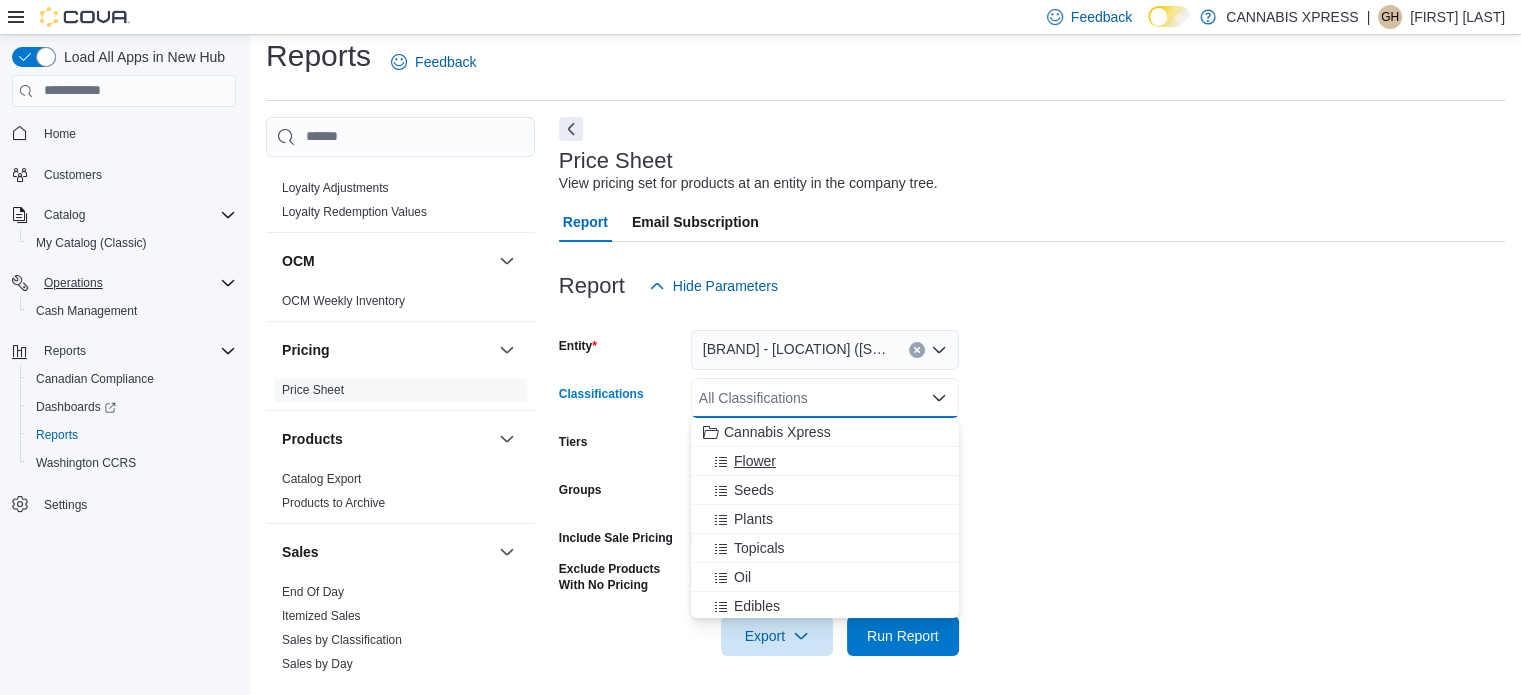 click on "Flower" at bounding box center [755, 461] 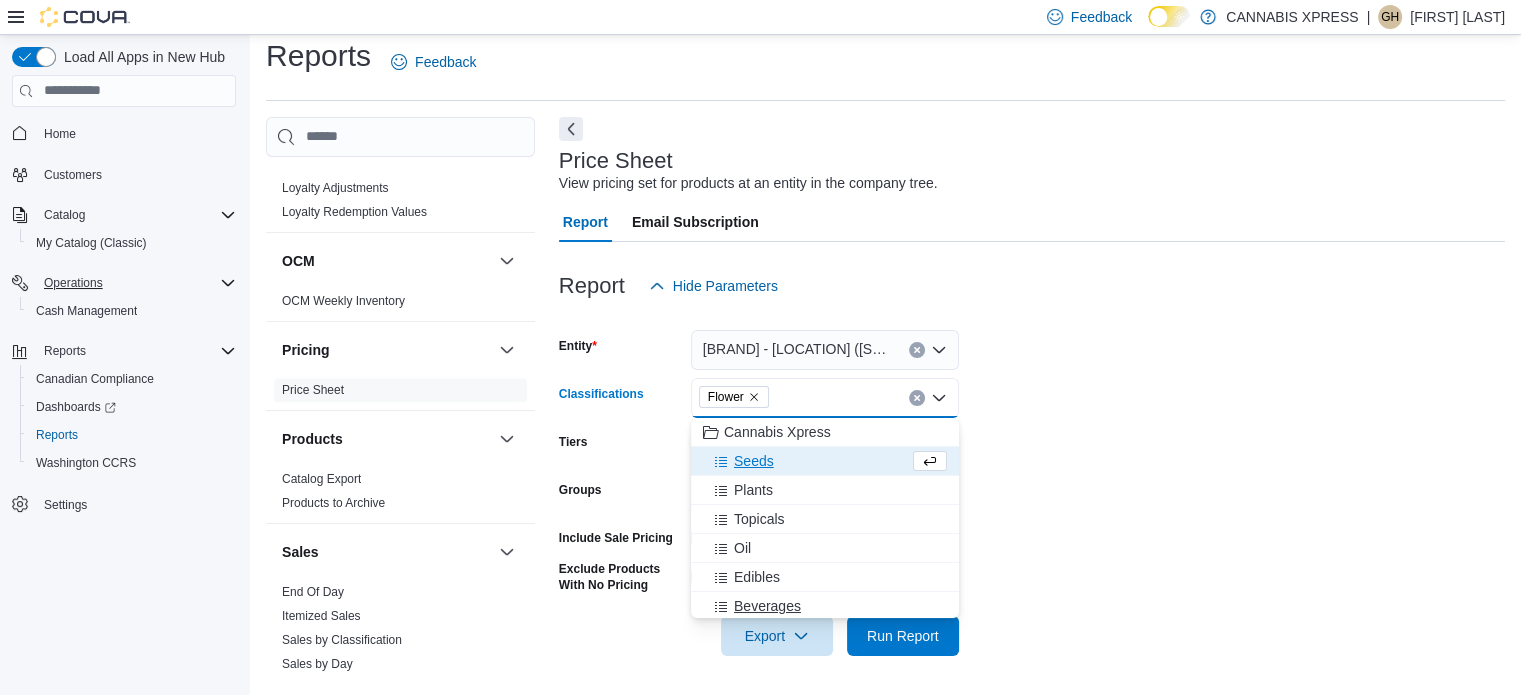 click on "Beverages" at bounding box center (767, 606) 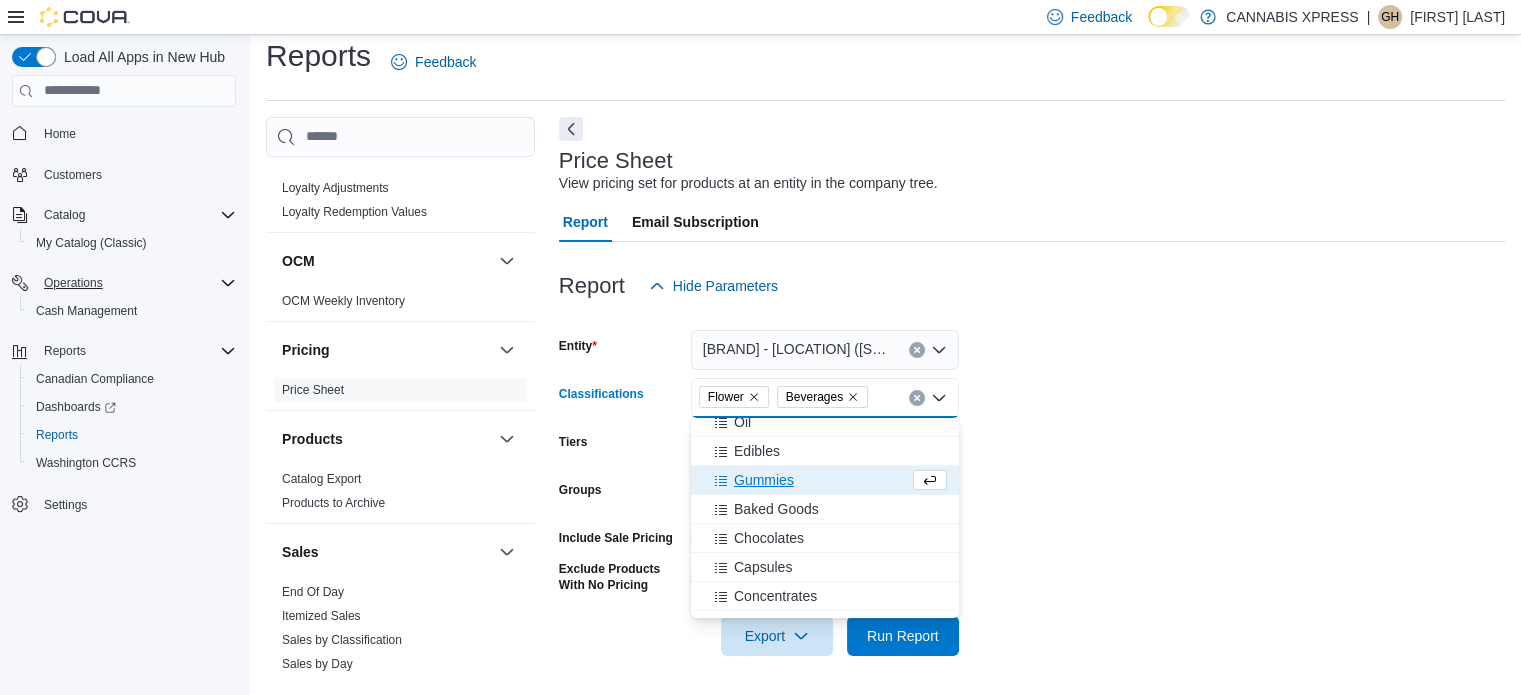 scroll, scrollTop: 143, scrollLeft: 0, axis: vertical 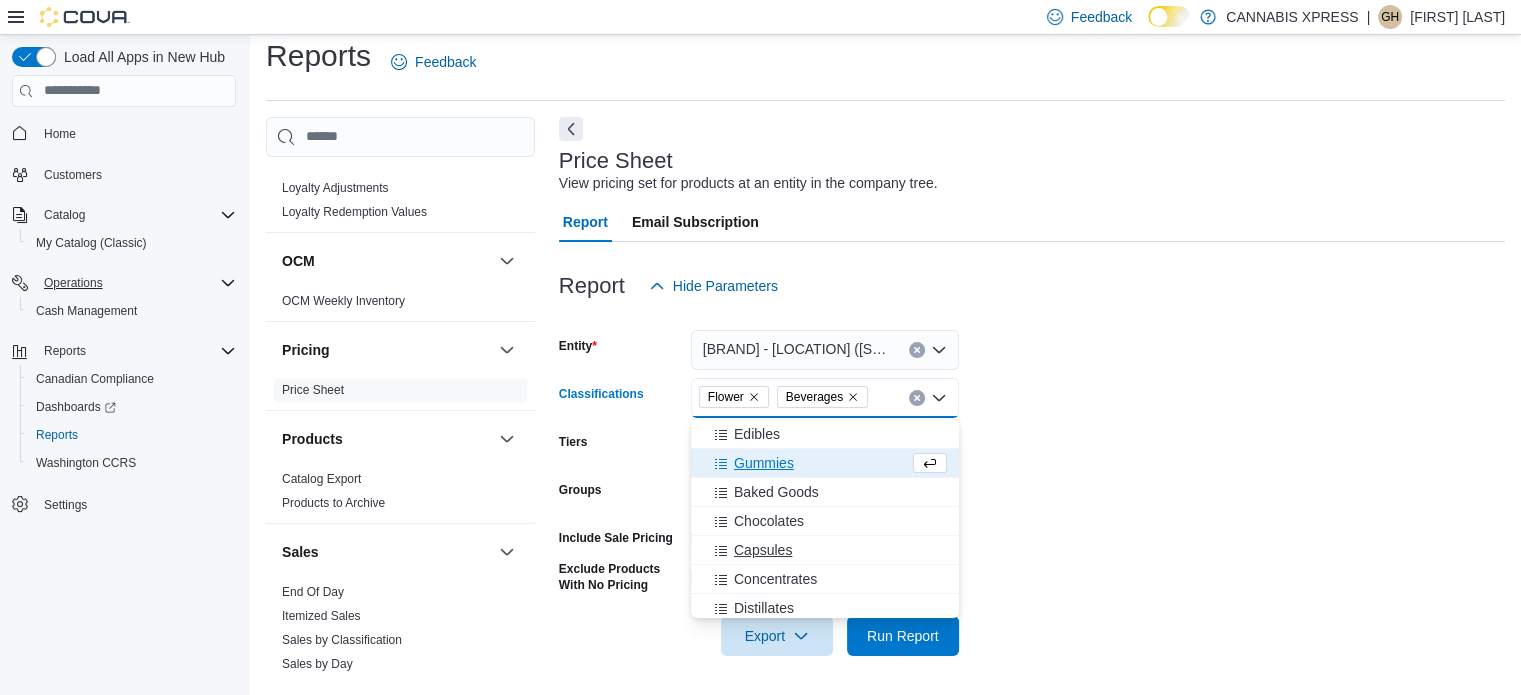 click on "Capsules" at bounding box center (763, 550) 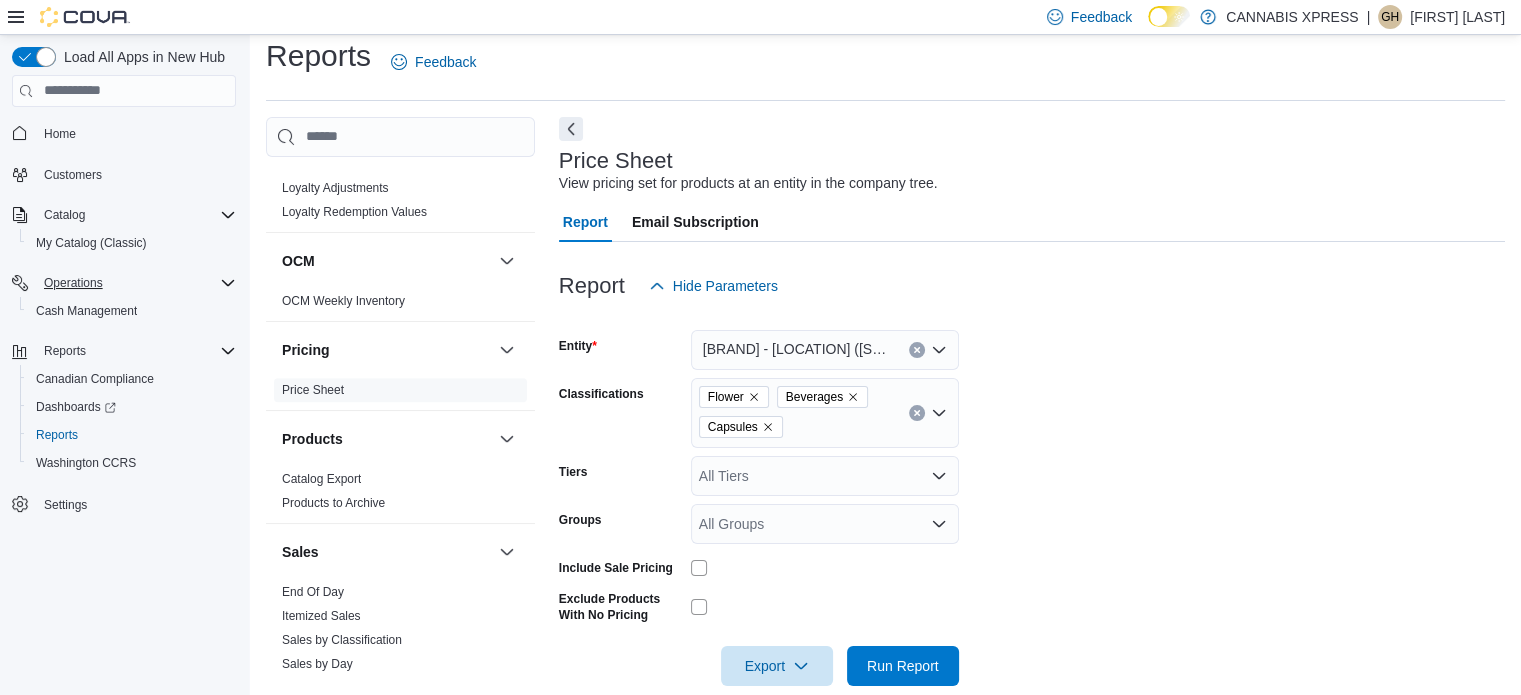 click on "Entity [BRAND] - [LOCATION] ([STREET]) Classifications Flower Beverages Capsules Tiers All Tiers Groups All Groups Include Sale Pricing Exclude Products With No Pricing Export  Run Report" at bounding box center (1032, 496) 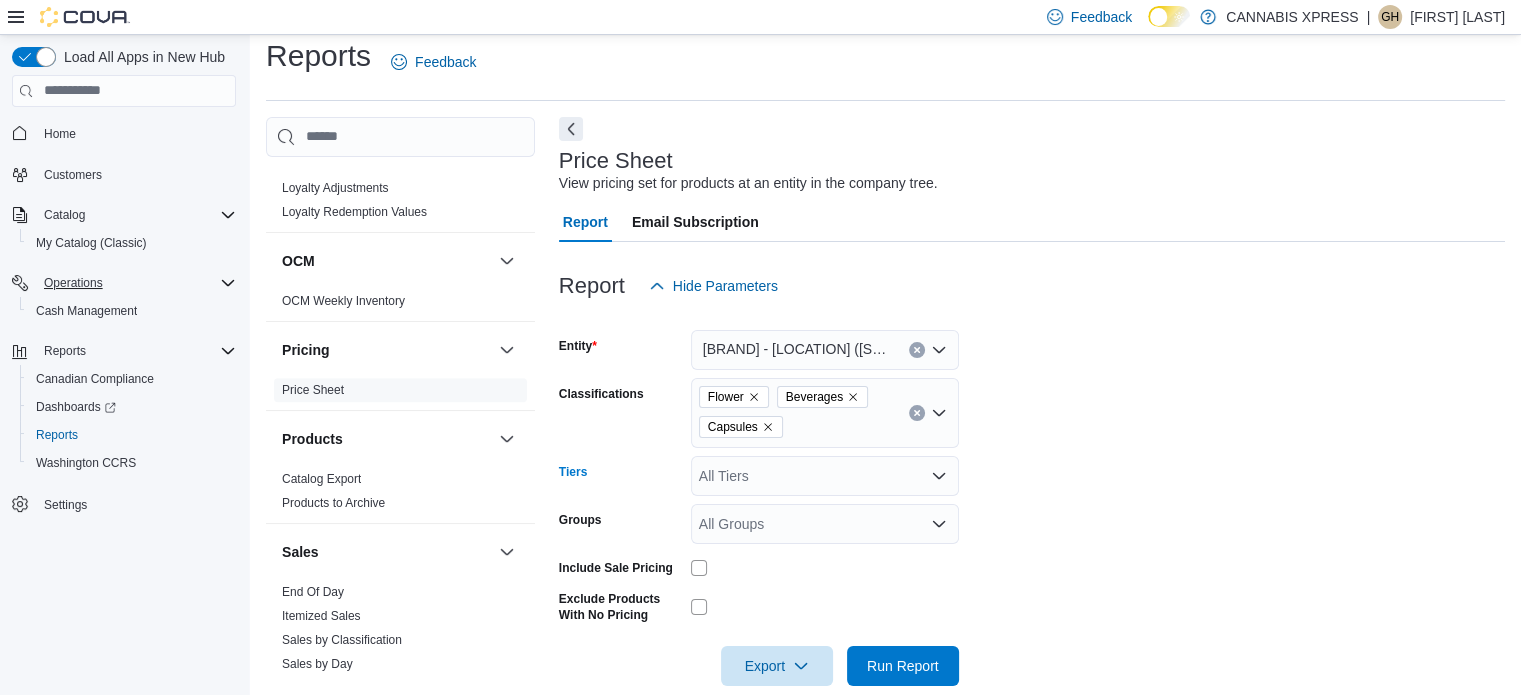 click on "All Tiers" at bounding box center [825, 476] 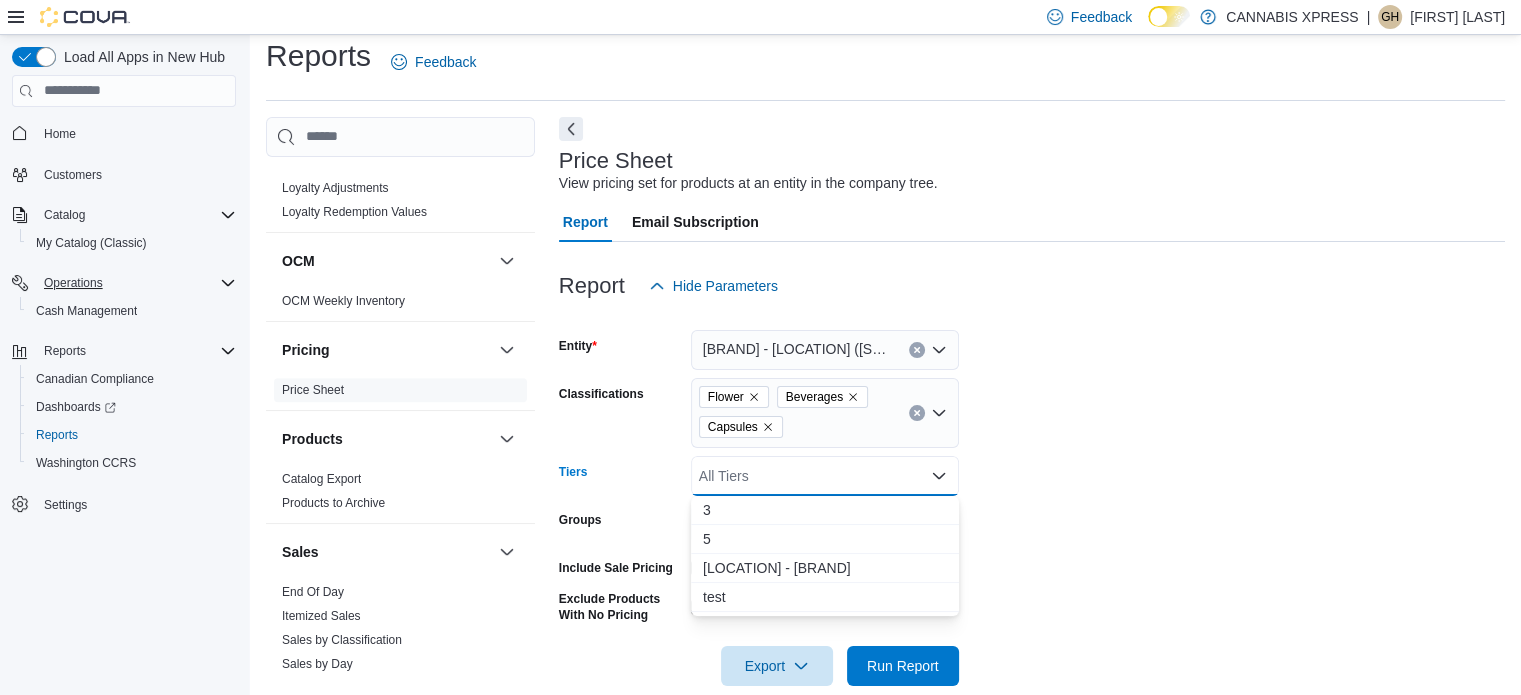click on "Entity CANNABIS XPRESS - [CITY] ([STREET]) Classifications Flower Beverages Capsules Tiers All Tiers Combo box. Selected. Combo box input. All Tiers. Type some text or, to display a list of choices, press Down Arrow. To exit the list of choices, press Escape. Groups All Groups Include Sale Pricing Exclude Products With No Pricing Export  Run Report" at bounding box center (1032, 496) 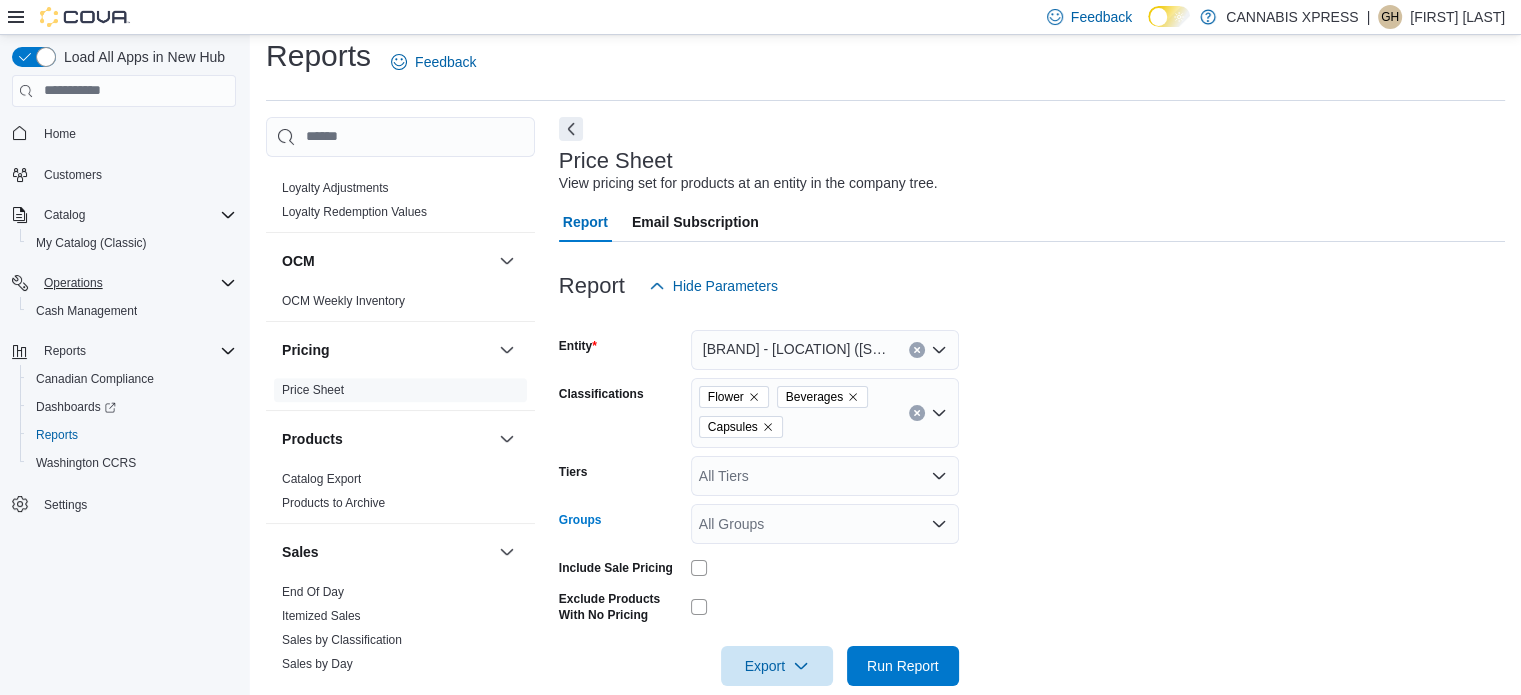 click on "All Groups" at bounding box center (825, 524) 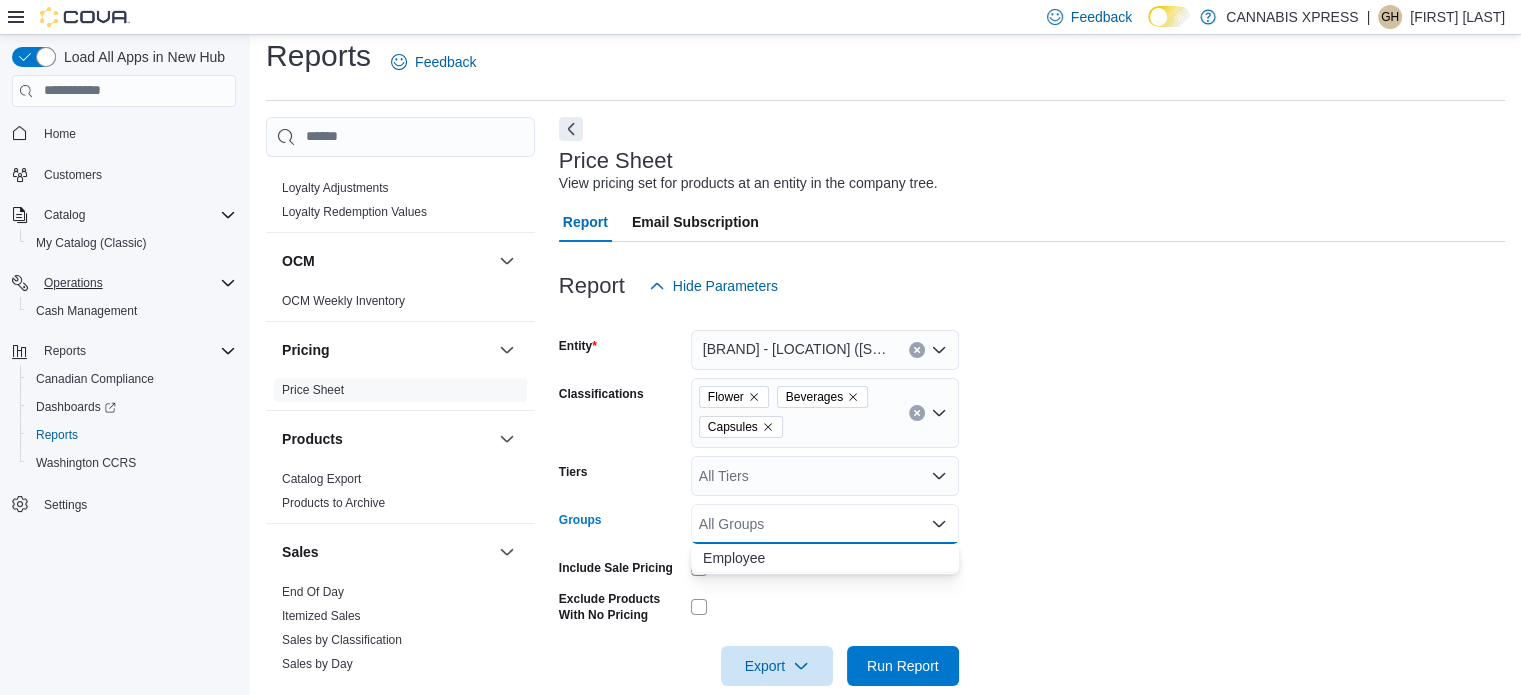 click on "Entity CANNABIS XPRESS - [CITY] ([STREET]) Classifications Flower Beverages Capsules Tiers All Tiers Groups All Groups Combo box. Selected. Combo box input. All Groups. Type some text or, to display a list of choices, press Down Arrow. To exit the list of choices, press Escape. Include Sale Pricing Exclude Products With No Pricing Export  Run Report" at bounding box center [1032, 496] 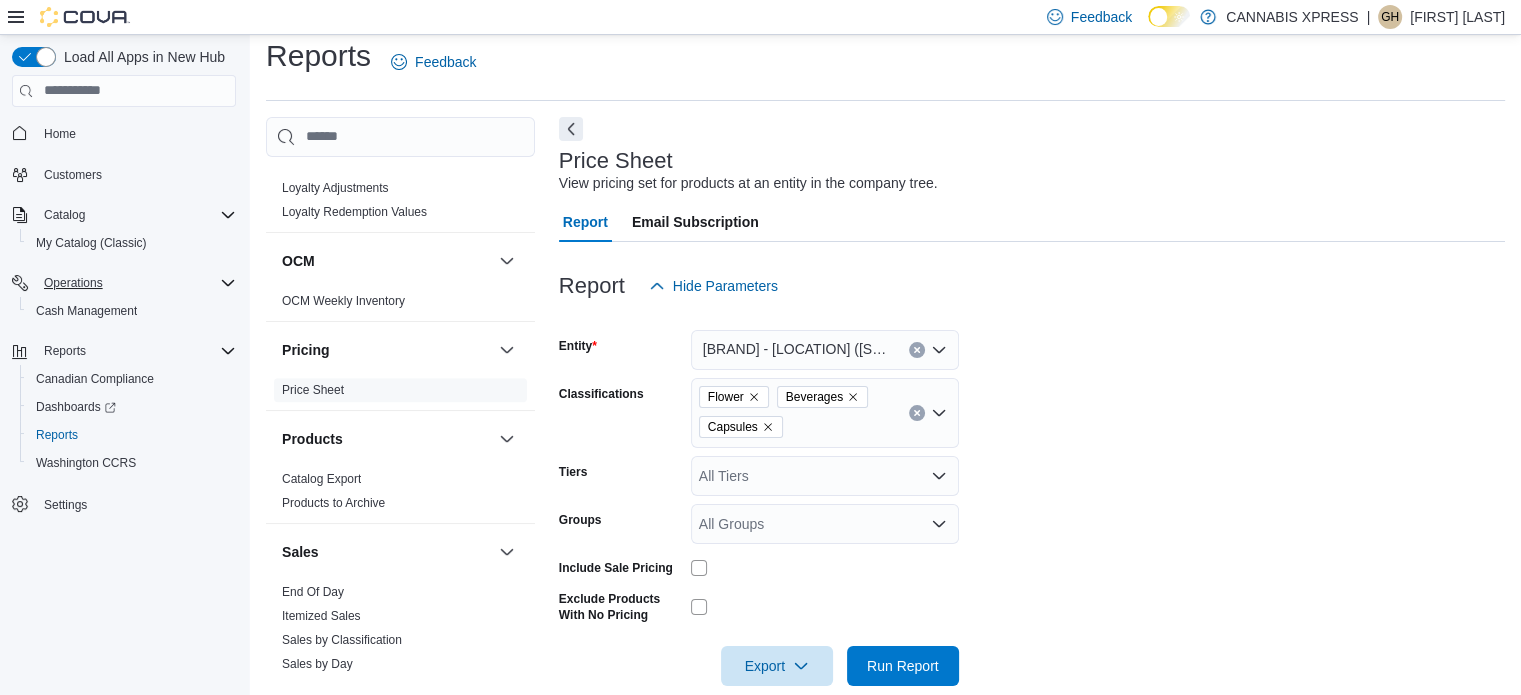 click 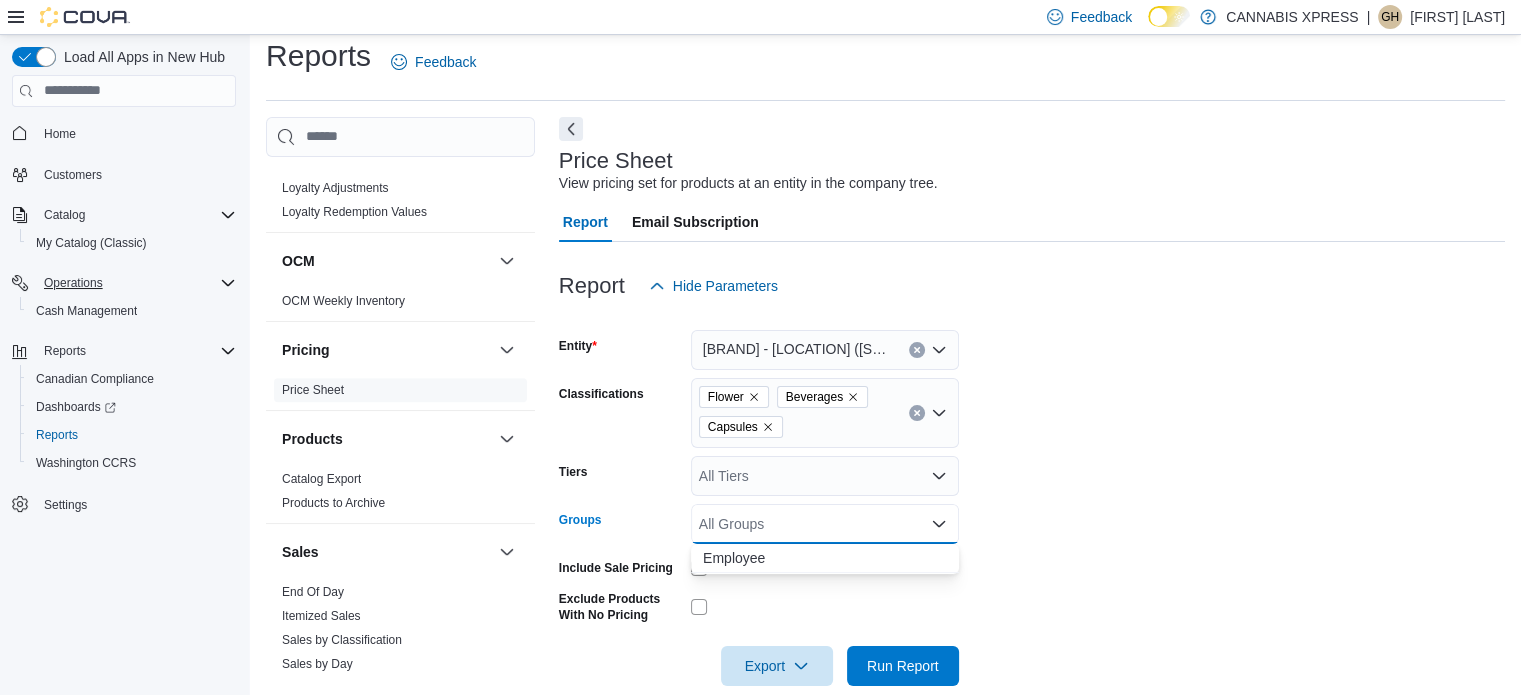 click 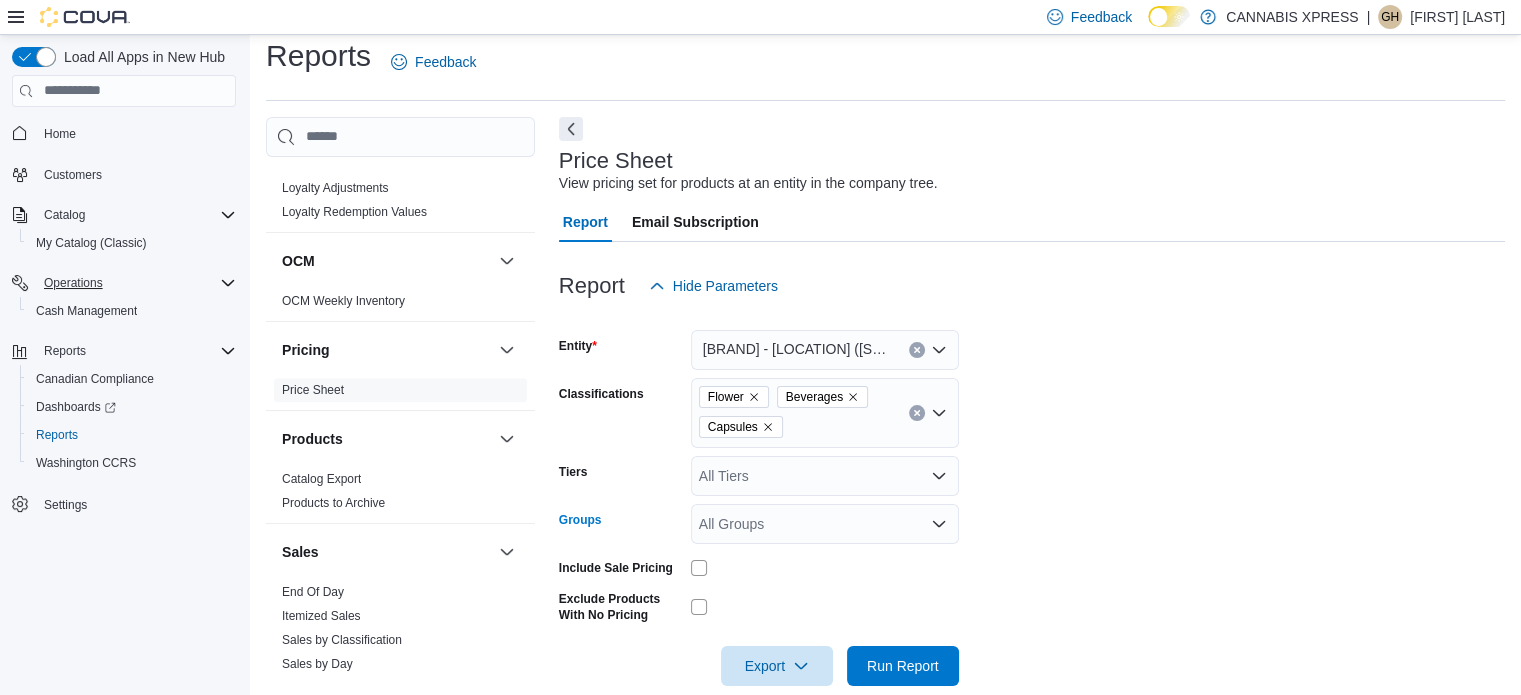 click on "Entity [BRAND] - [LOCATION] ([STREET]) Classifications Flower Beverages Capsules Tiers All Tiers Groups All Groups Include Sale Pricing Exclude Products With No Pricing Export  Run Report" at bounding box center (1032, 496) 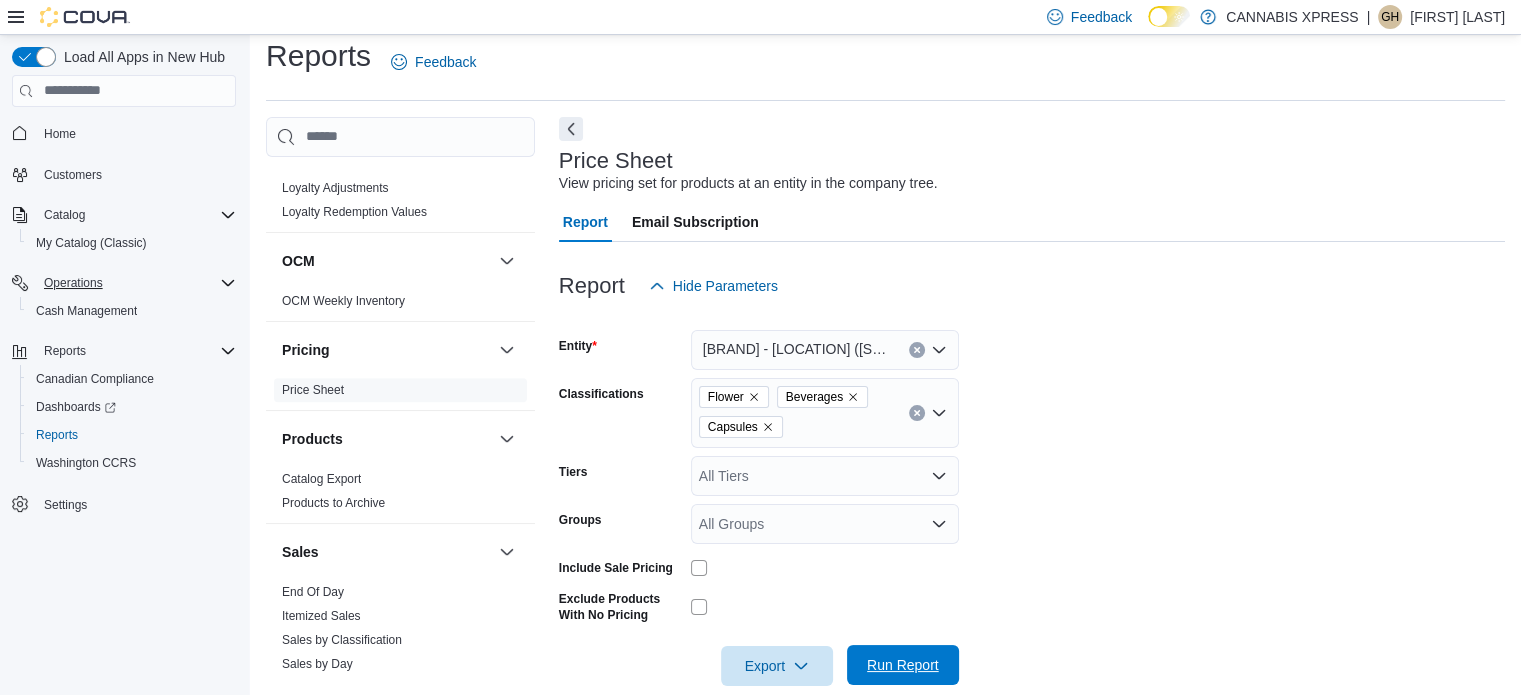 click on "Run Report" at bounding box center [903, 665] 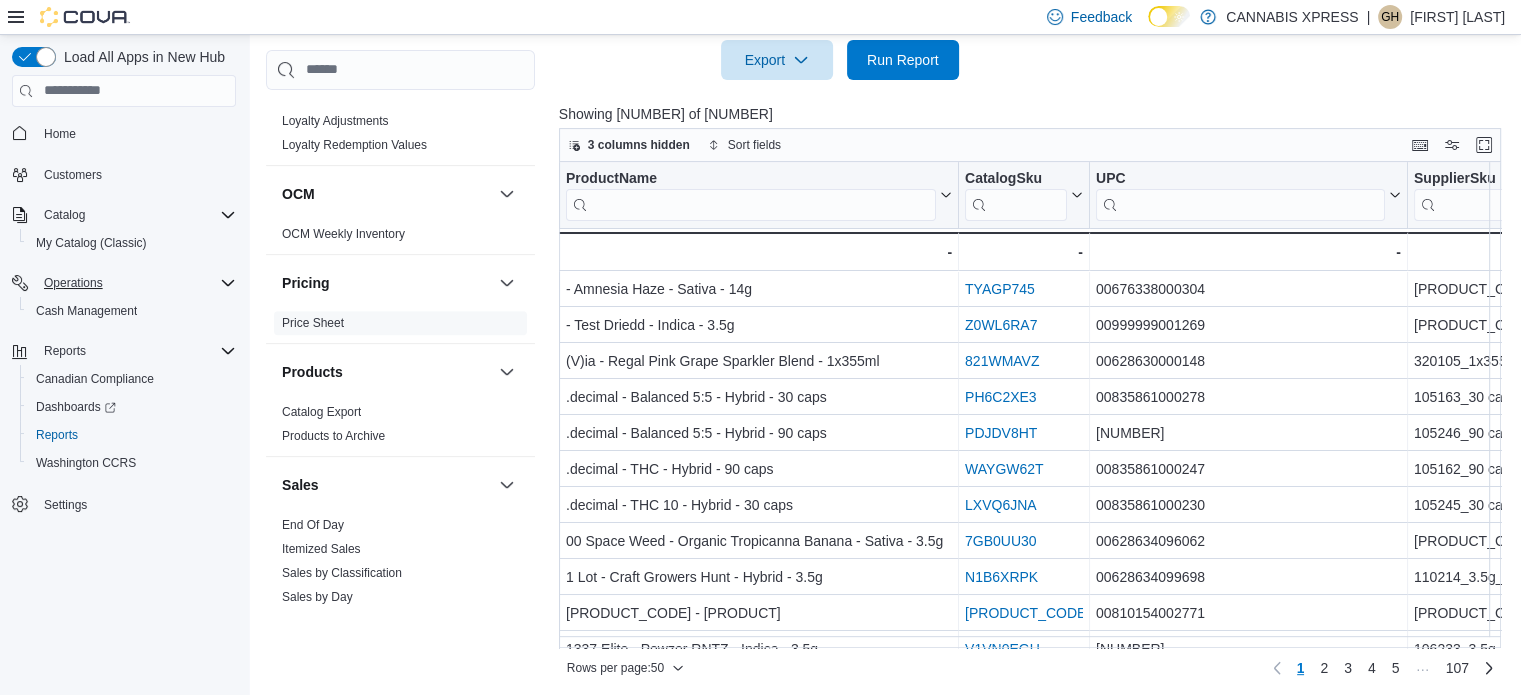 scroll, scrollTop: 625, scrollLeft: 0, axis: vertical 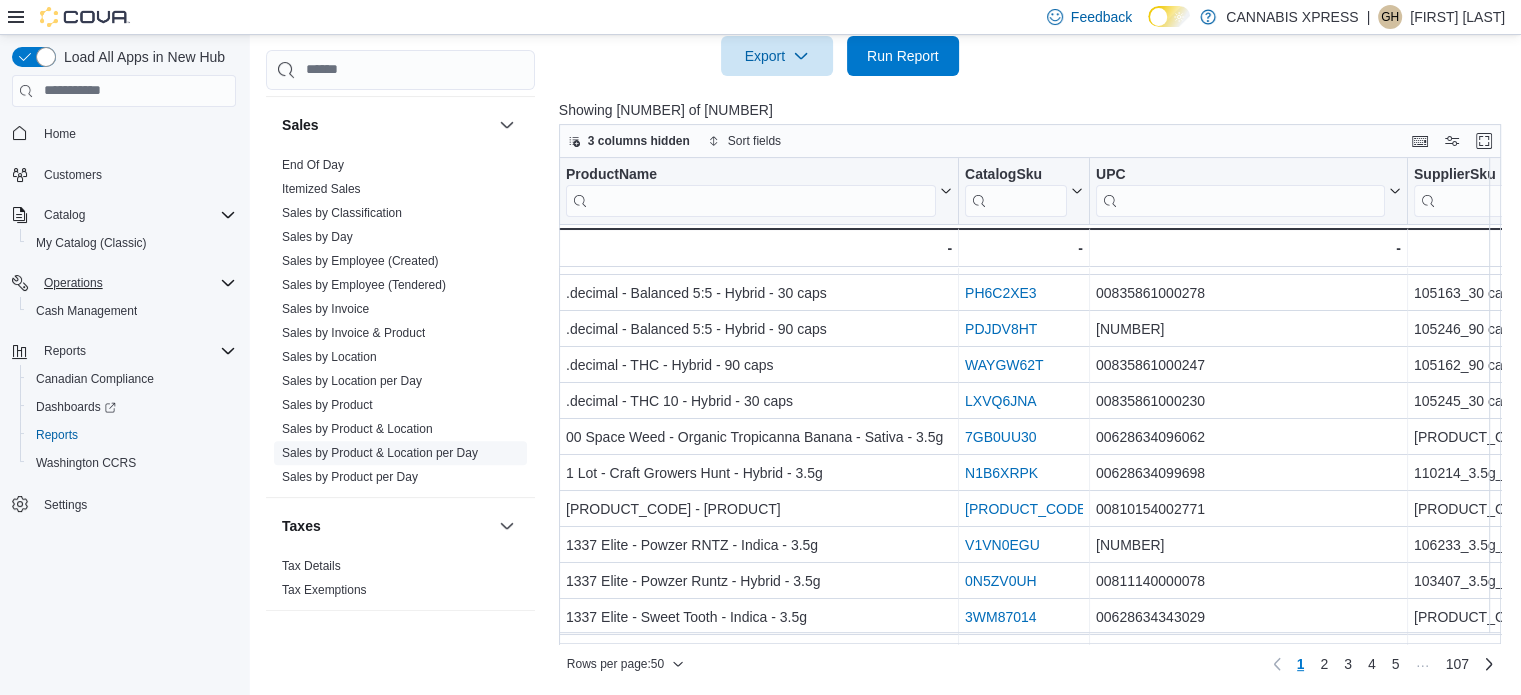 click on "Sales by Product & Location per Day" at bounding box center [400, 453] 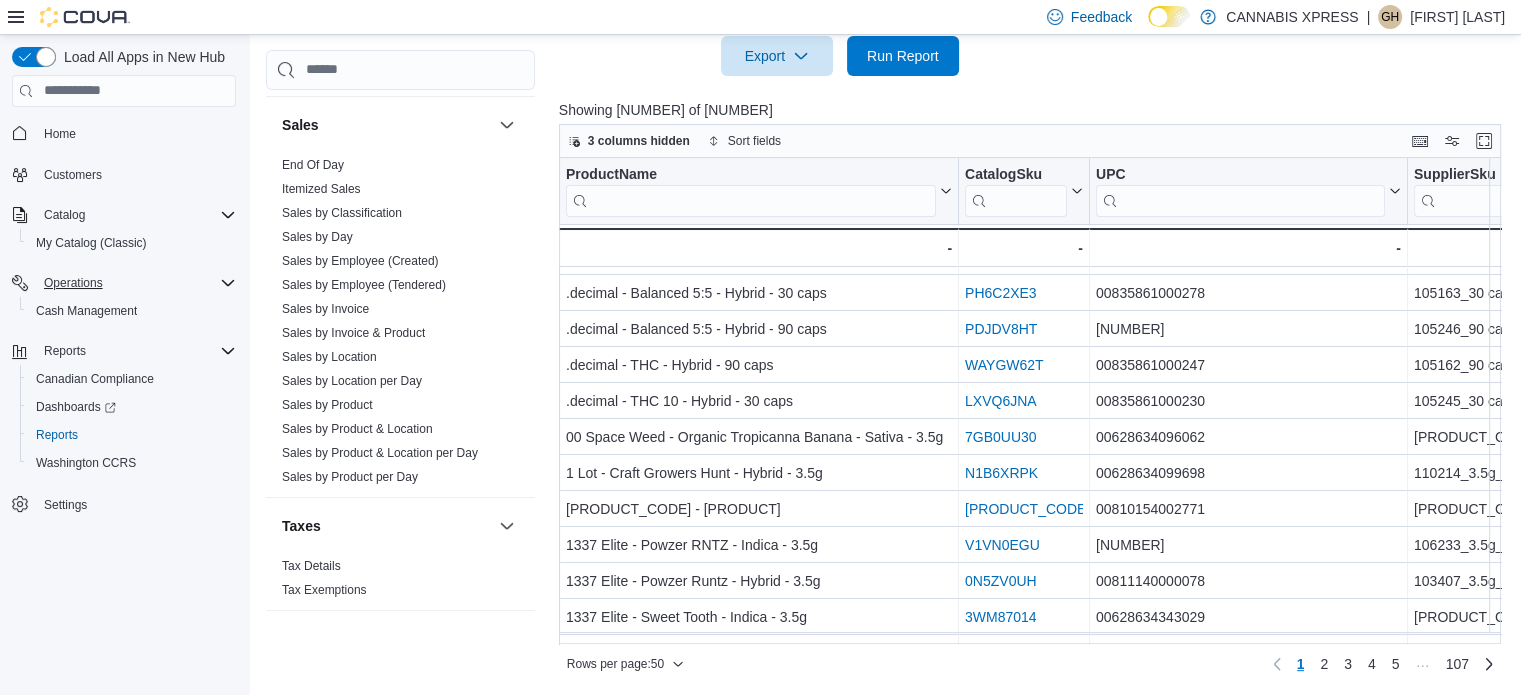 scroll, scrollTop: 1268, scrollLeft: 0, axis: vertical 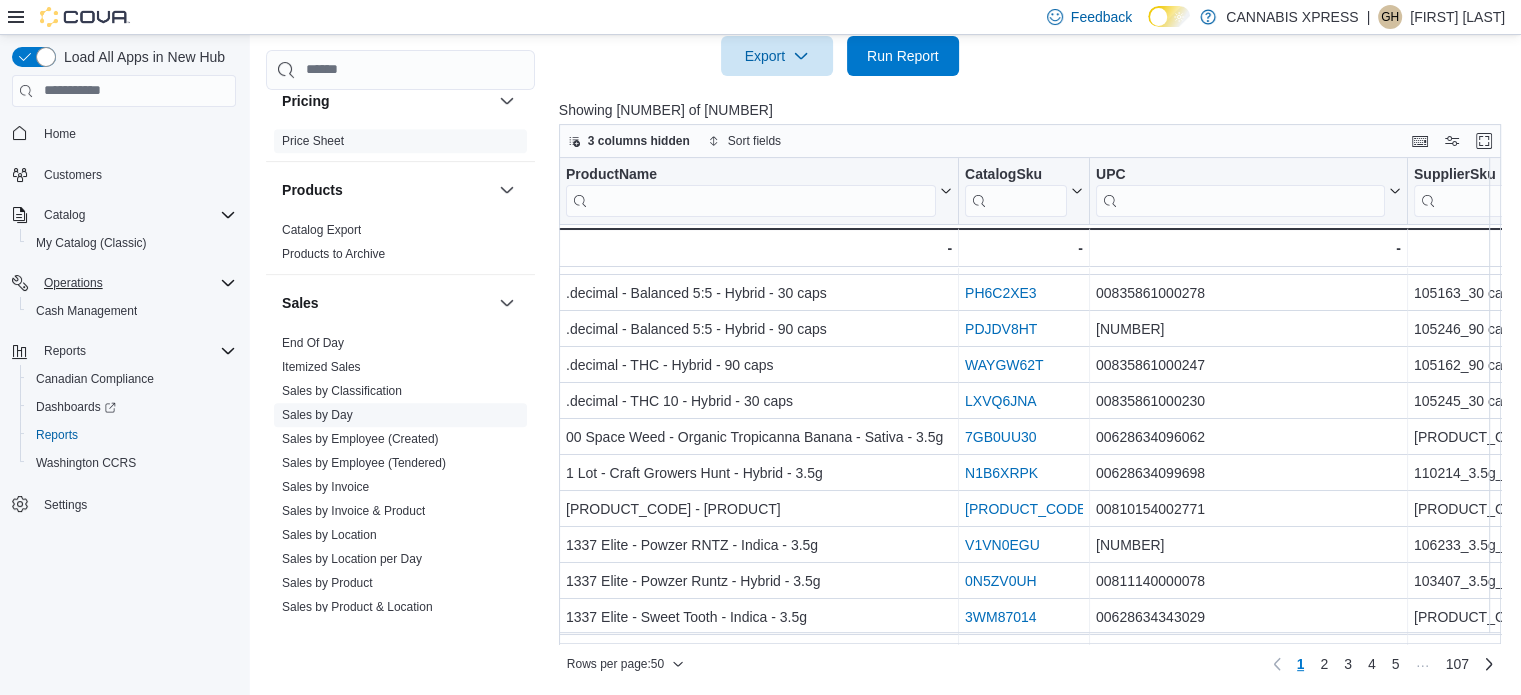 click on "Sales by Day" at bounding box center [317, 415] 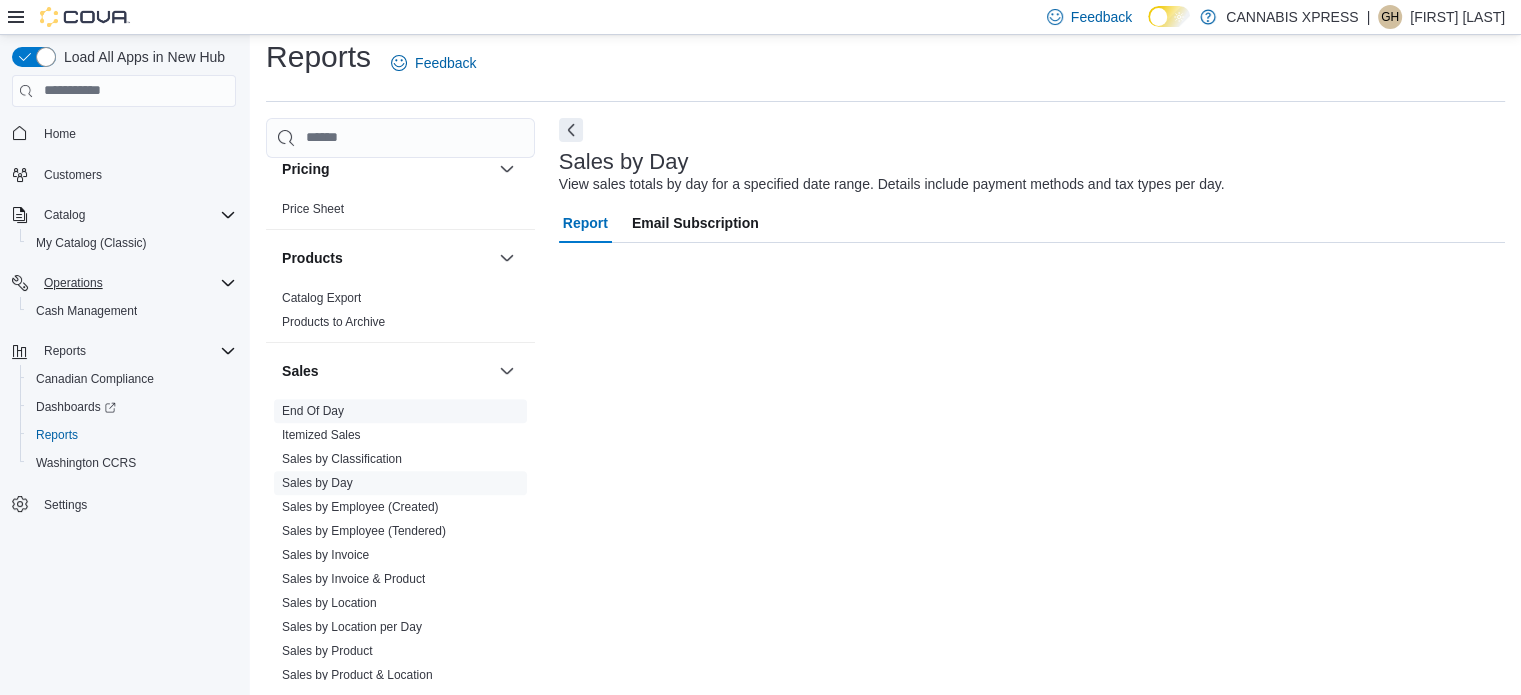 scroll, scrollTop: 13, scrollLeft: 0, axis: vertical 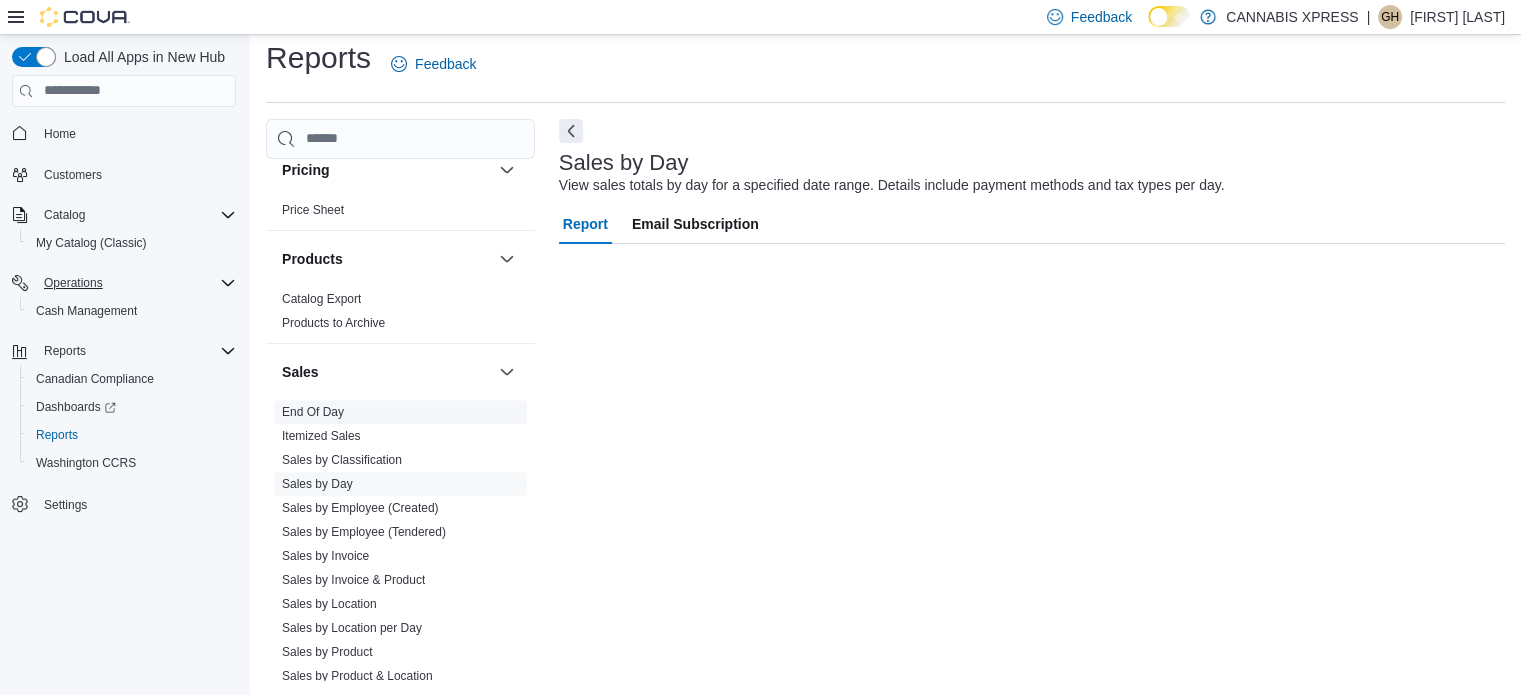 click on "End Of Day" at bounding box center [313, 412] 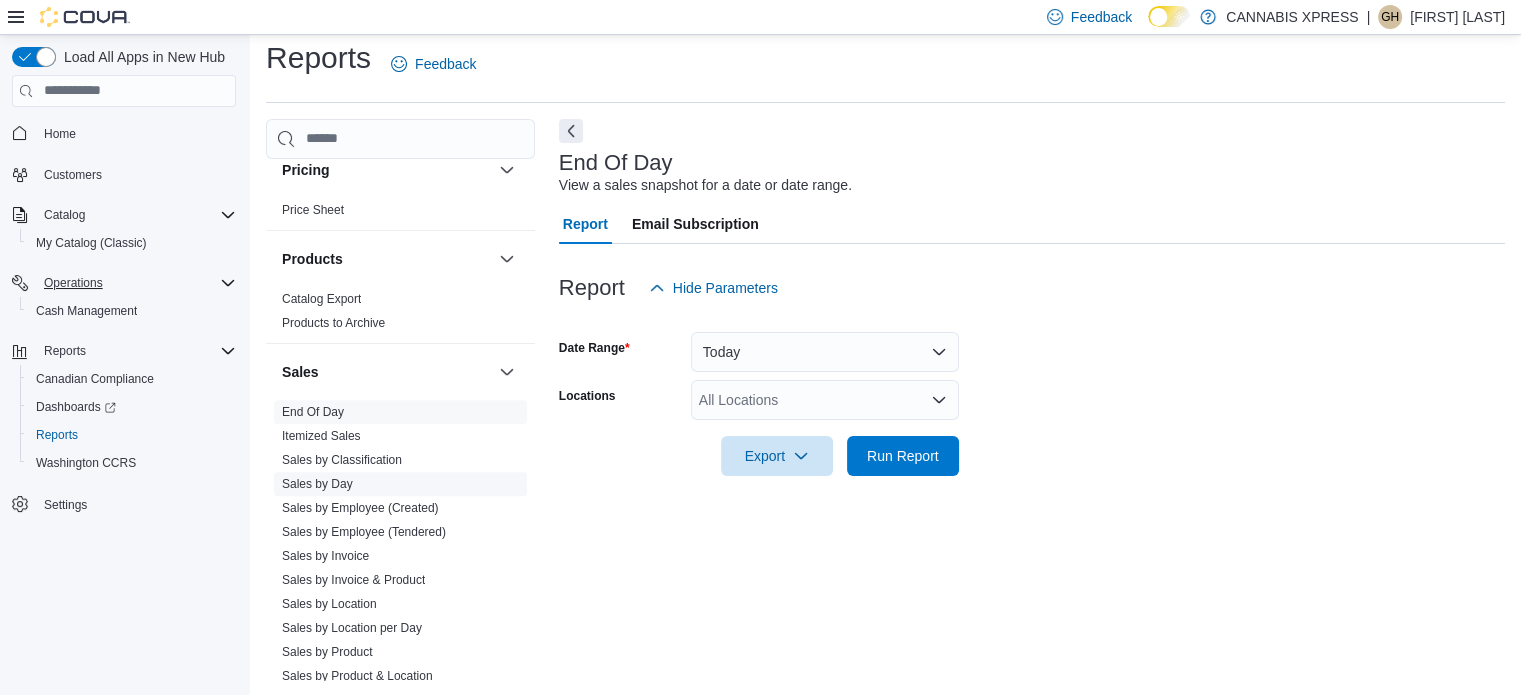 click on "Sales by Day" at bounding box center (317, 484) 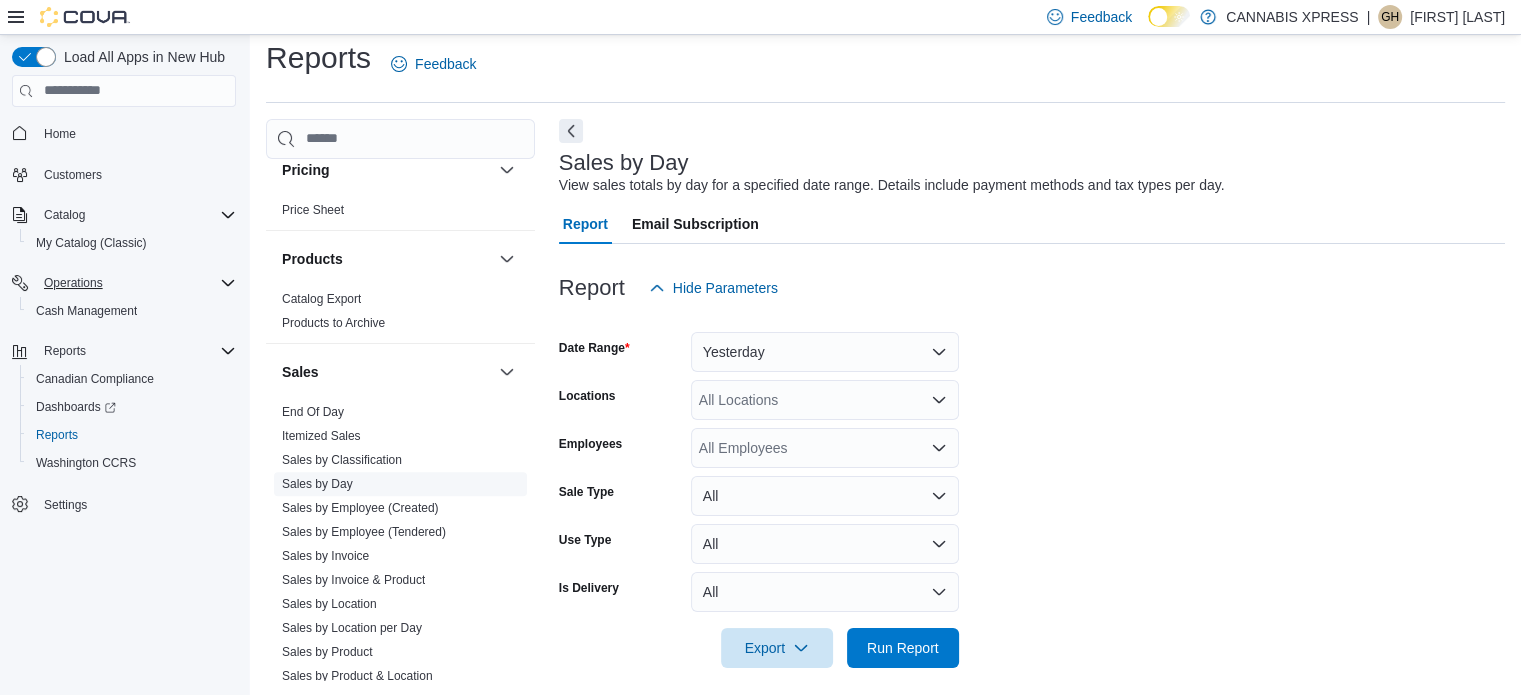 scroll, scrollTop: 25, scrollLeft: 0, axis: vertical 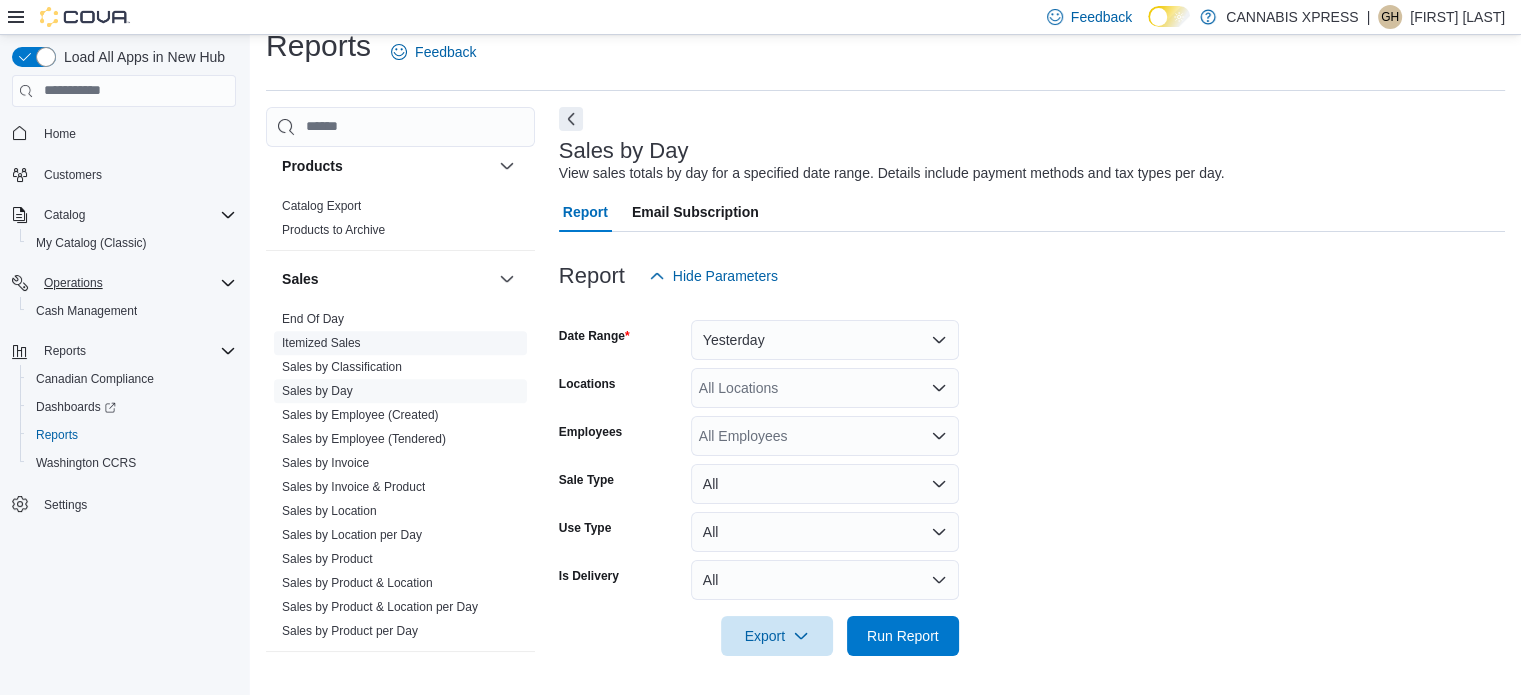 click on "Itemized Sales" at bounding box center [321, 343] 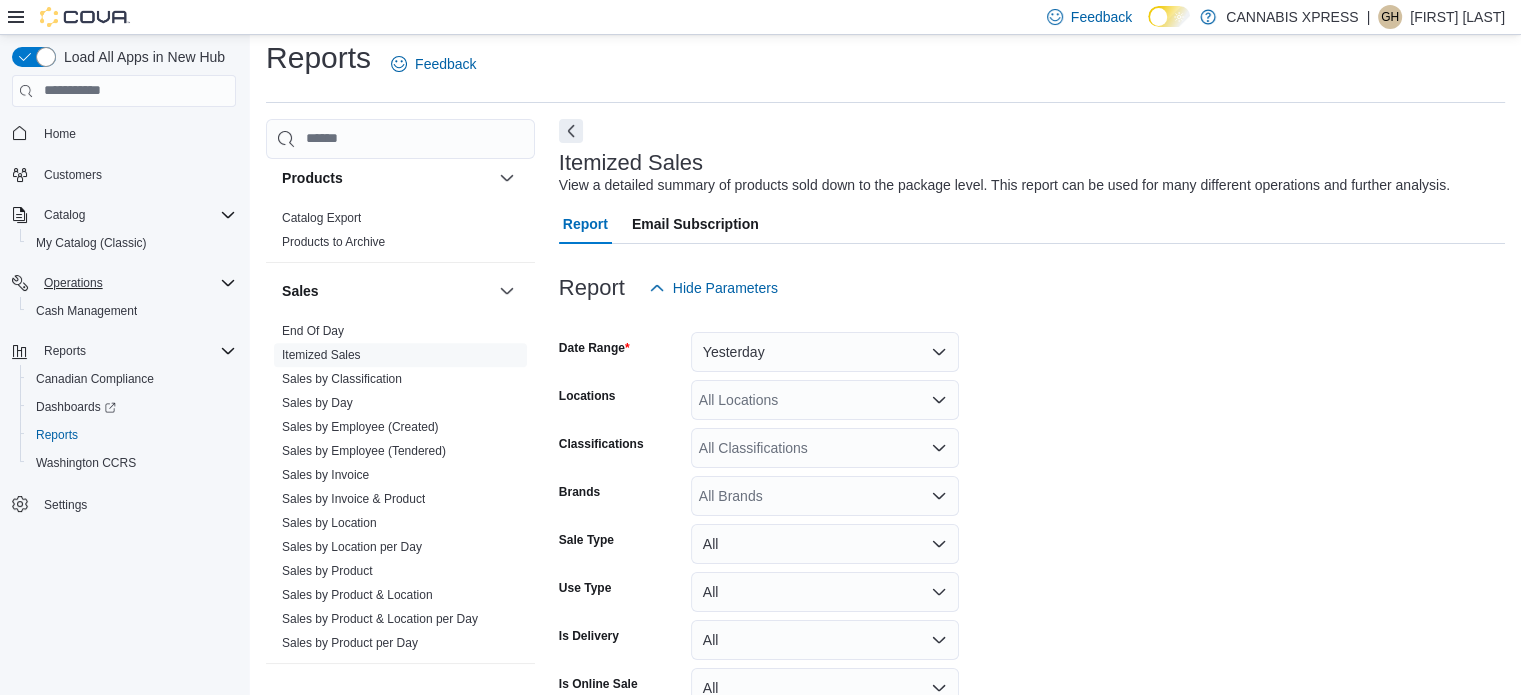 scroll, scrollTop: 46, scrollLeft: 0, axis: vertical 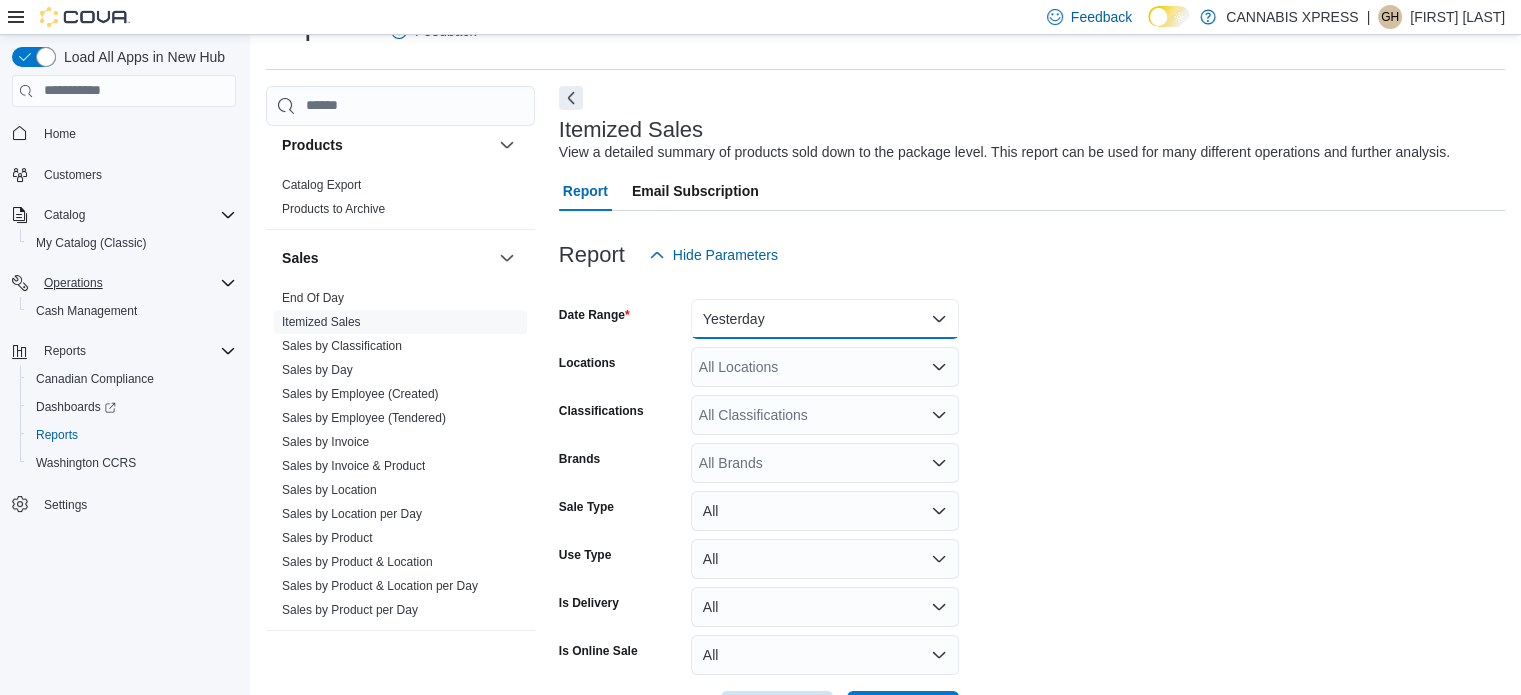 click on "Yesterday" at bounding box center [825, 319] 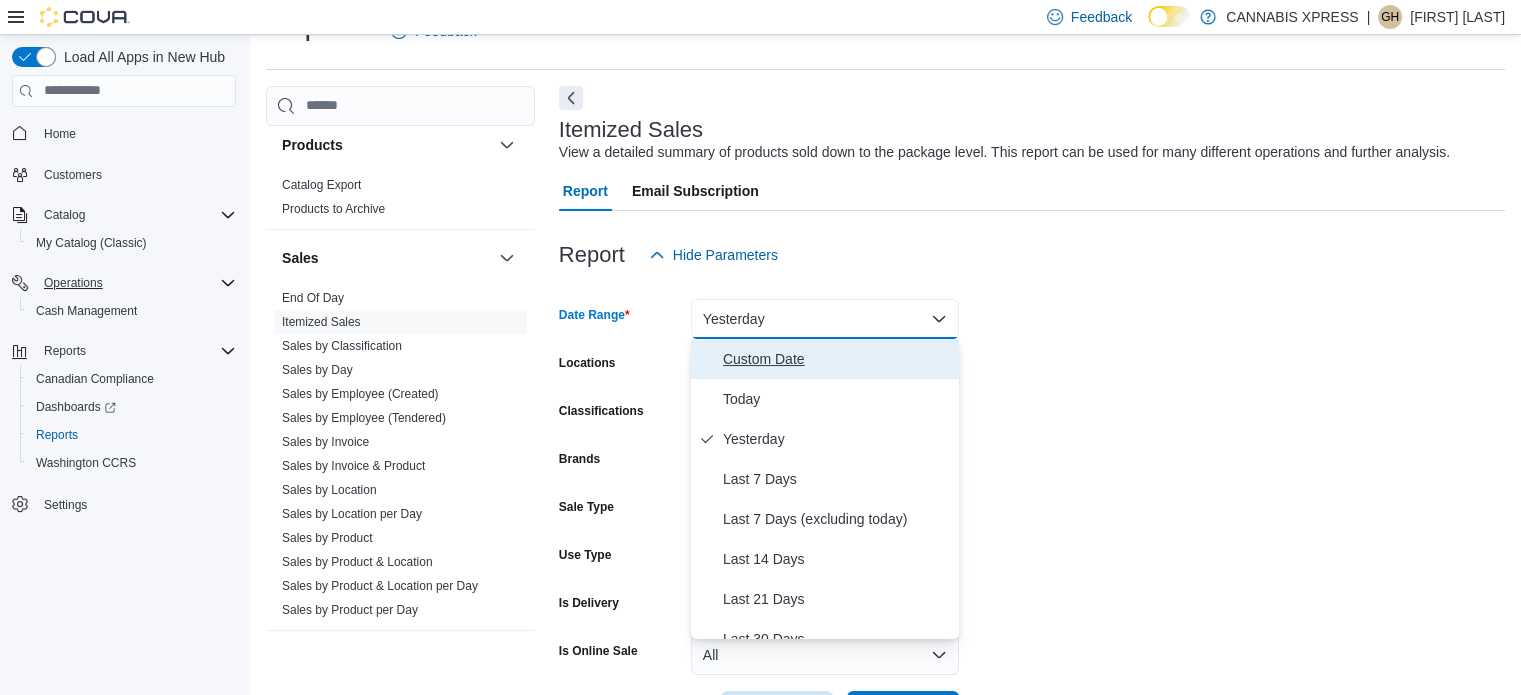 click on "Custom Date" at bounding box center (837, 359) 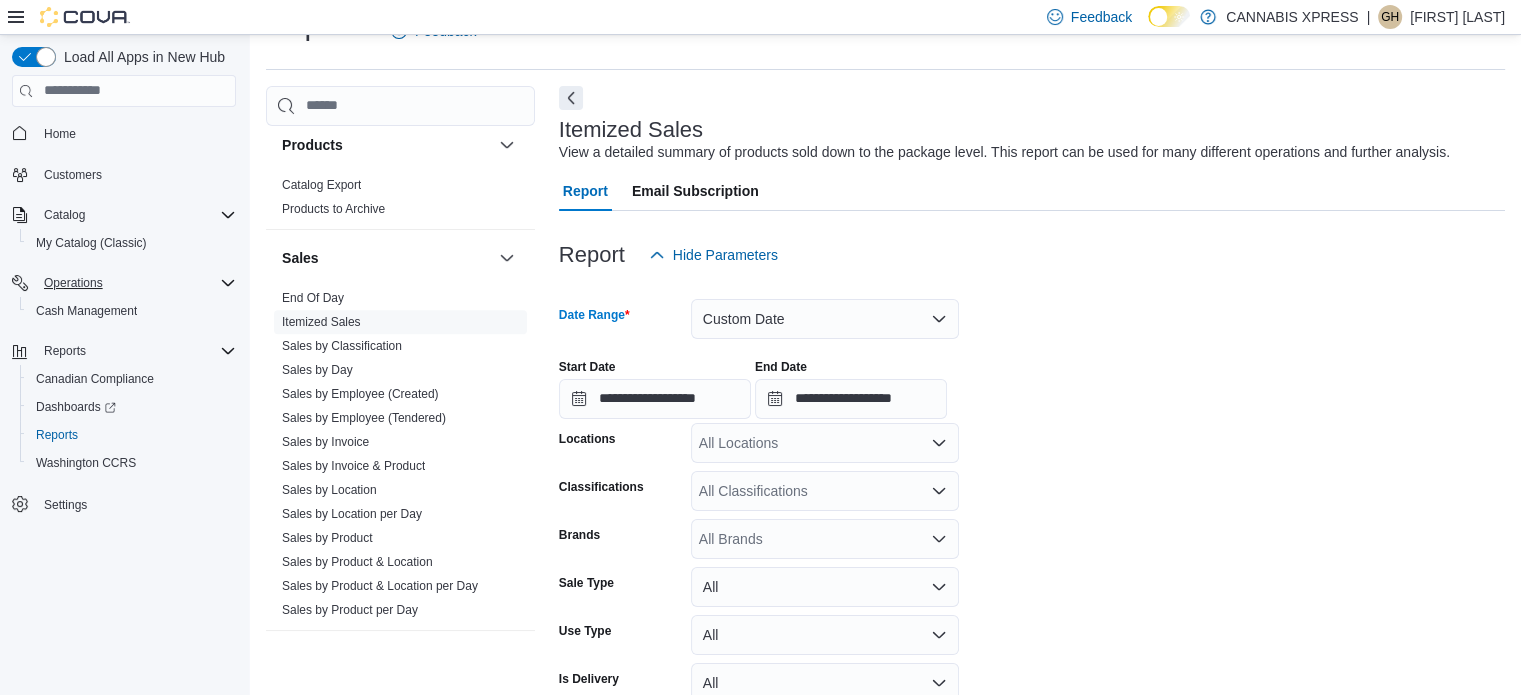 click on "End Date" at bounding box center (781, 367) 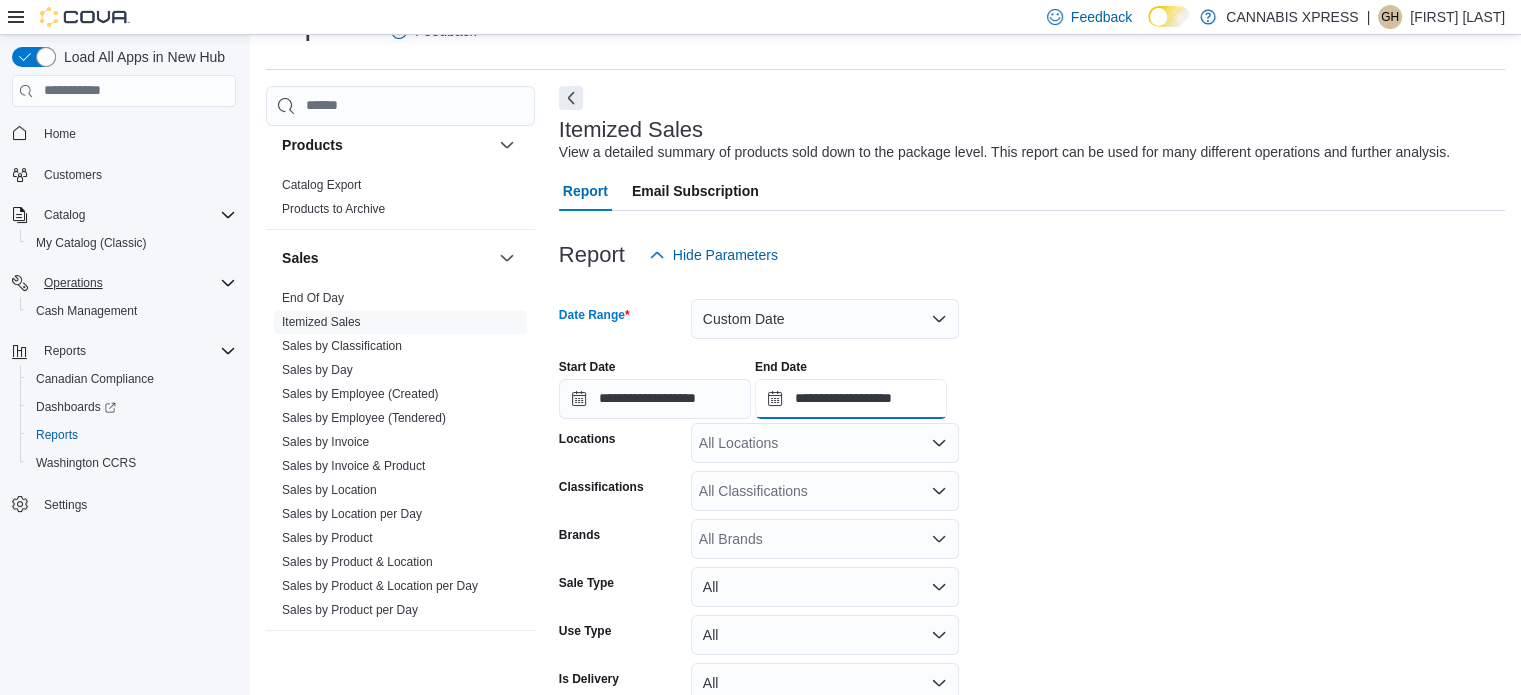 click on "**********" at bounding box center (851, 399) 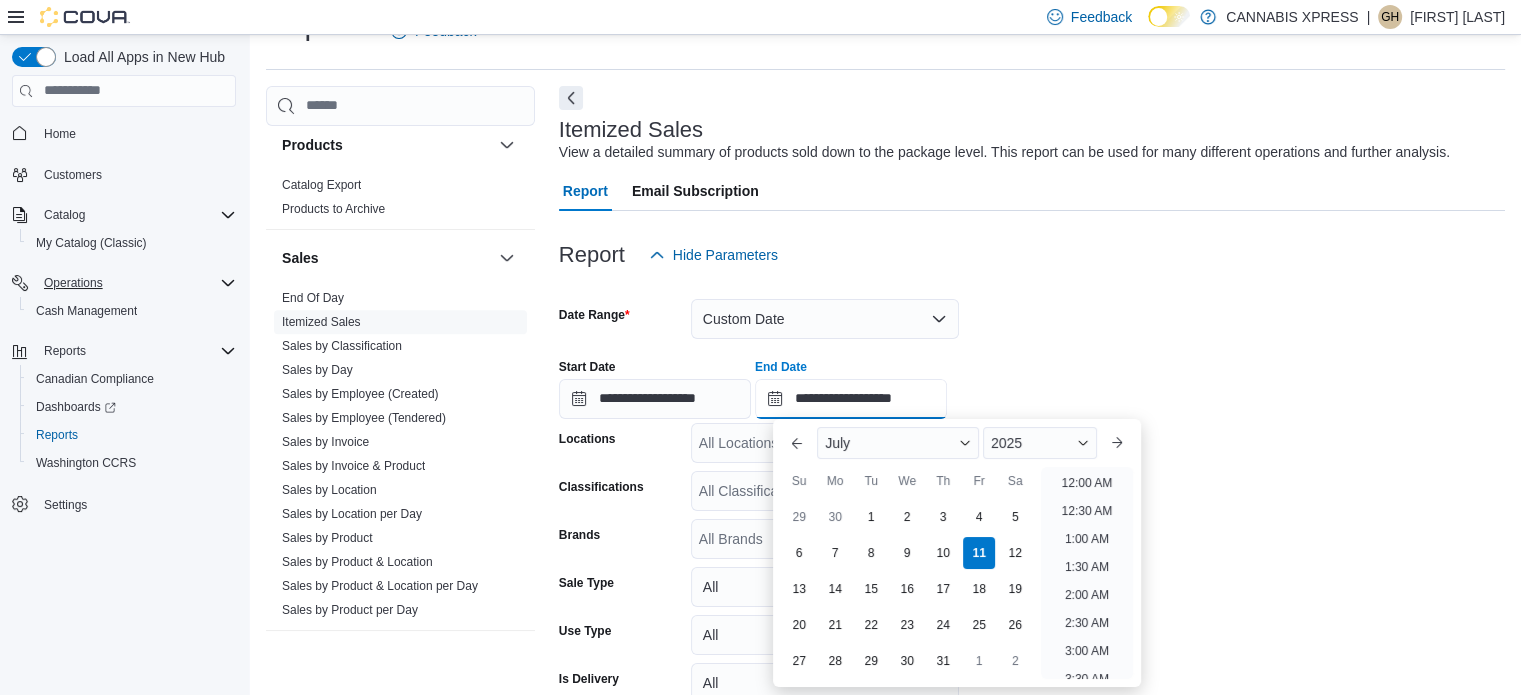scroll, scrollTop: 1136, scrollLeft: 0, axis: vertical 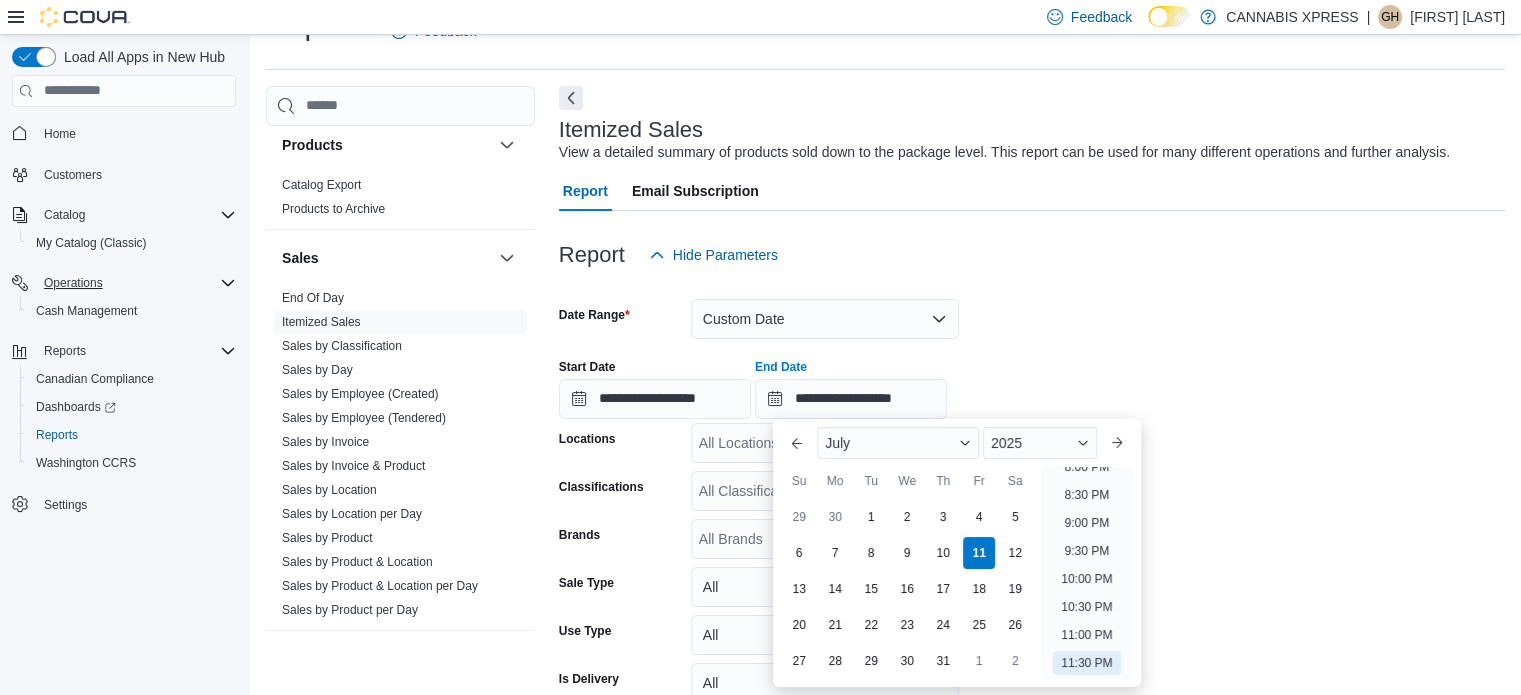 click on "Date Range" at bounding box center [621, 319] 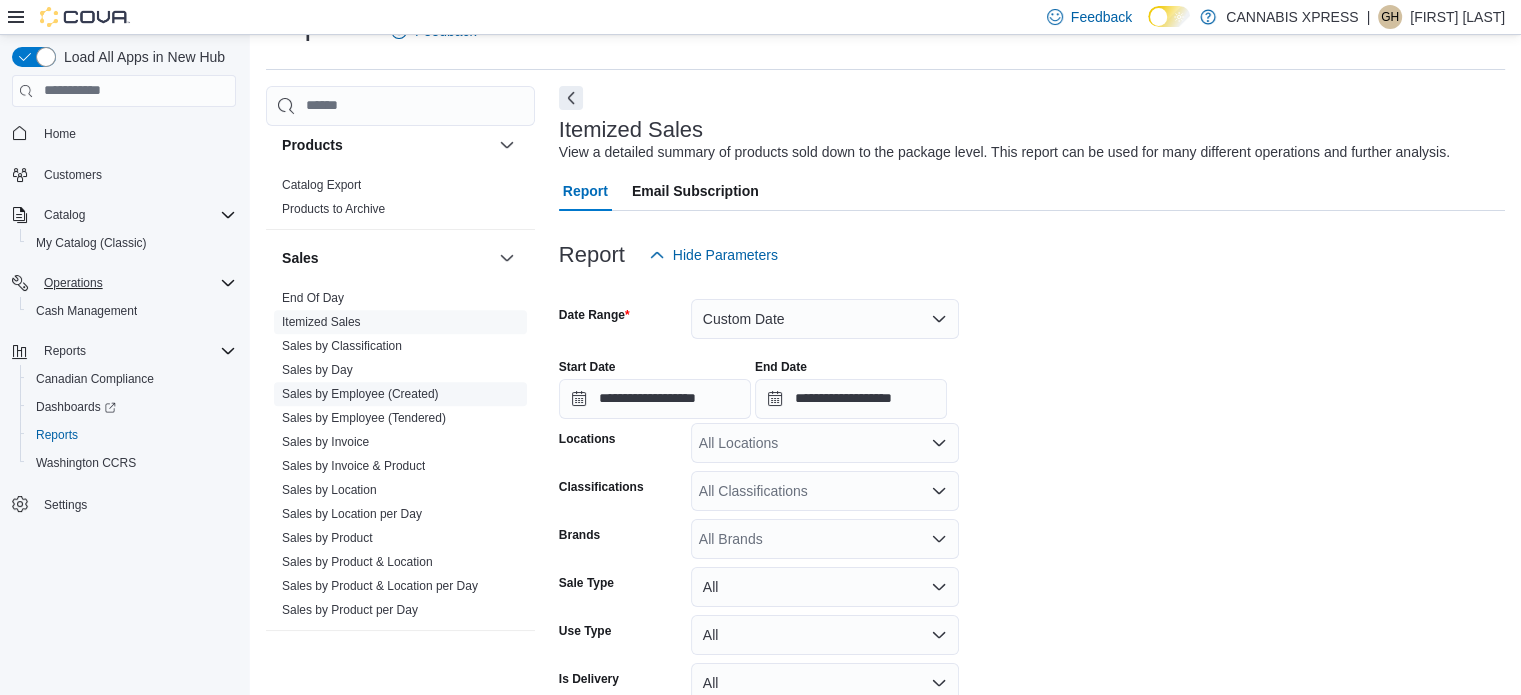 click on "Sales by Employee (Created)" at bounding box center (360, 394) 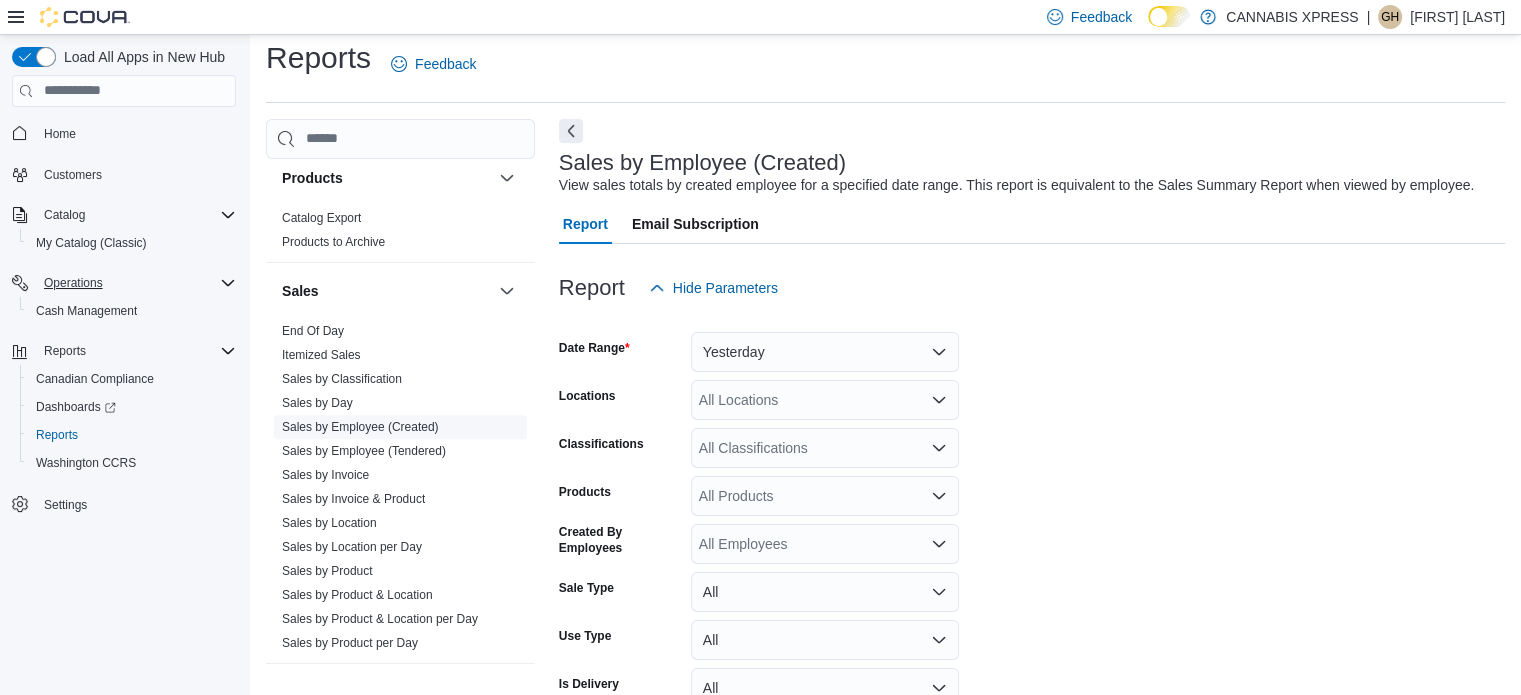 scroll, scrollTop: 46, scrollLeft: 0, axis: vertical 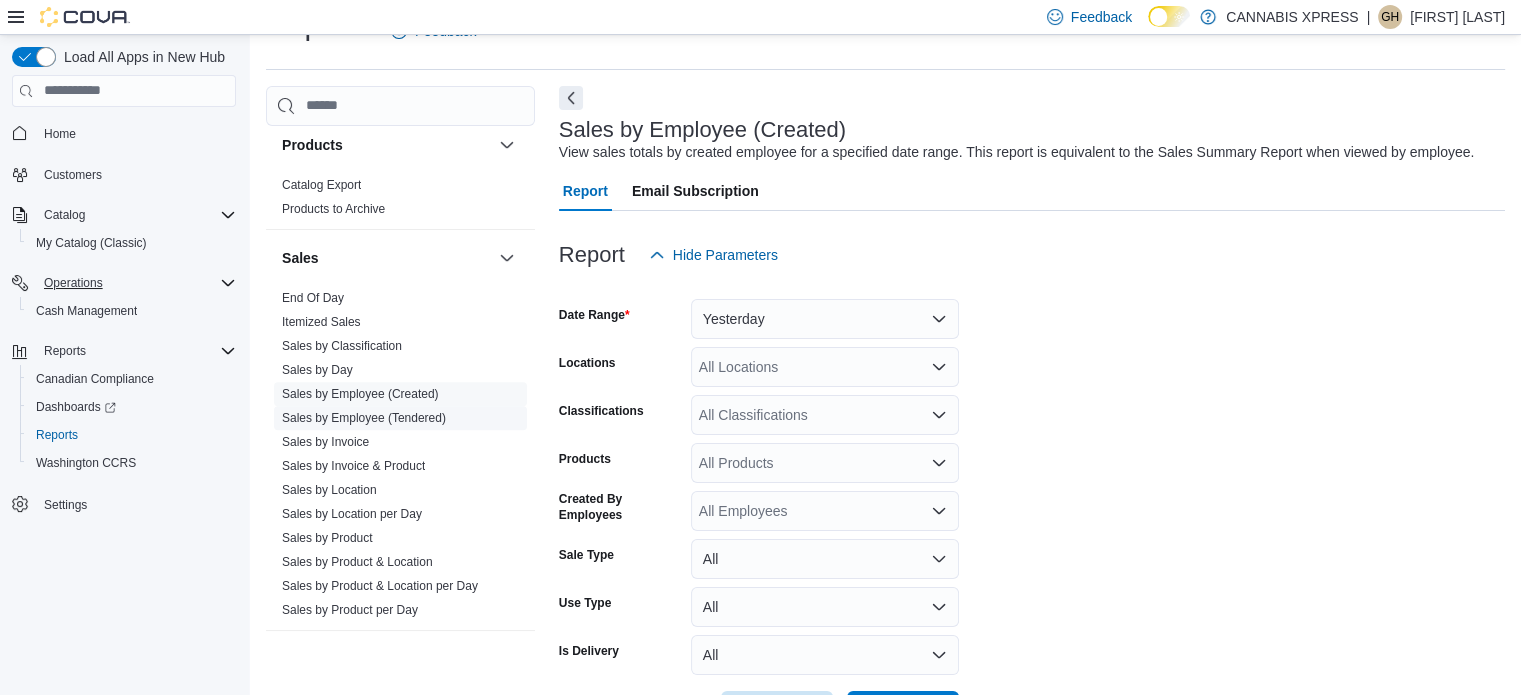 click on "Sales by Employee (Tendered)" at bounding box center [364, 418] 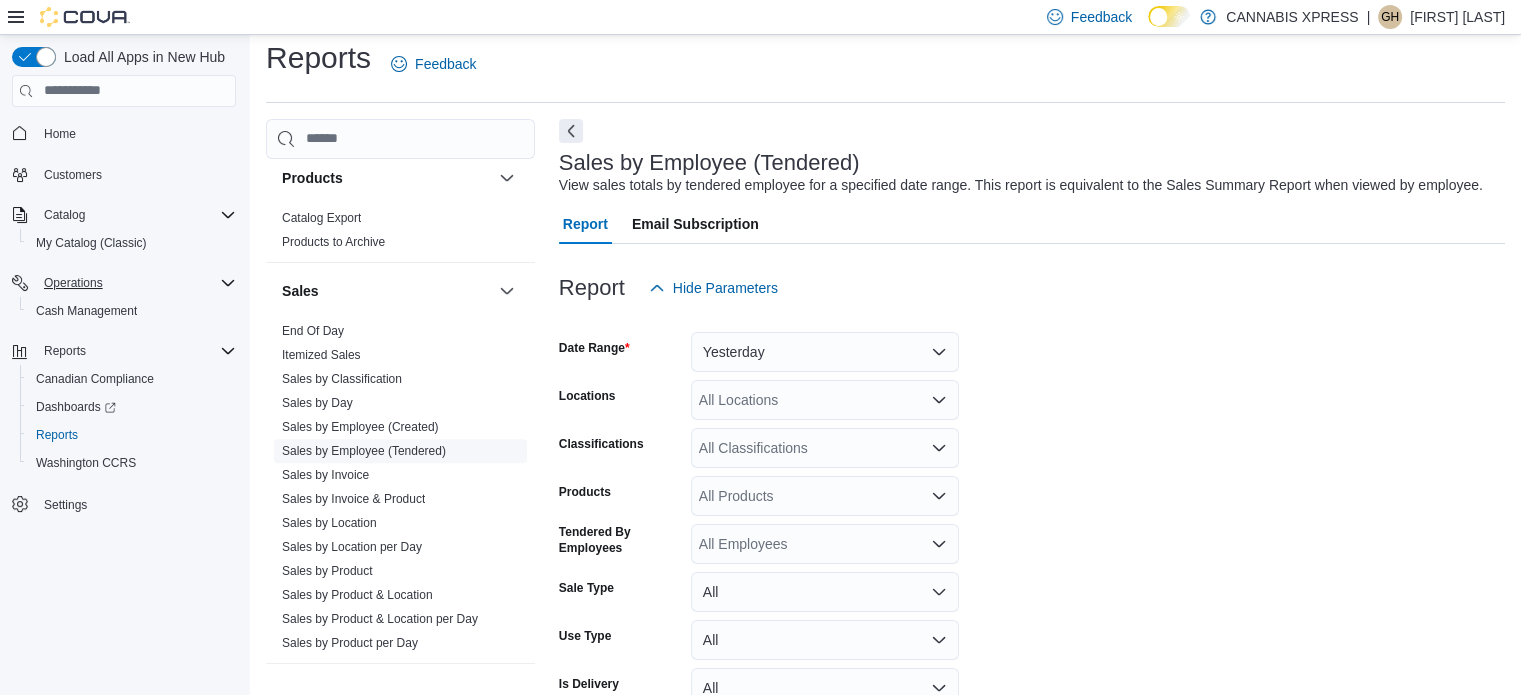 scroll, scrollTop: 46, scrollLeft: 0, axis: vertical 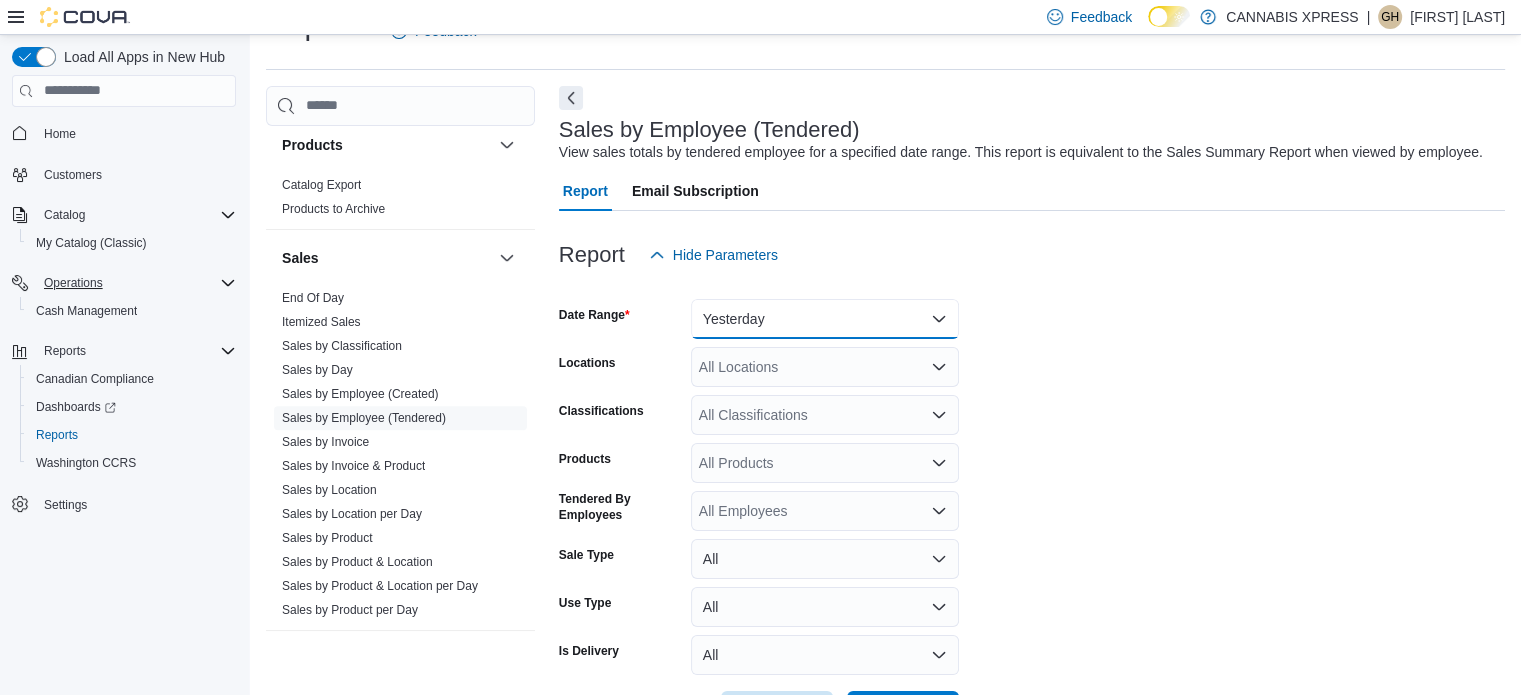 click on "Yesterday" at bounding box center [825, 319] 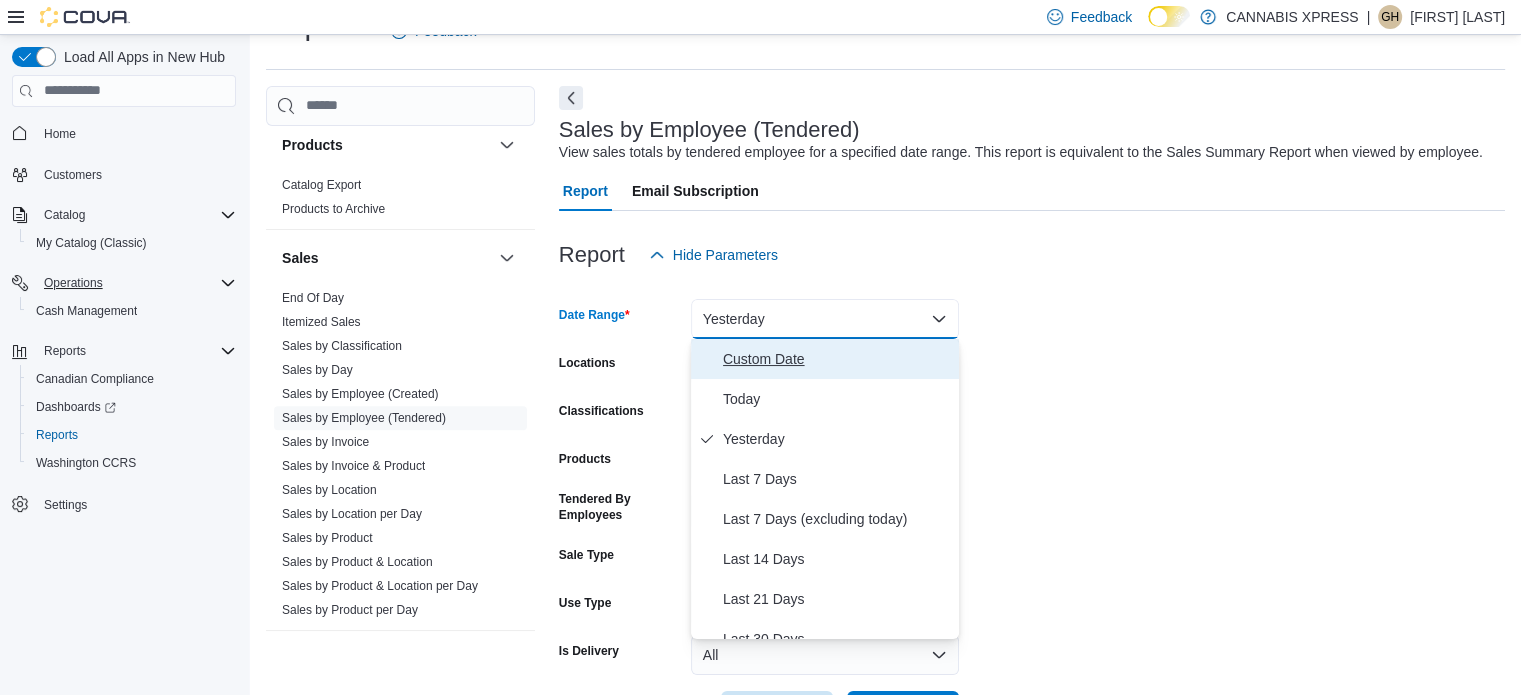 click on "Custom Date" at bounding box center [837, 359] 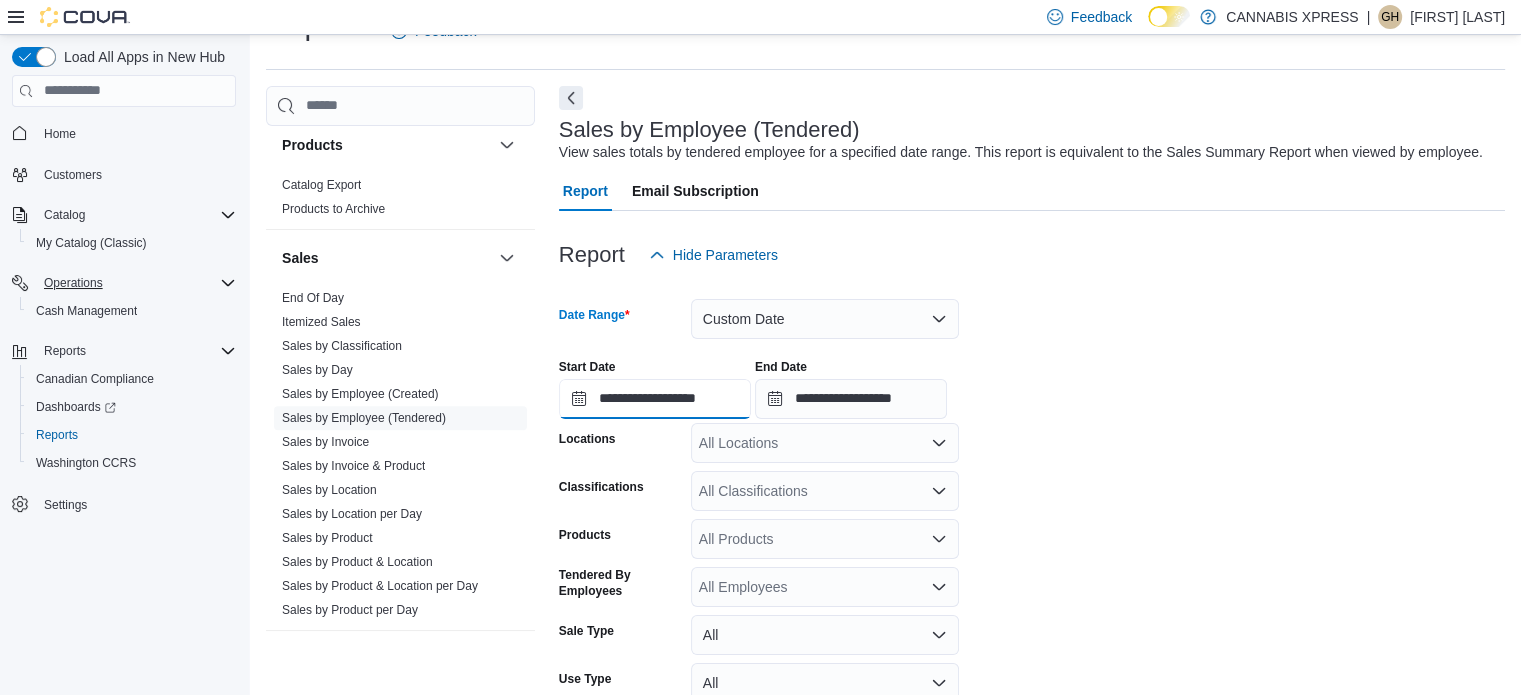 click on "**********" at bounding box center (655, 399) 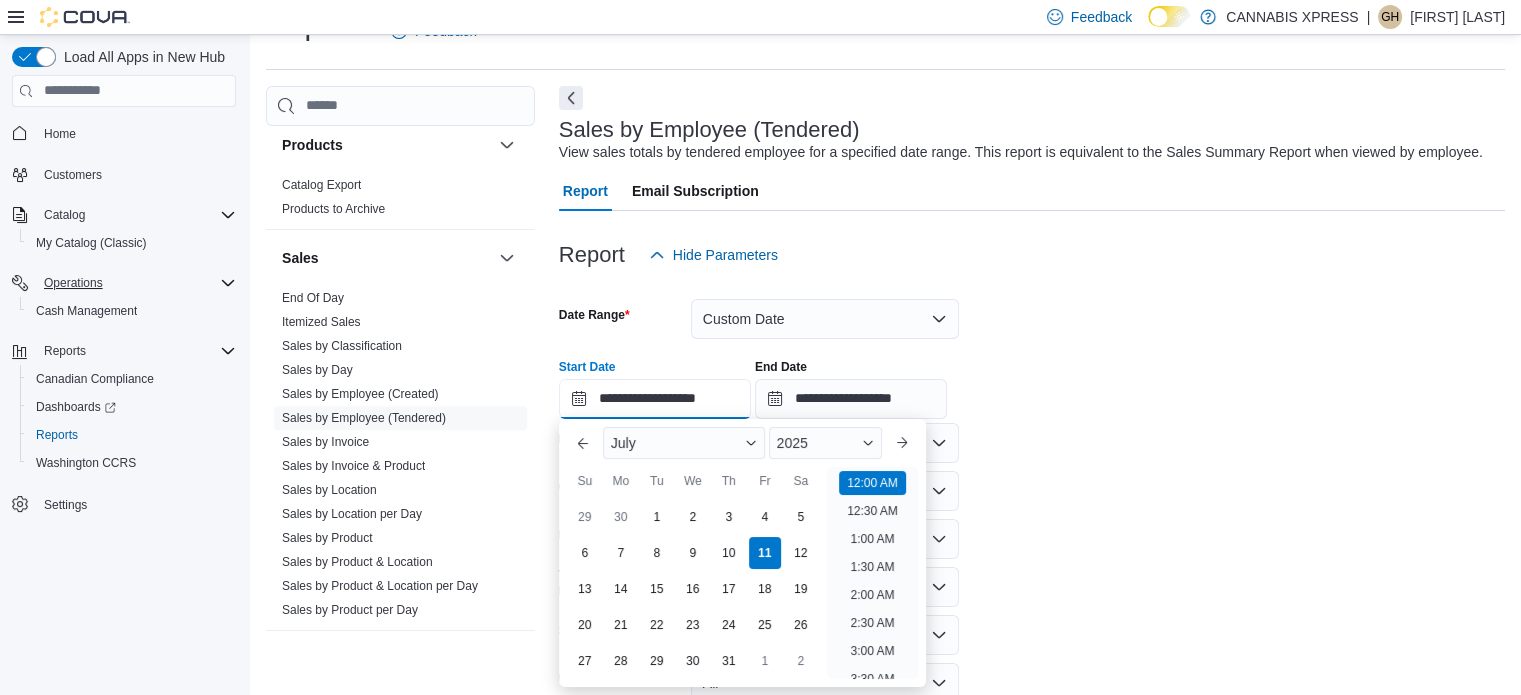 scroll, scrollTop: 62, scrollLeft: 0, axis: vertical 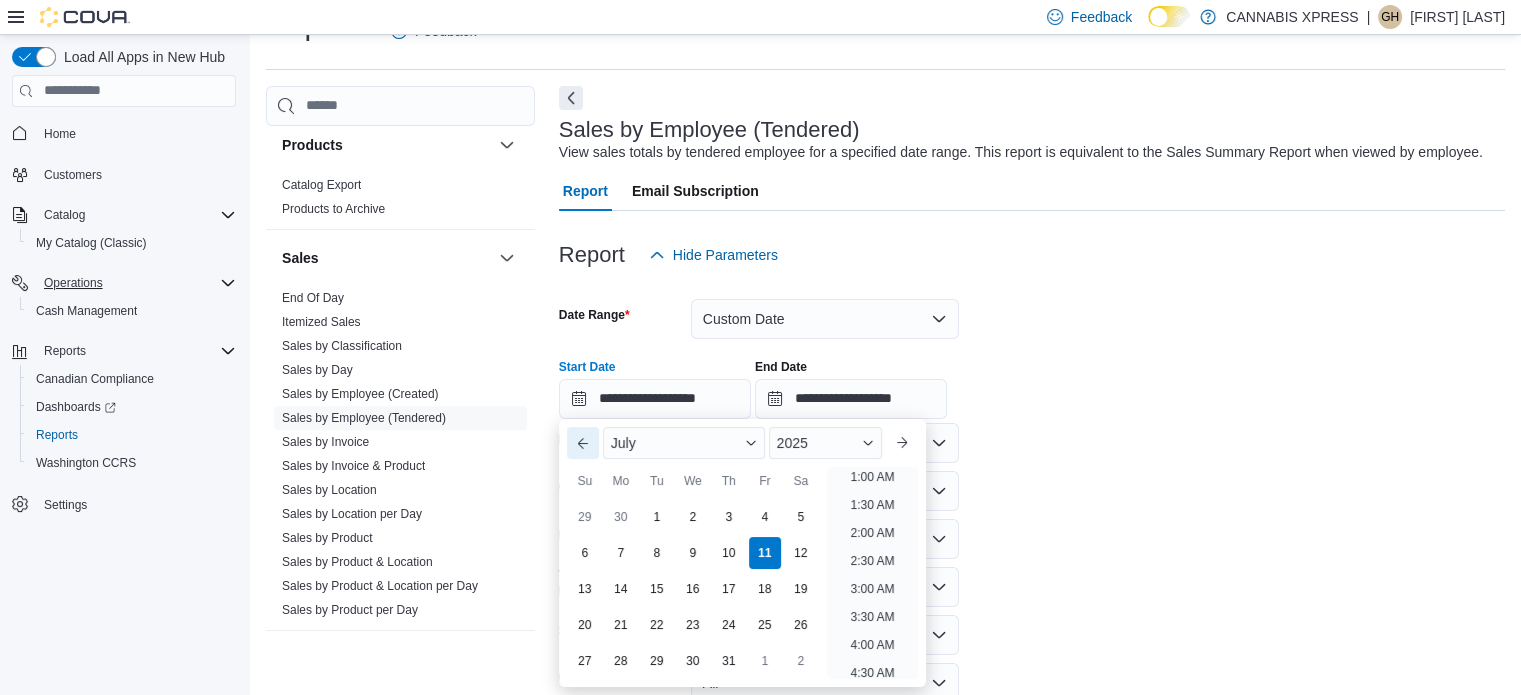 click on "Previous Month" at bounding box center [583, 443] 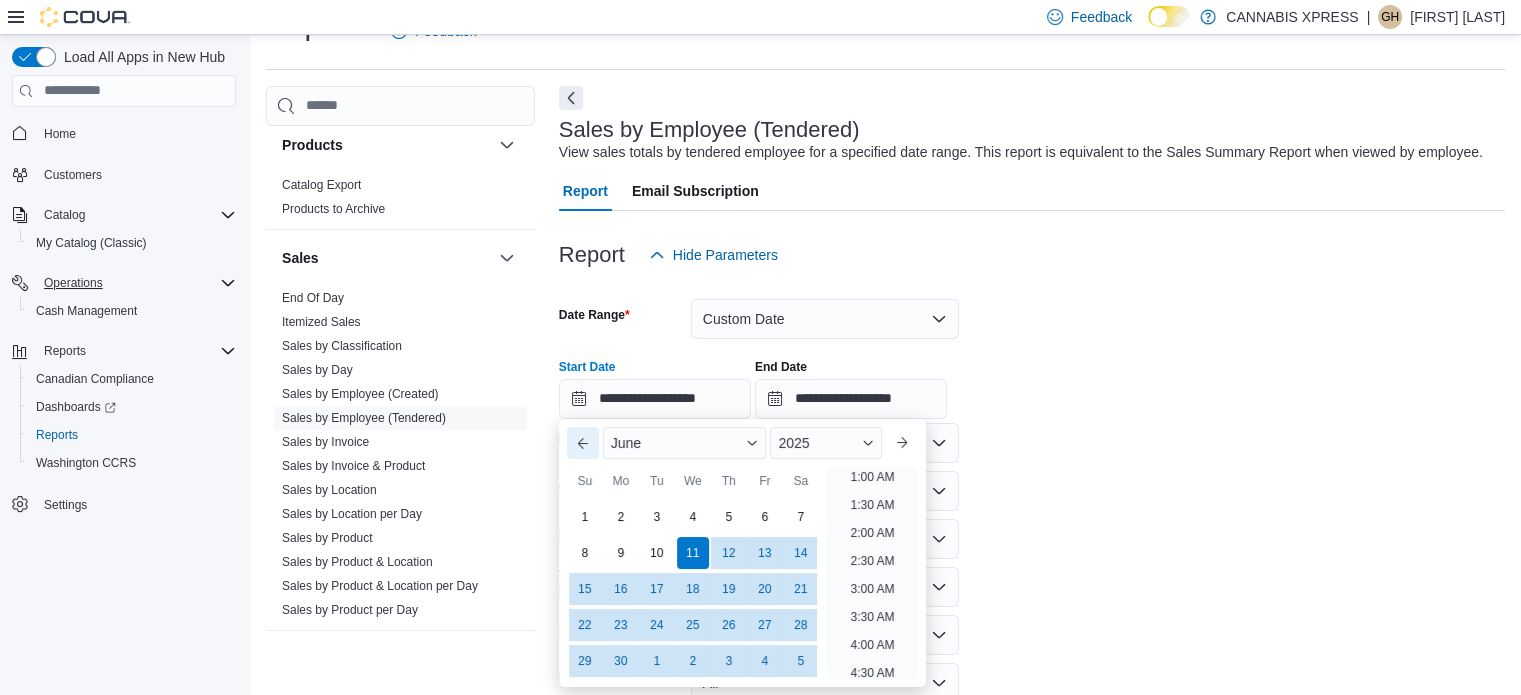 scroll, scrollTop: 4, scrollLeft: 0, axis: vertical 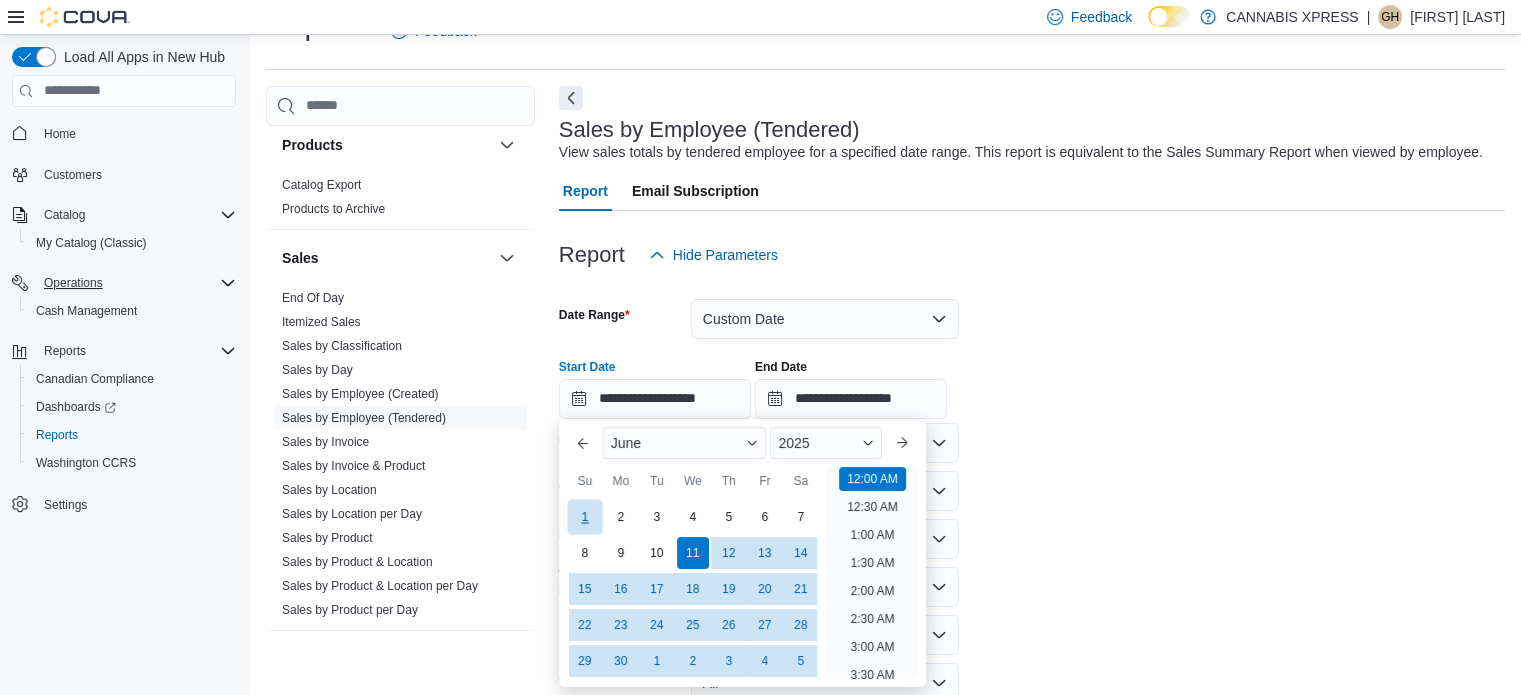 click on "1" at bounding box center (584, 516) 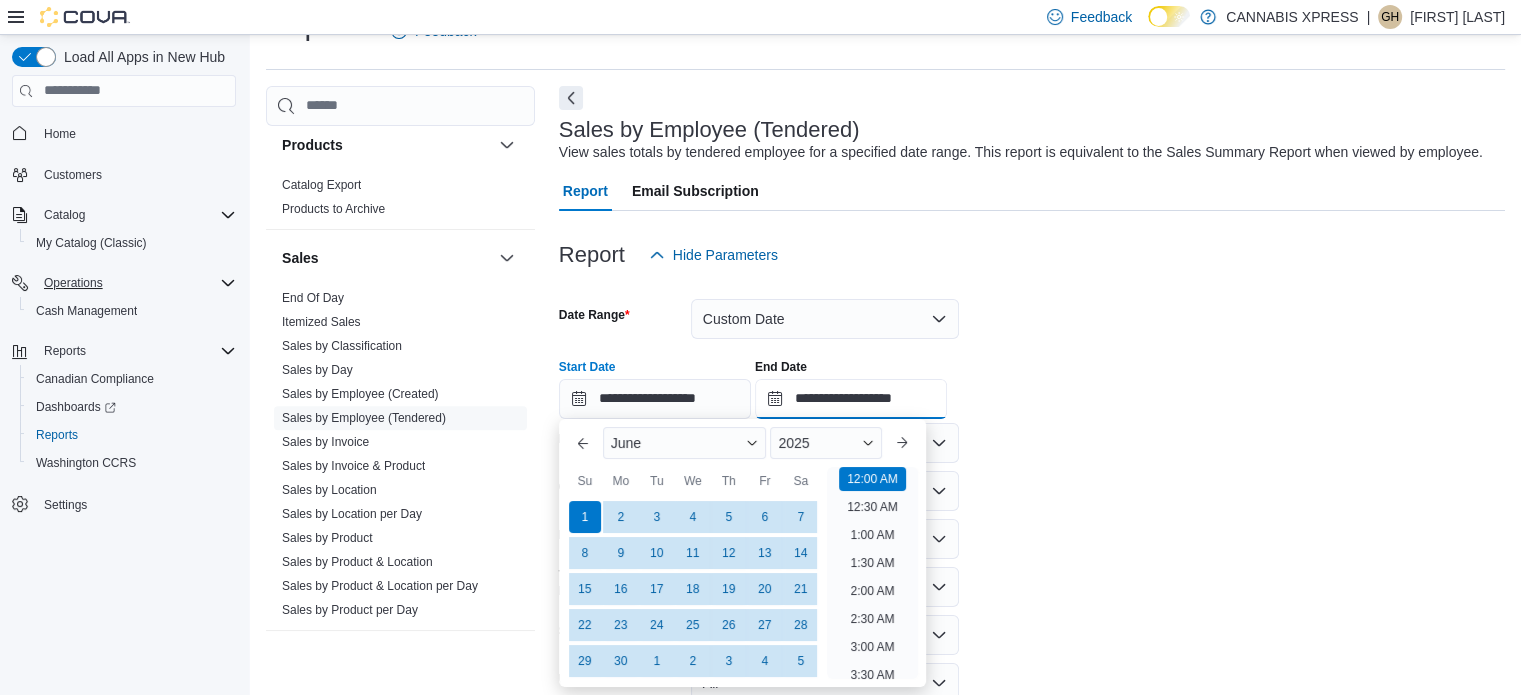 click on "**********" at bounding box center (851, 399) 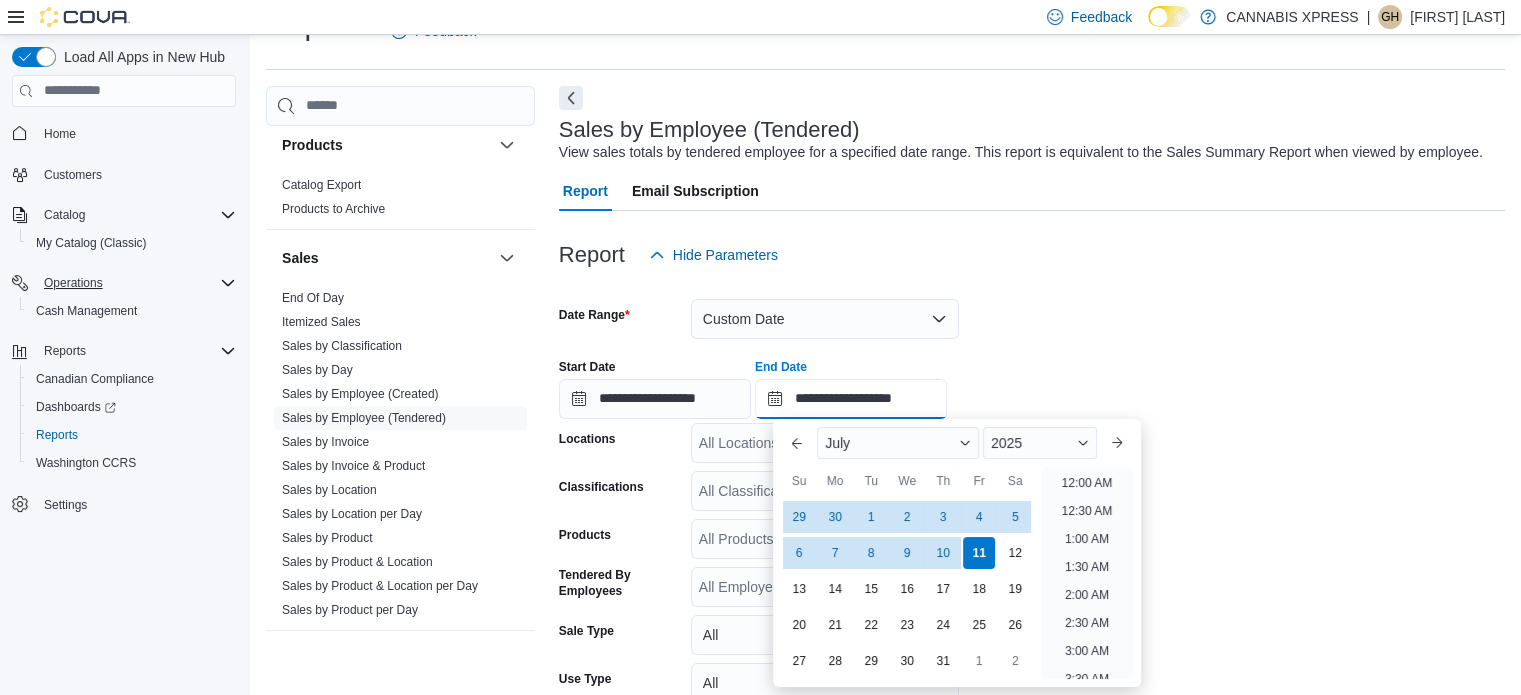 scroll, scrollTop: 1136, scrollLeft: 0, axis: vertical 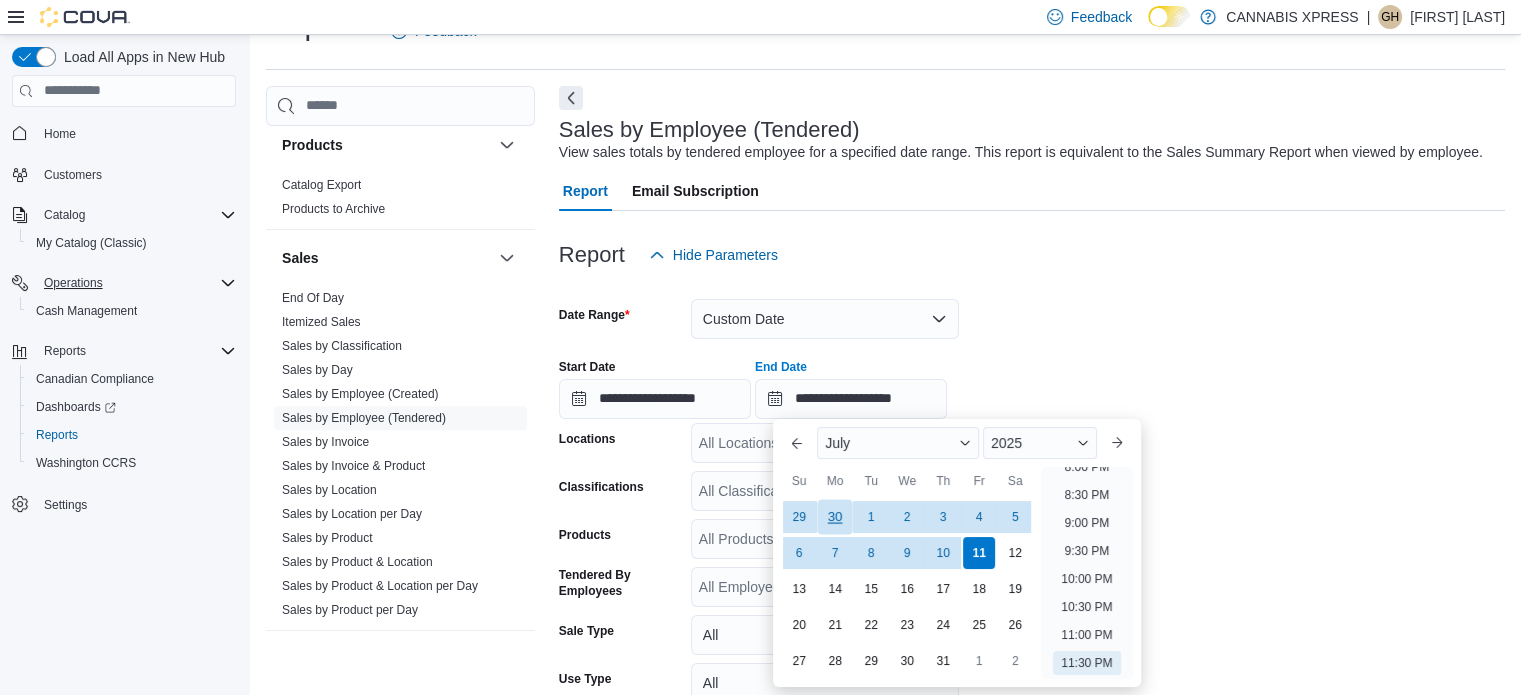 click on "30" at bounding box center [835, 516] 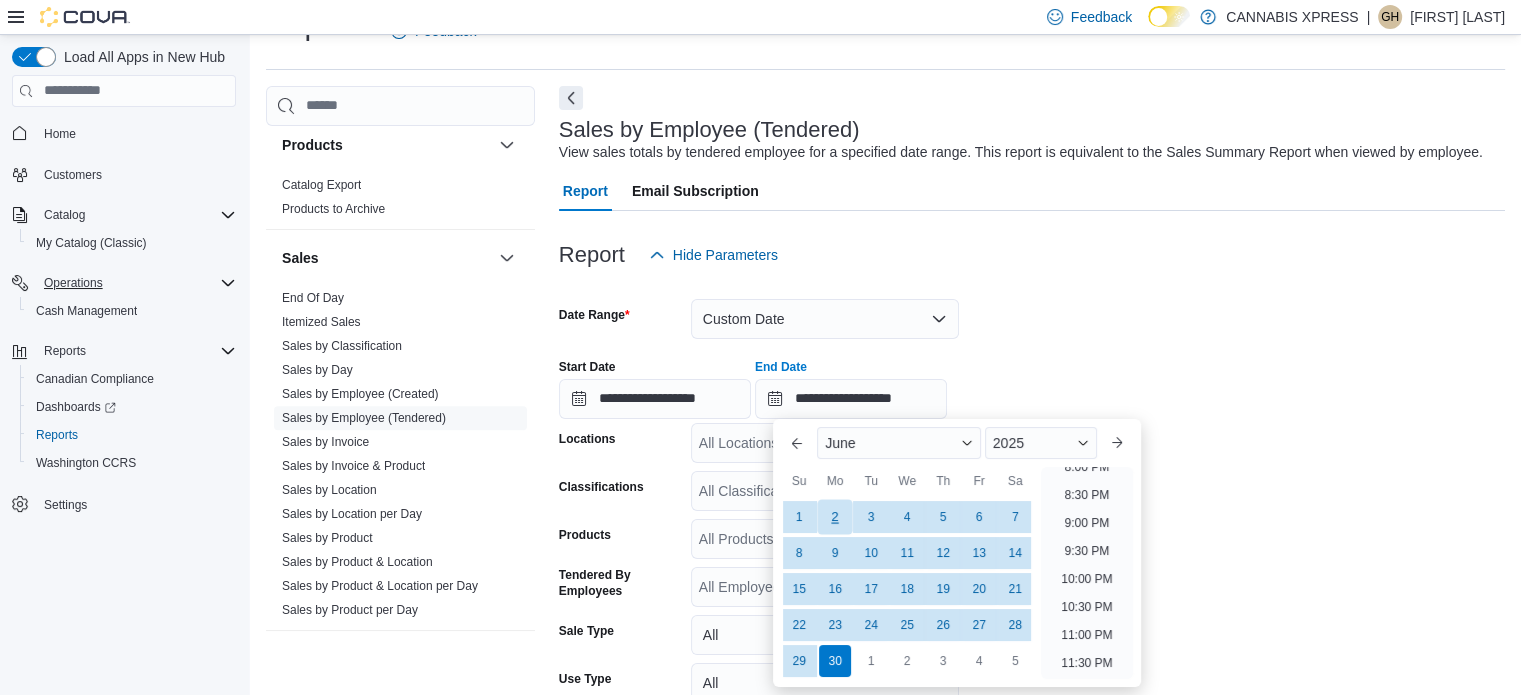type on "**********" 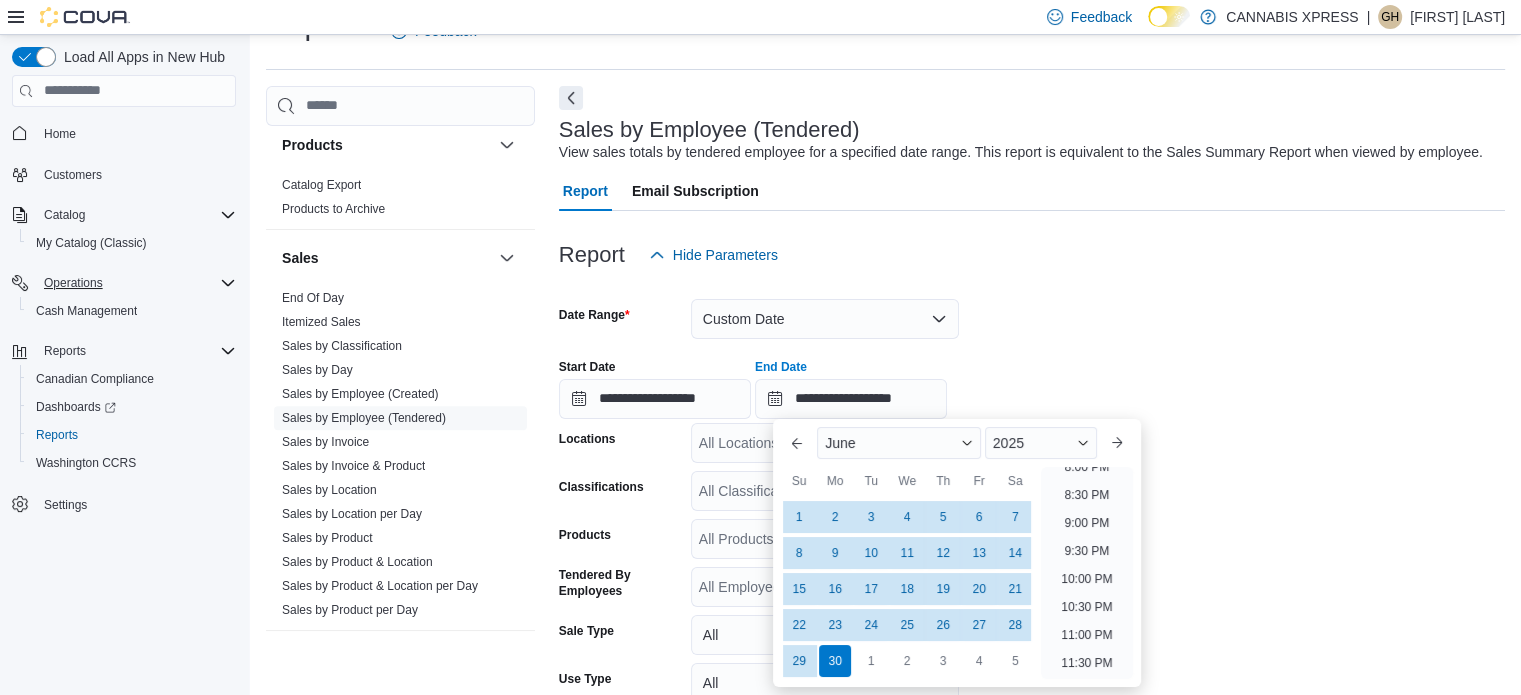 click on "**********" at bounding box center [1032, 381] 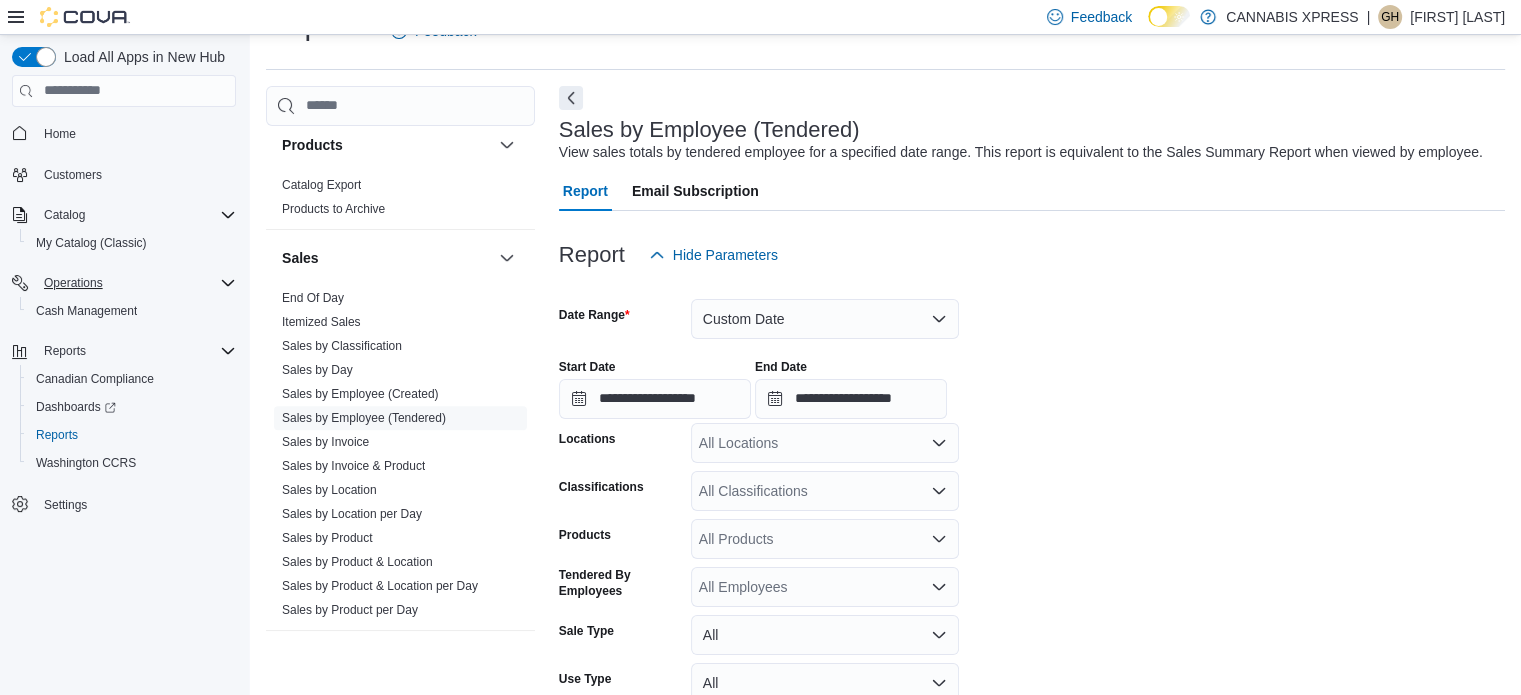 click on "All Locations" at bounding box center [825, 443] 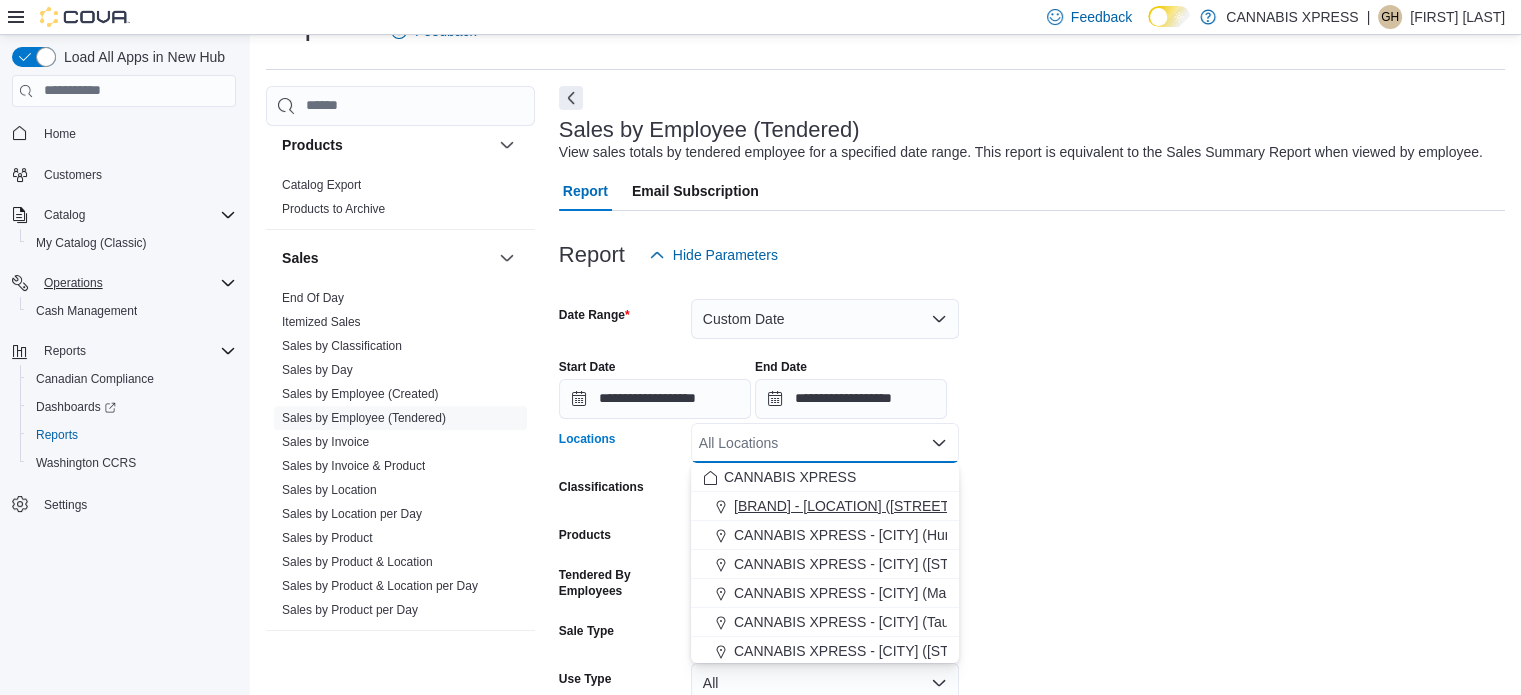 click on "[BRAND] - [LOCATION] ([STREET])" at bounding box center (846, 506) 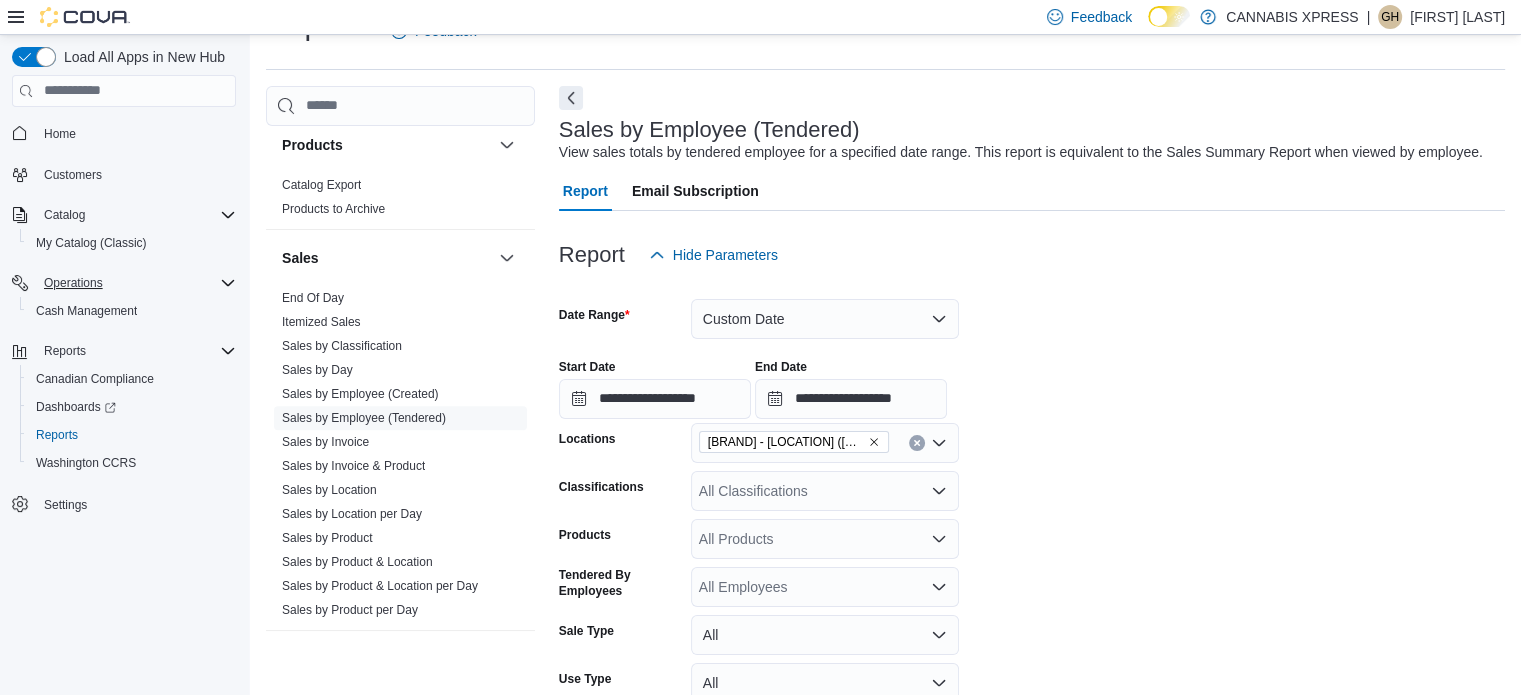click on "**********" at bounding box center (1032, 541) 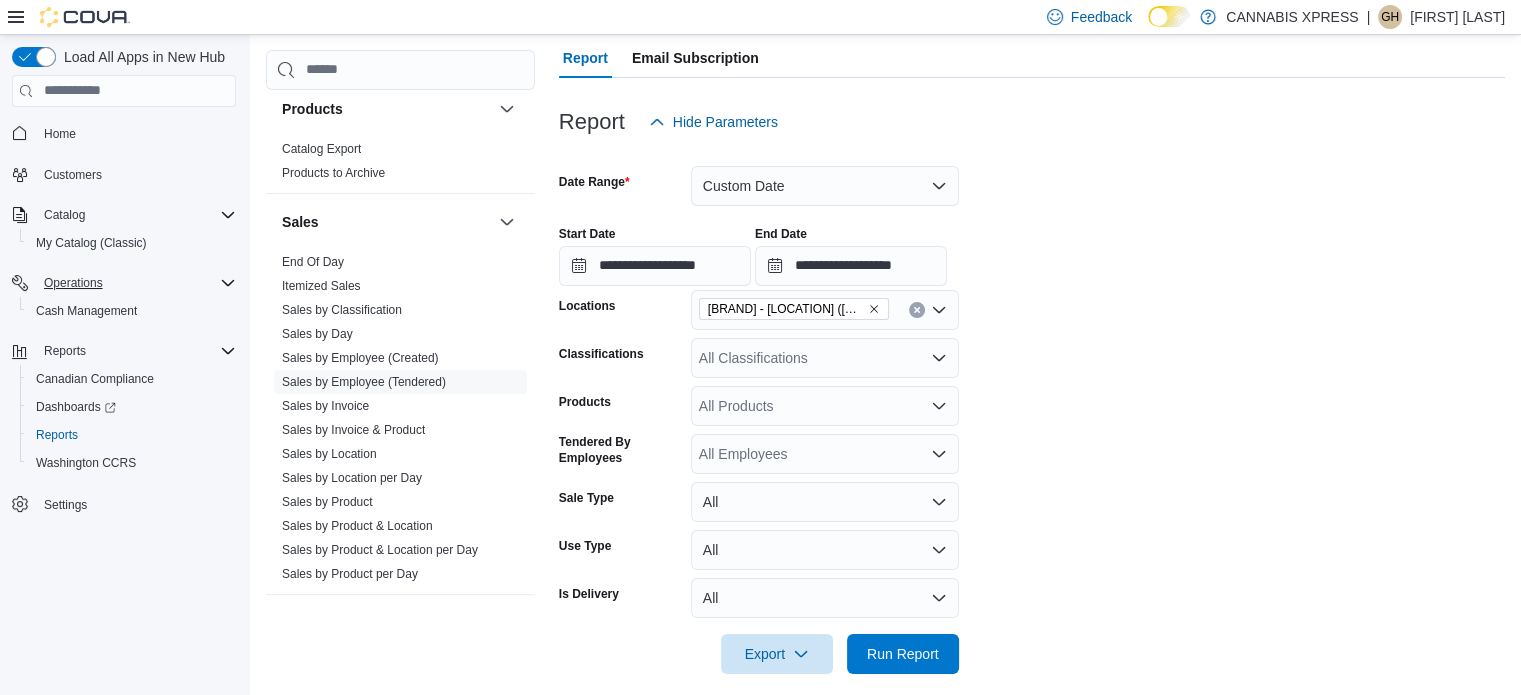 scroll, scrollTop: 197, scrollLeft: 0, axis: vertical 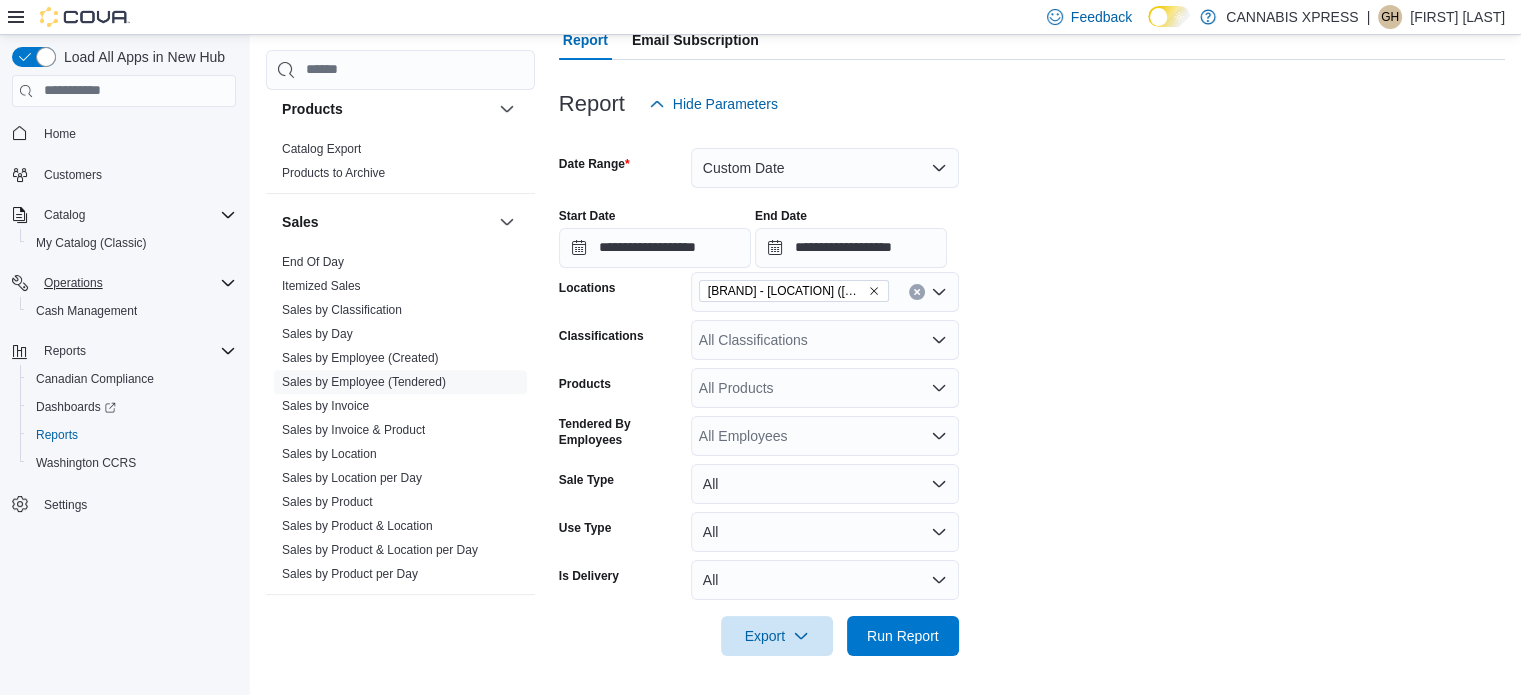 click on "All Products" at bounding box center [825, 388] 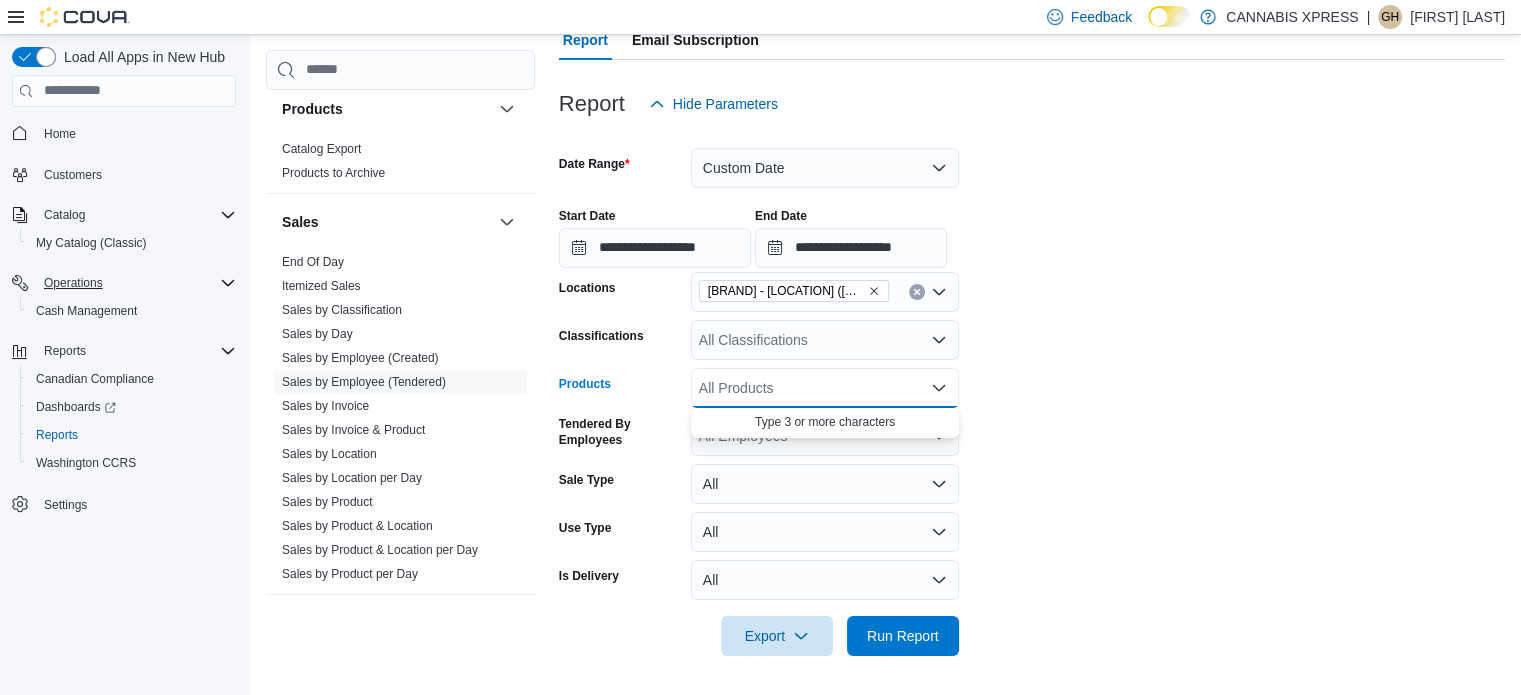 click on "**********" at bounding box center [1032, 390] 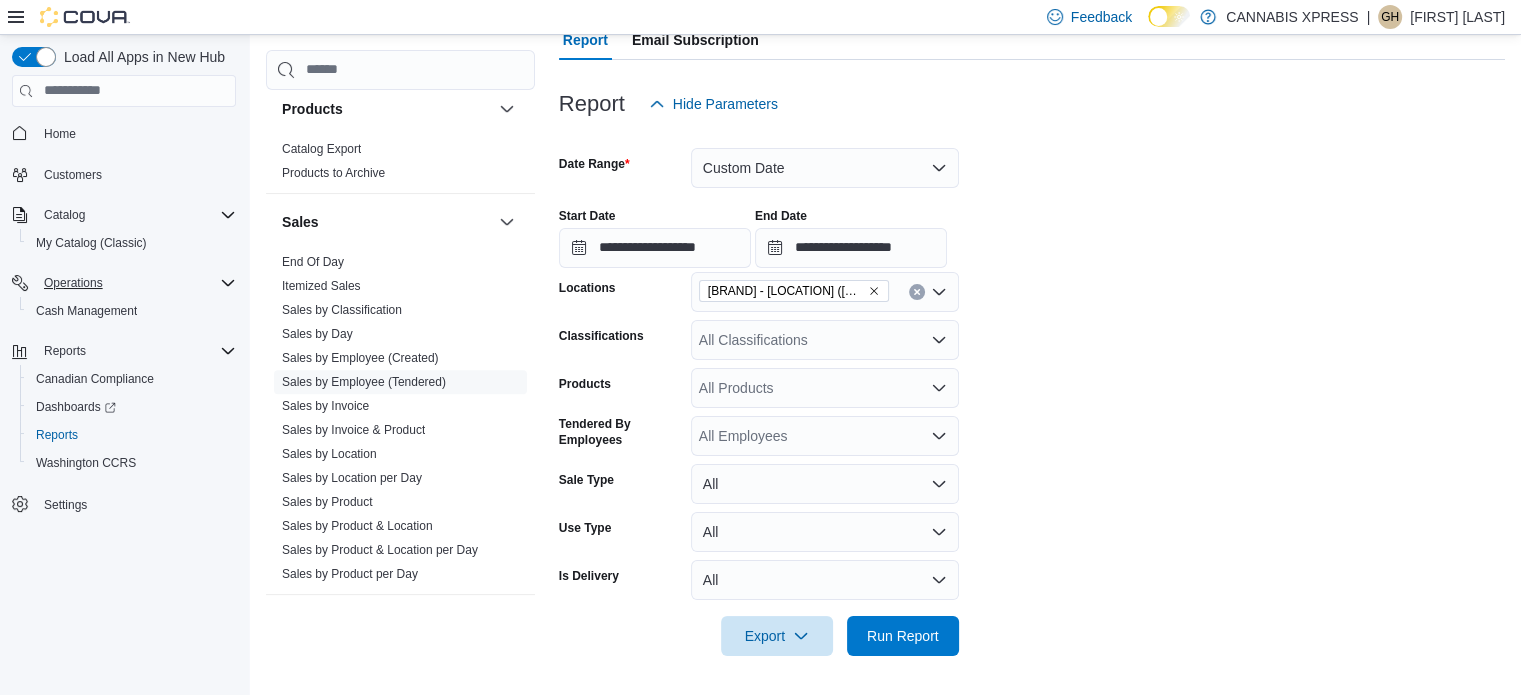 click on "All Employees" at bounding box center [825, 436] 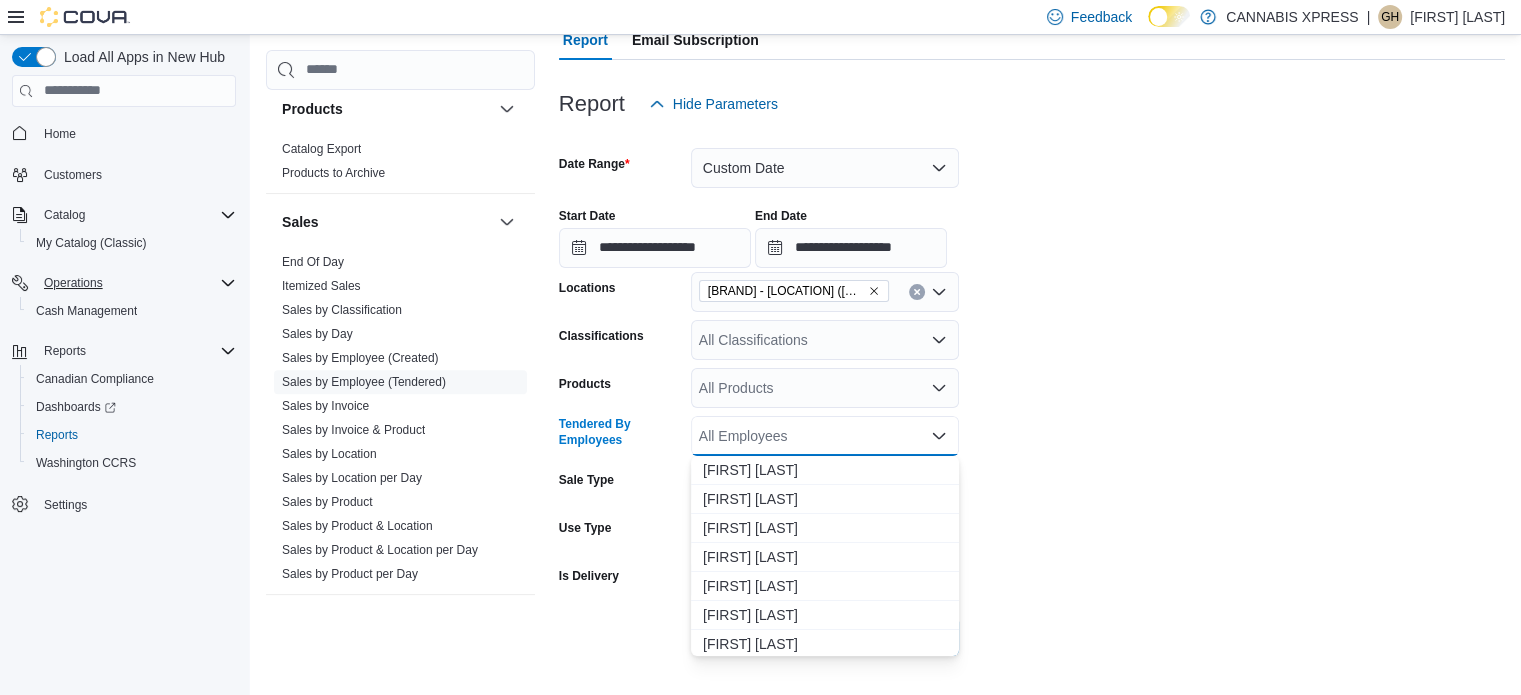 click on "**********" at bounding box center [1032, 390] 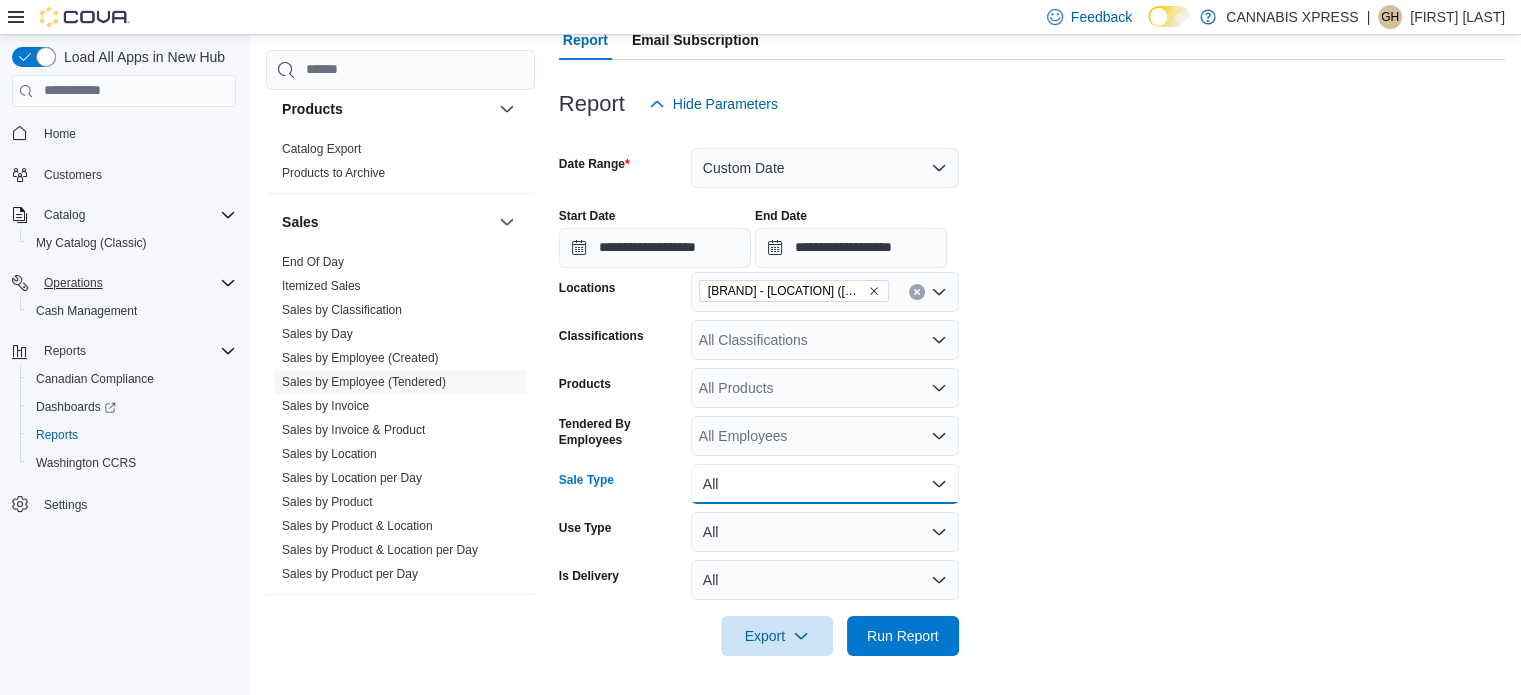 click on "All" at bounding box center (825, 484) 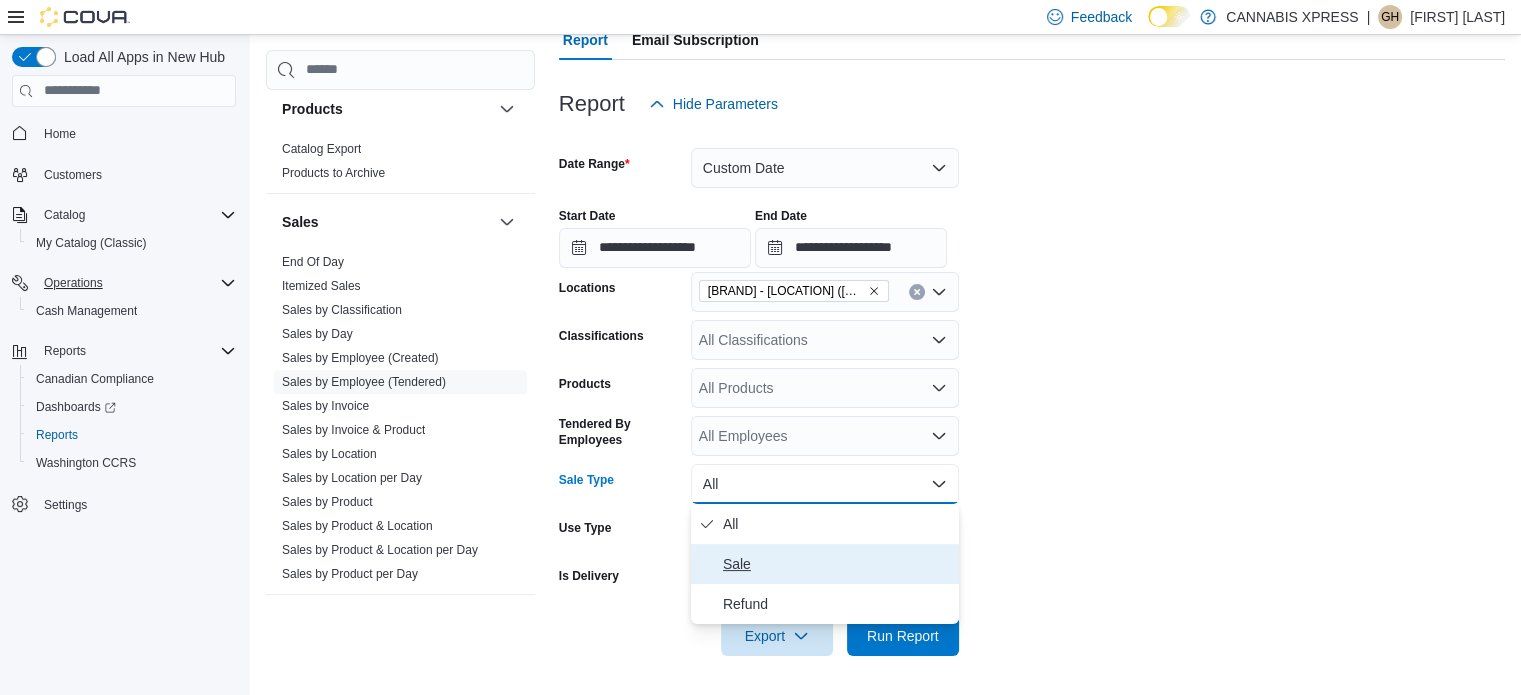 click on "Sale" at bounding box center [837, 564] 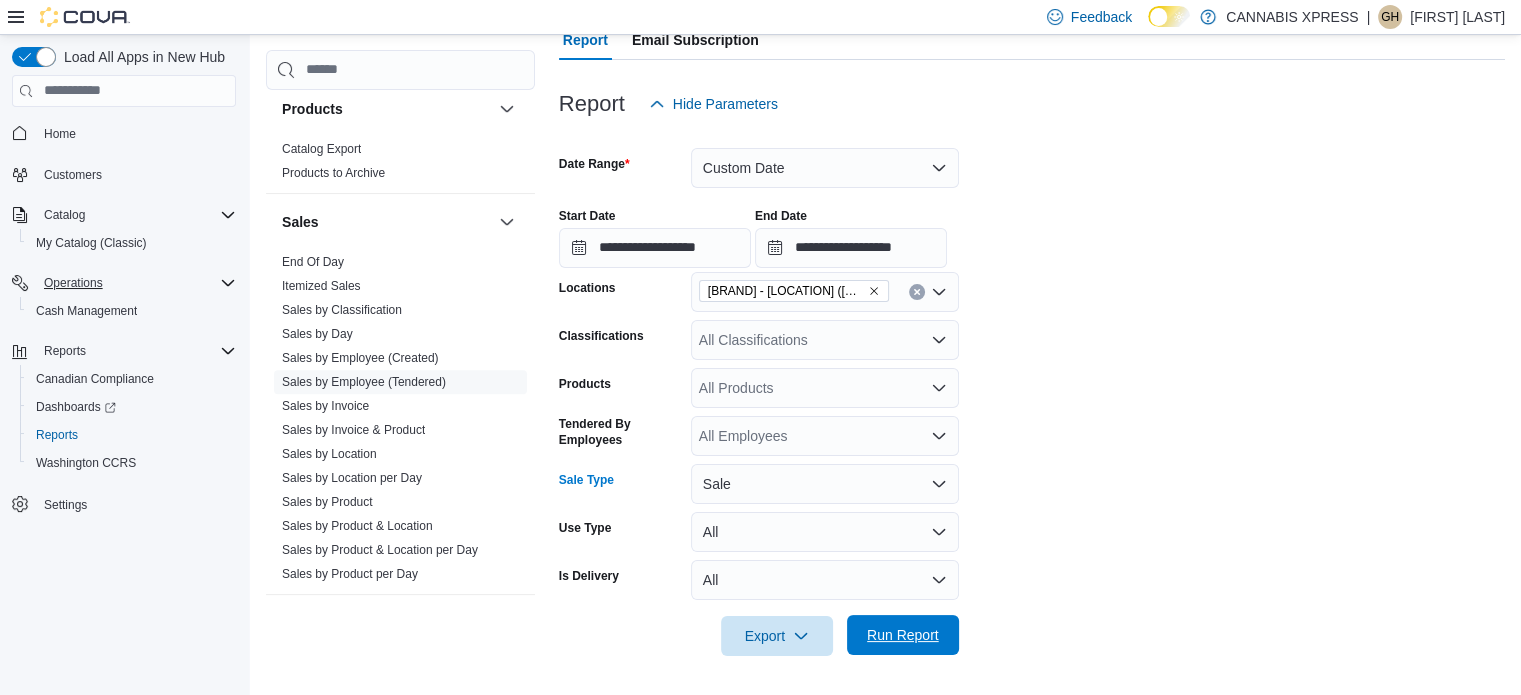 click on "Run Report" at bounding box center (903, 635) 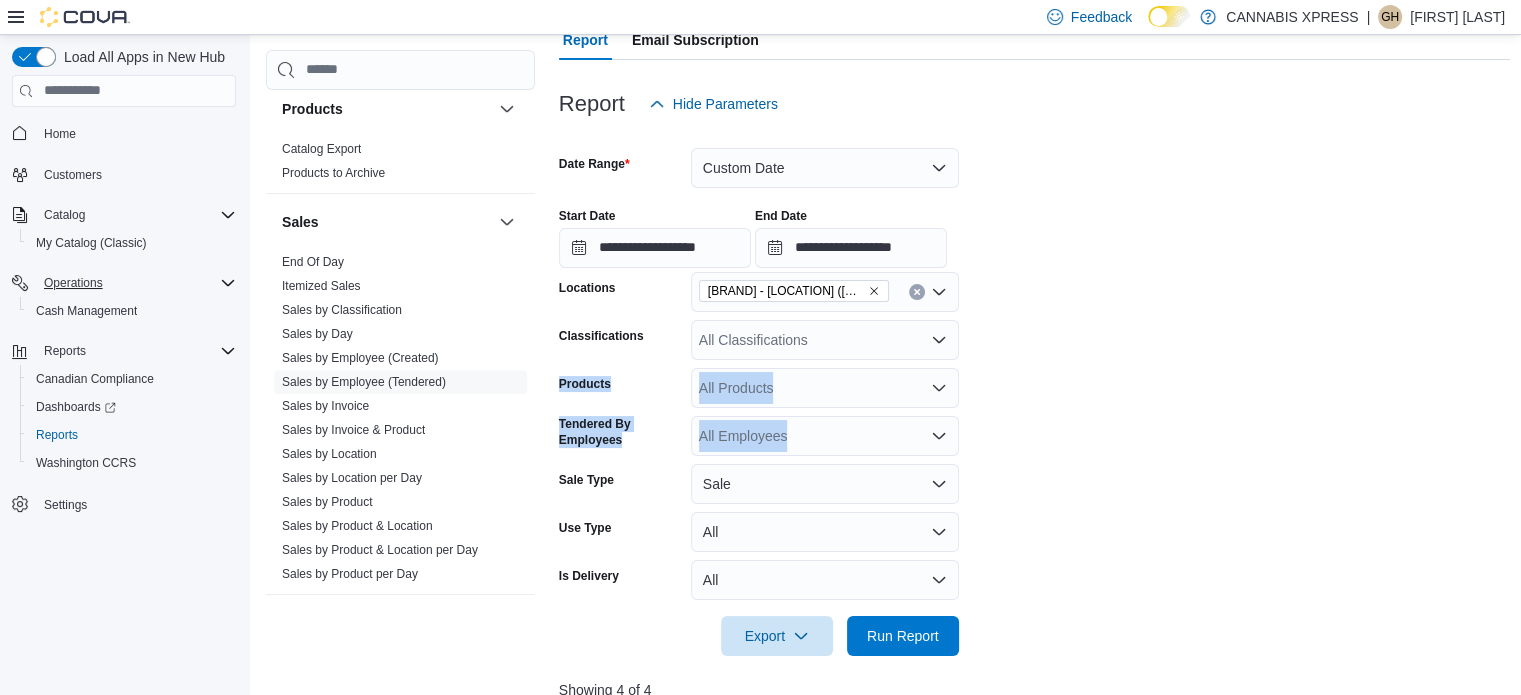 drag, startPoint x: 1505, startPoint y: 335, endPoint x: 1486, endPoint y: 438, distance: 104.73777 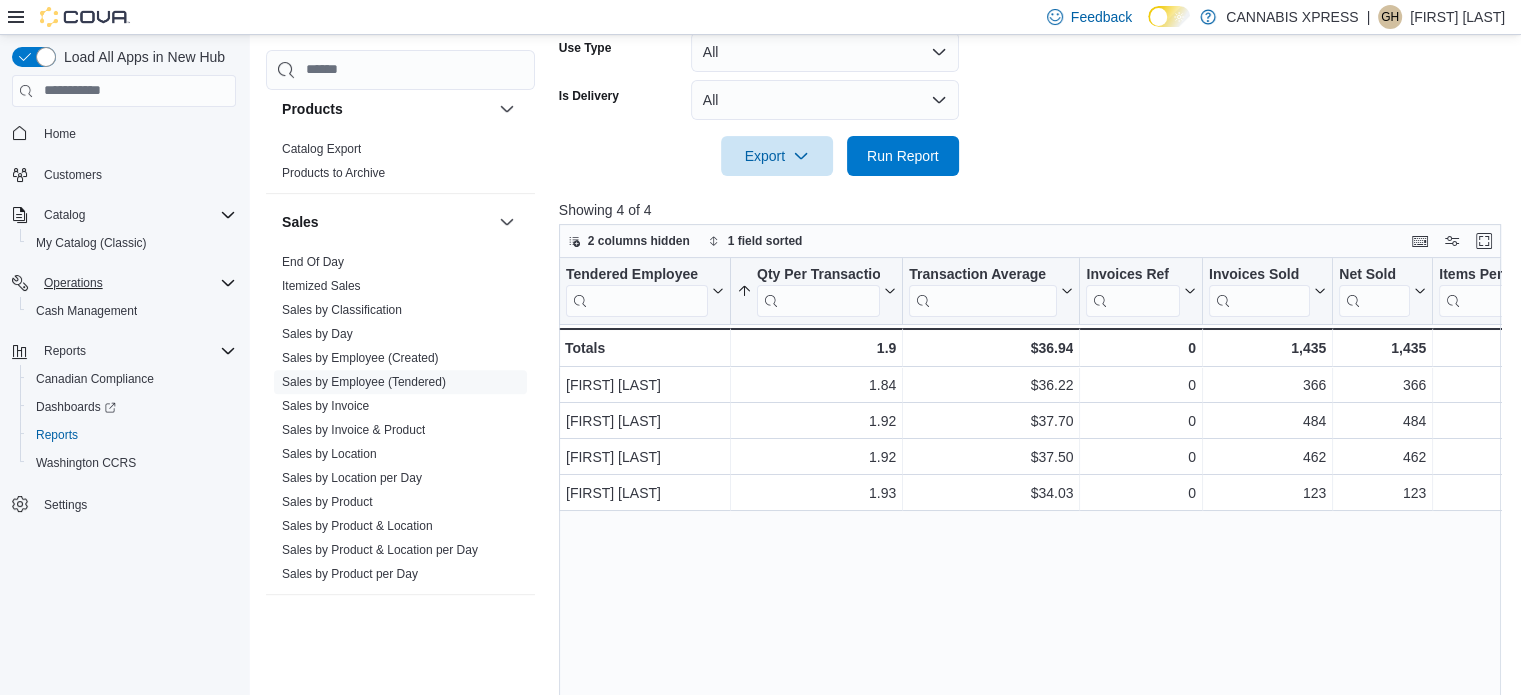 scroll, scrollTop: 777, scrollLeft: 0, axis: vertical 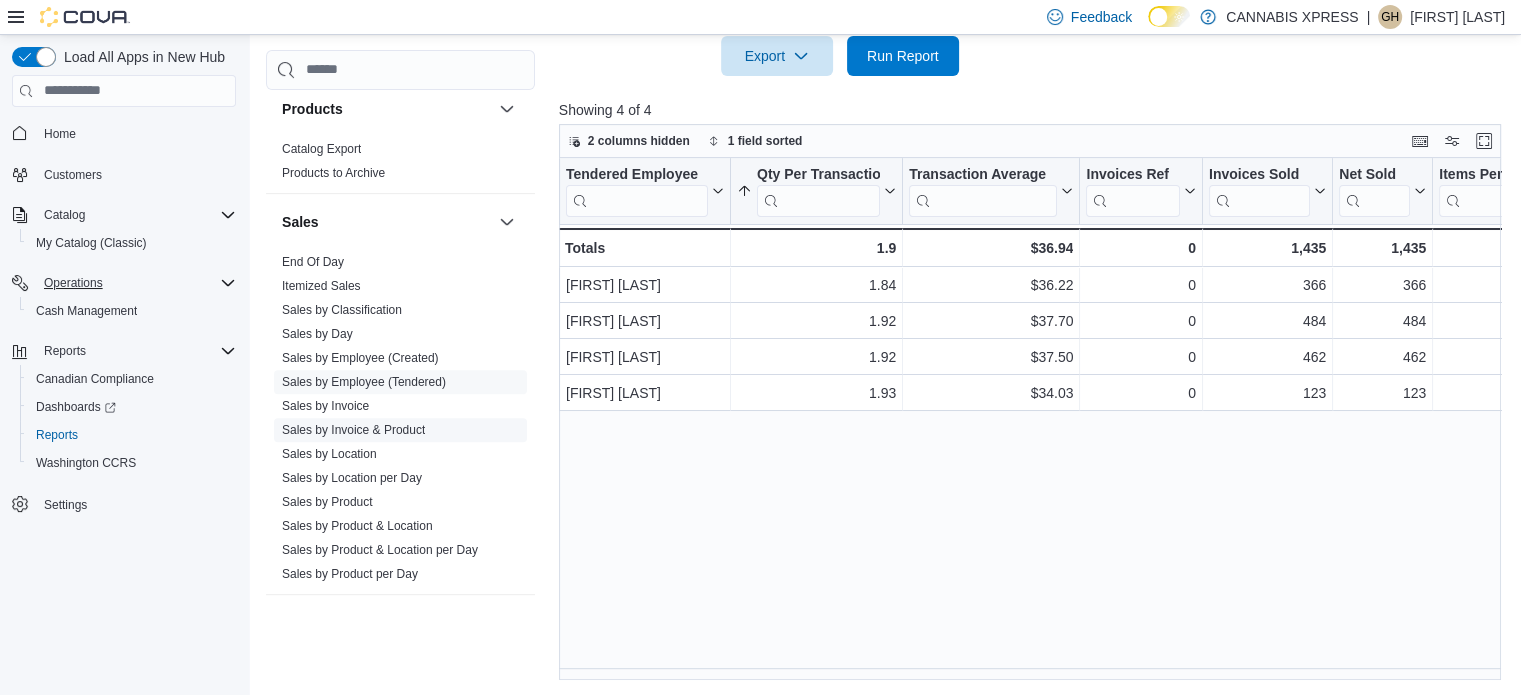 click on "Sales by Invoice & Product" at bounding box center [353, 430] 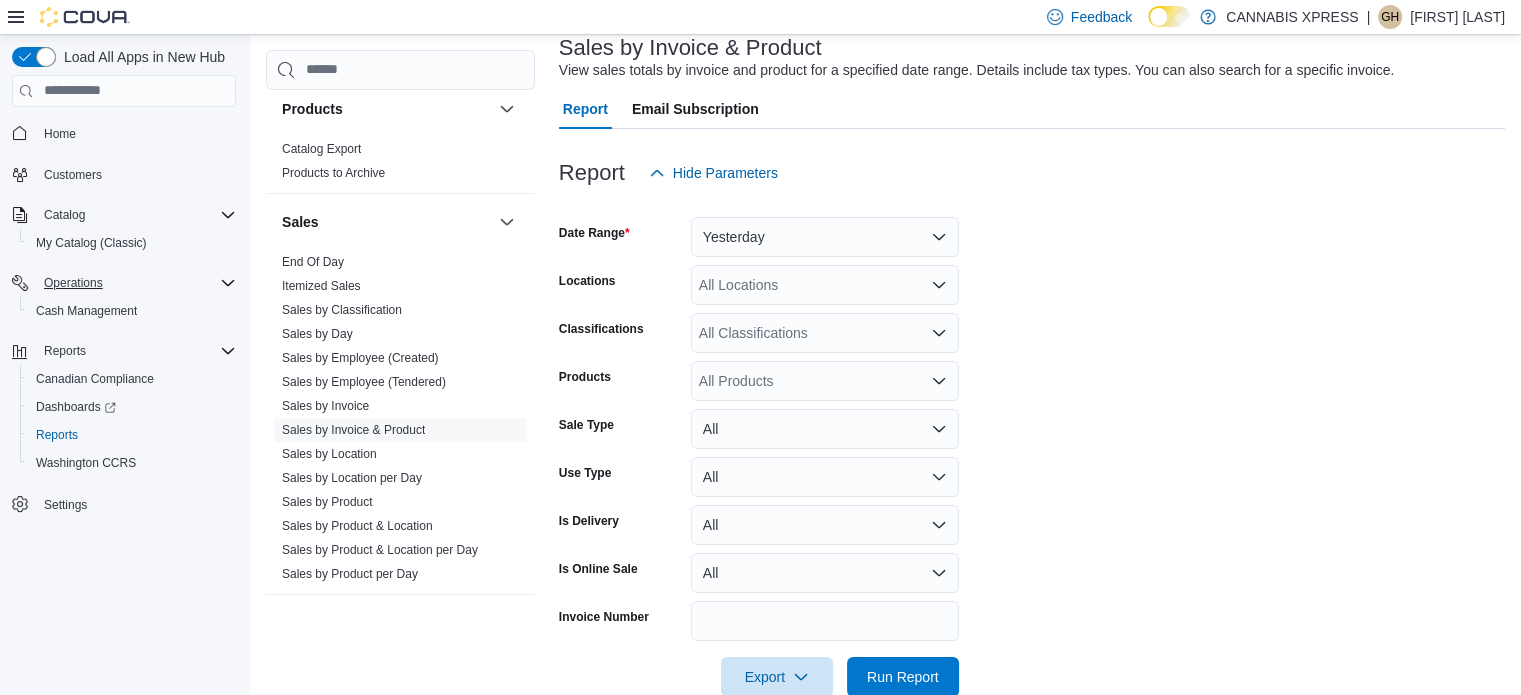 scroll, scrollTop: 46, scrollLeft: 0, axis: vertical 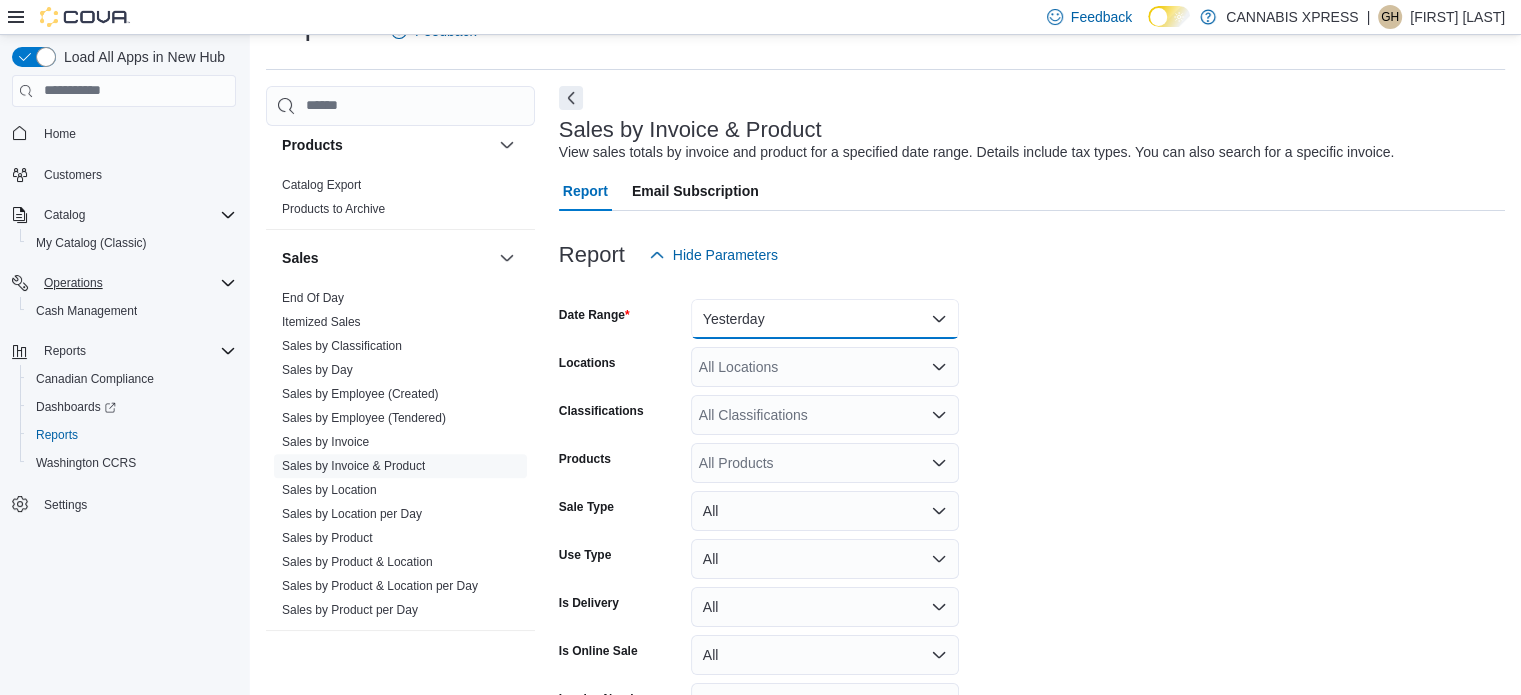 click on "Yesterday" at bounding box center [825, 319] 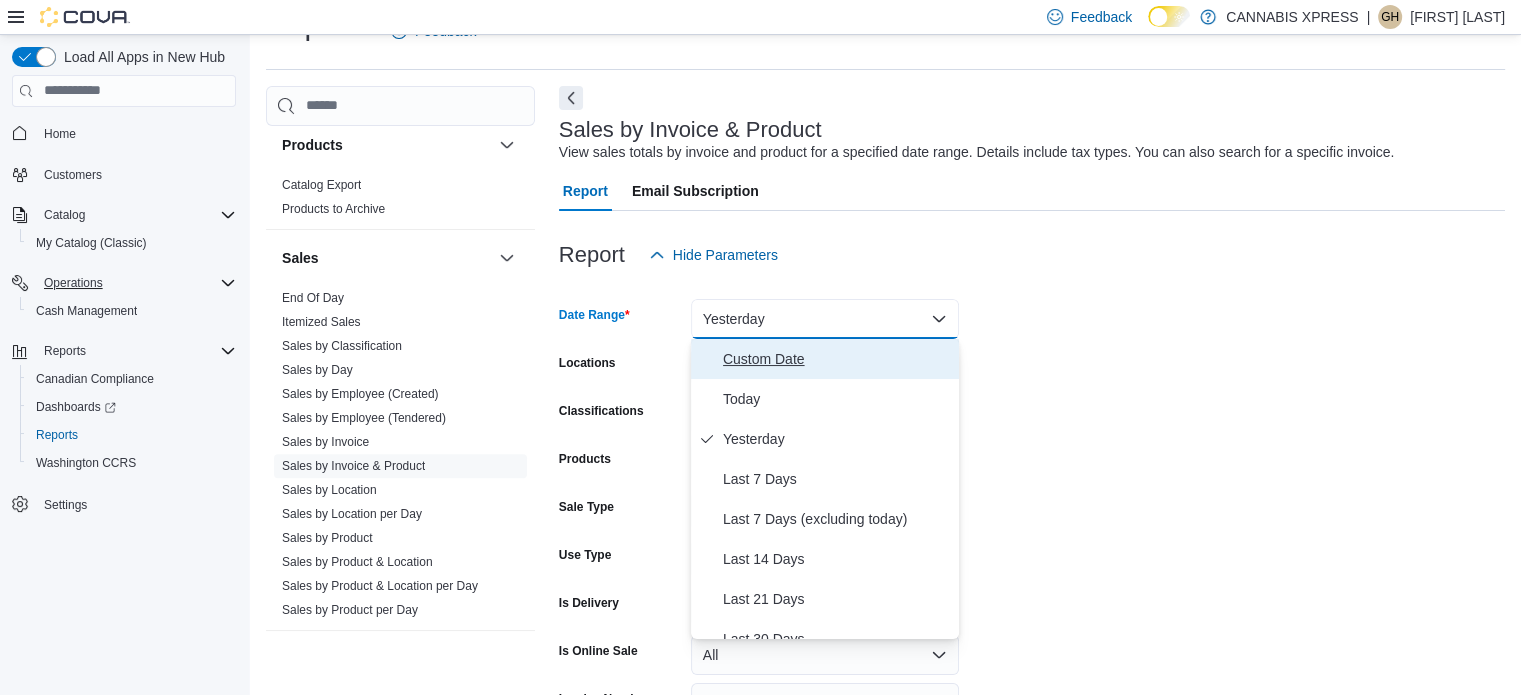 click on "Custom Date" at bounding box center (837, 359) 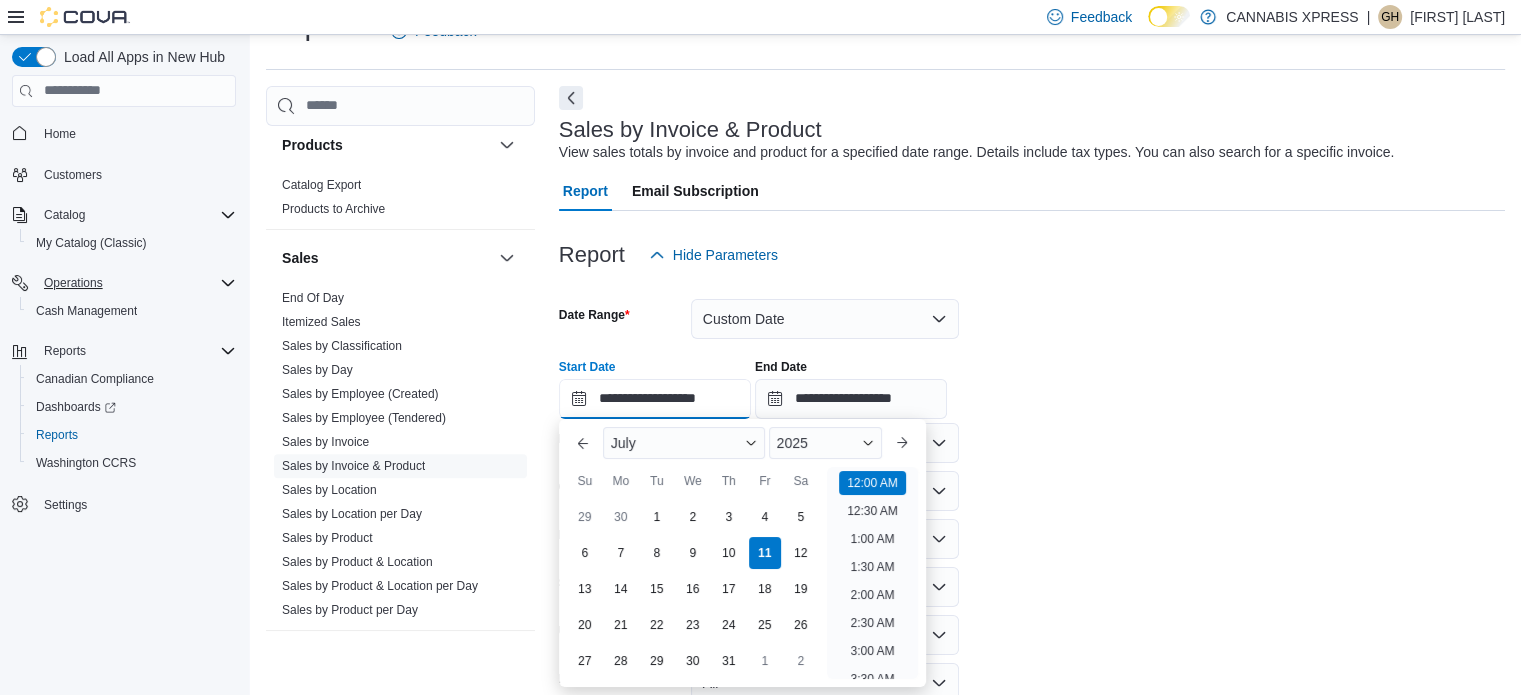 click on "**********" at bounding box center (655, 399) 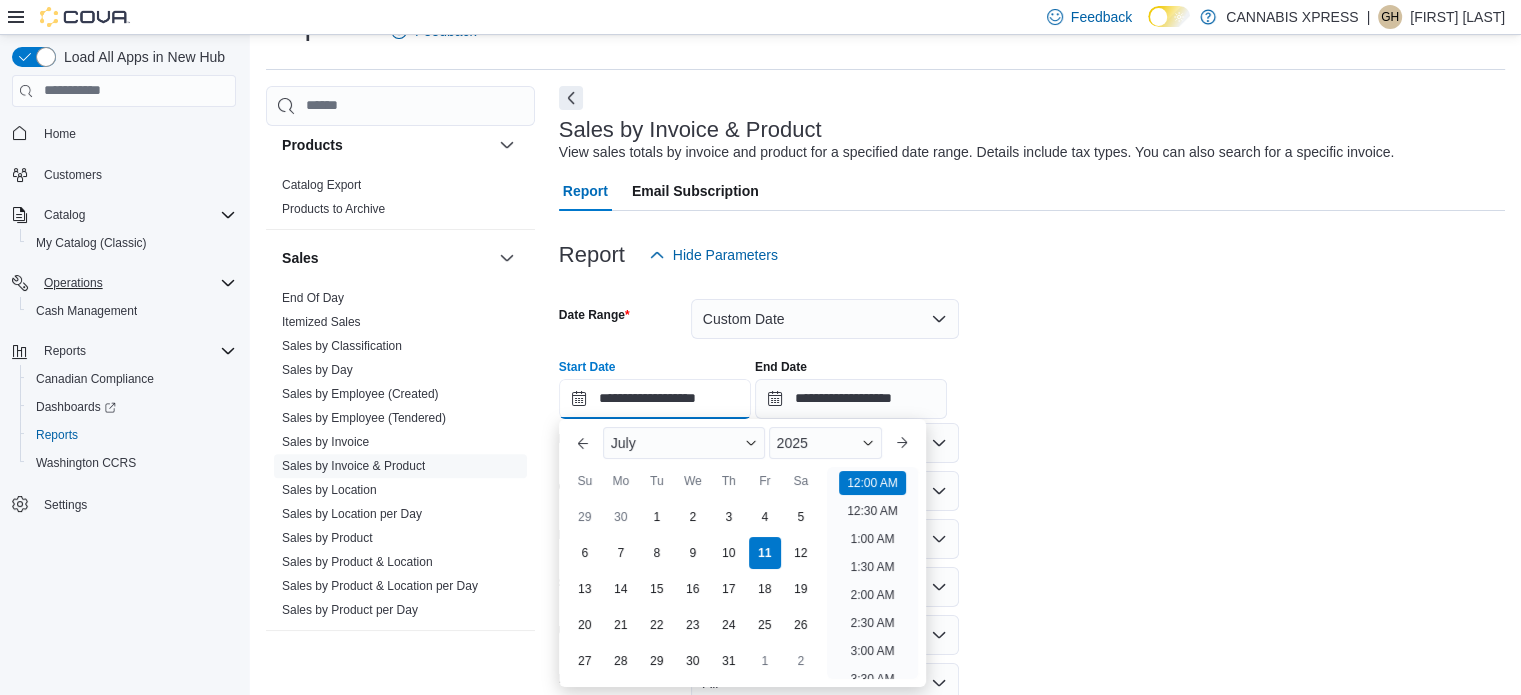 scroll, scrollTop: 62, scrollLeft: 0, axis: vertical 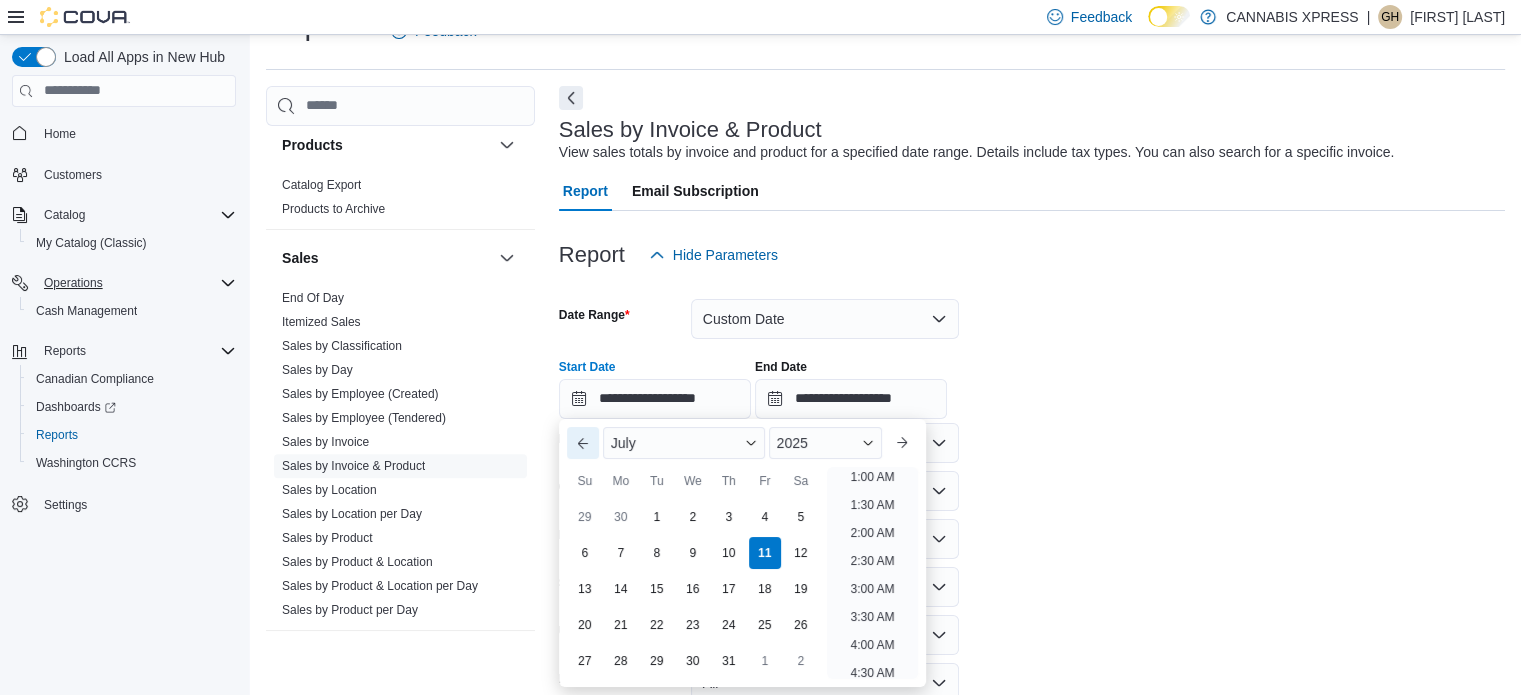 click on "Previous Month" at bounding box center [583, 443] 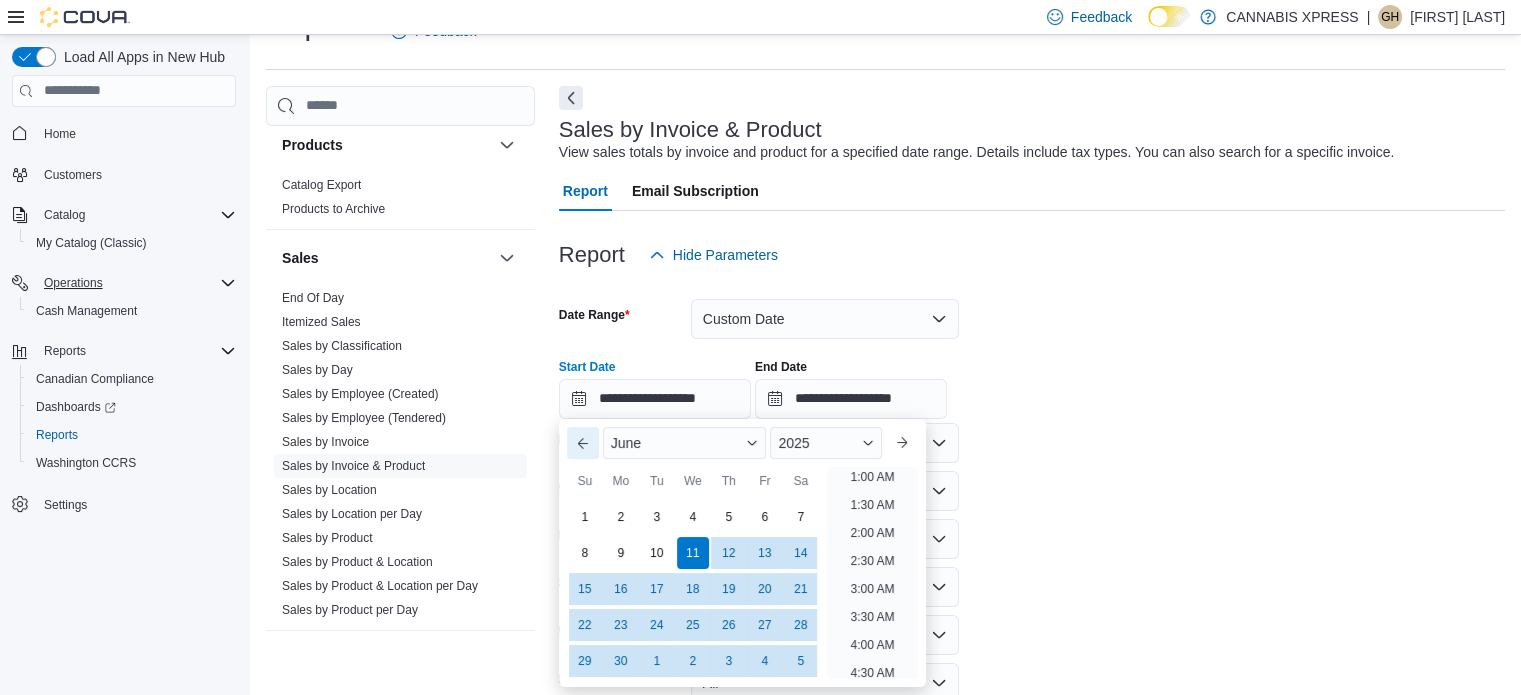 scroll, scrollTop: 4, scrollLeft: 0, axis: vertical 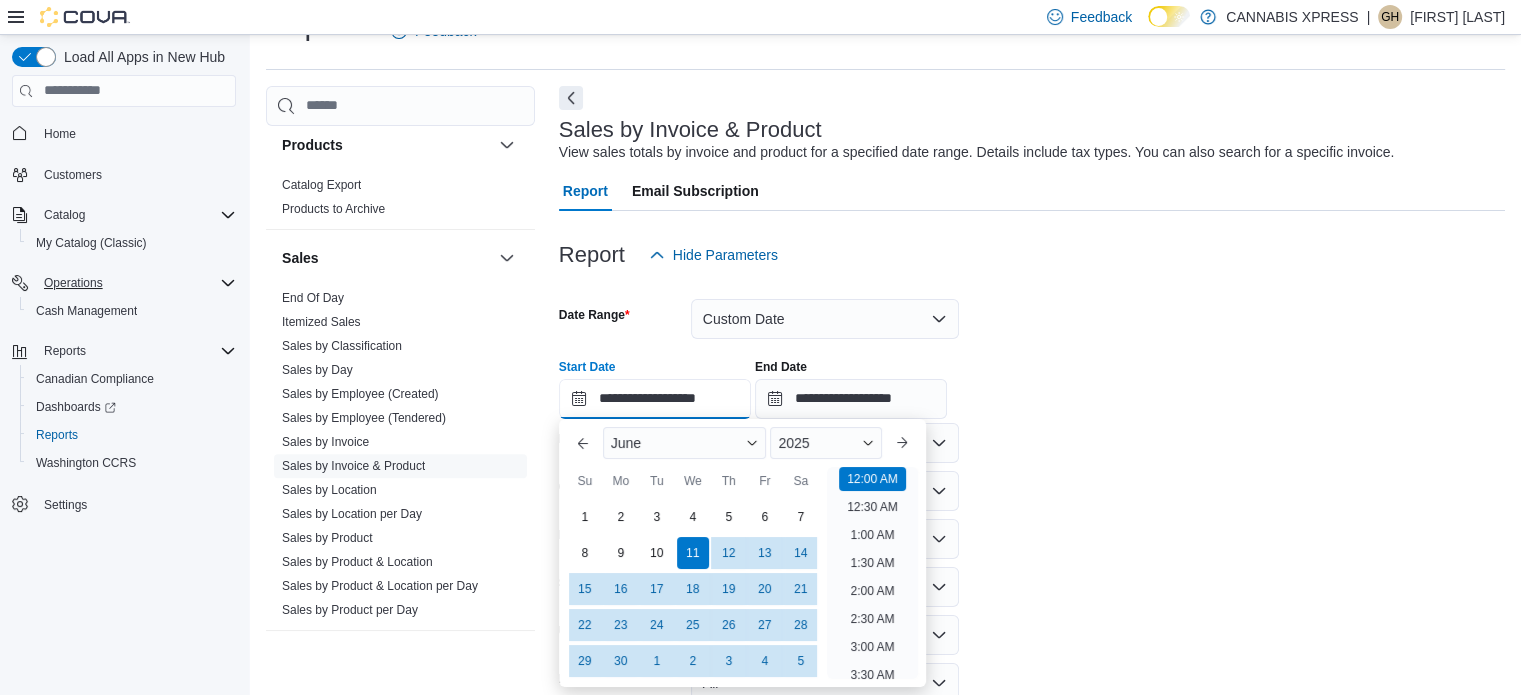 click on "**********" at bounding box center [655, 399] 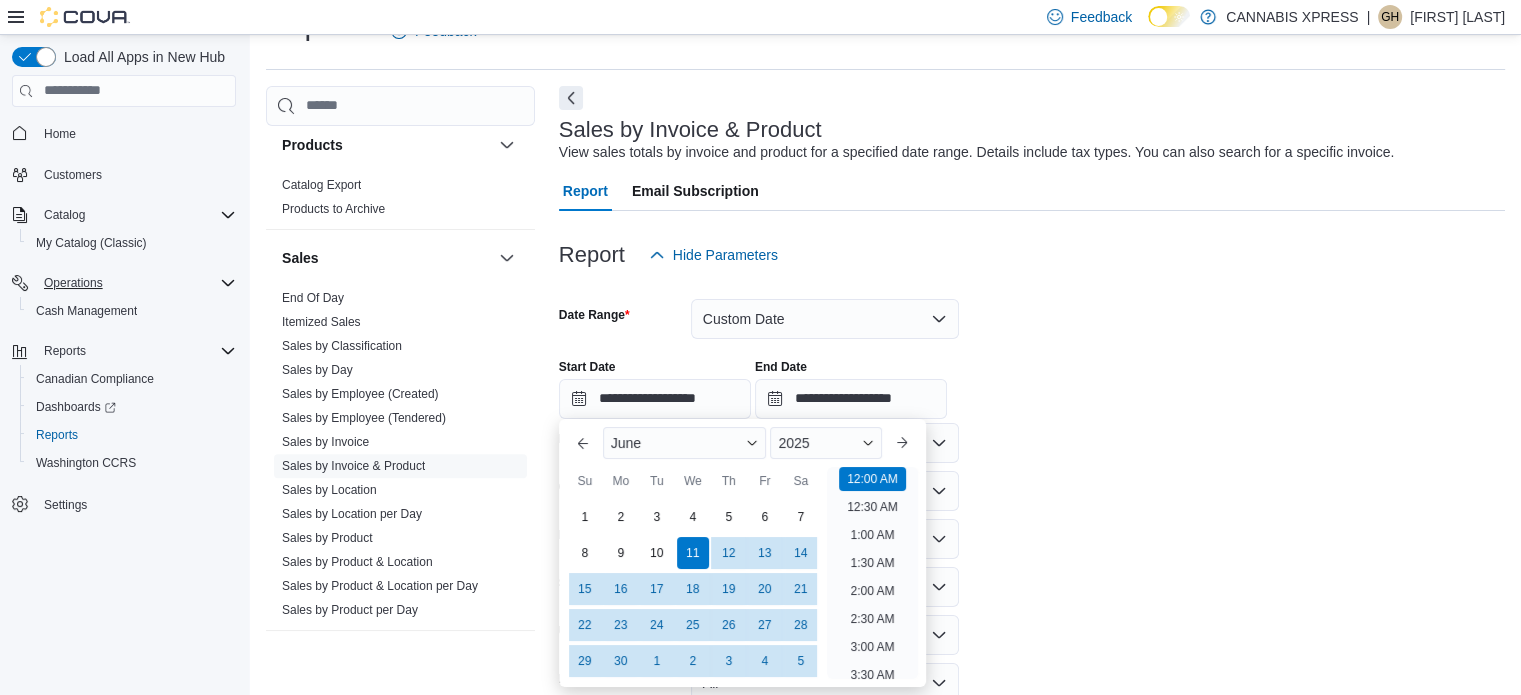 click on "**********" at bounding box center [1032, 381] 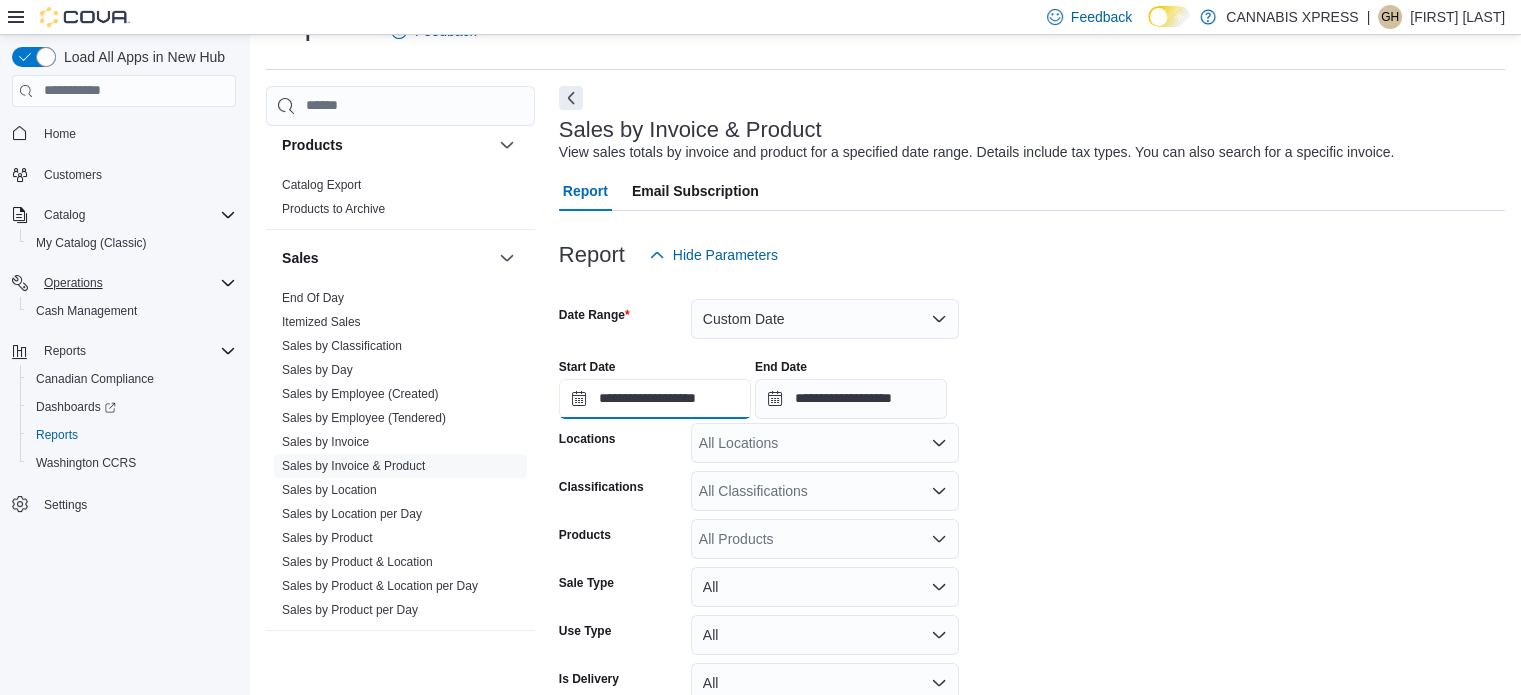 click on "**********" at bounding box center [655, 399] 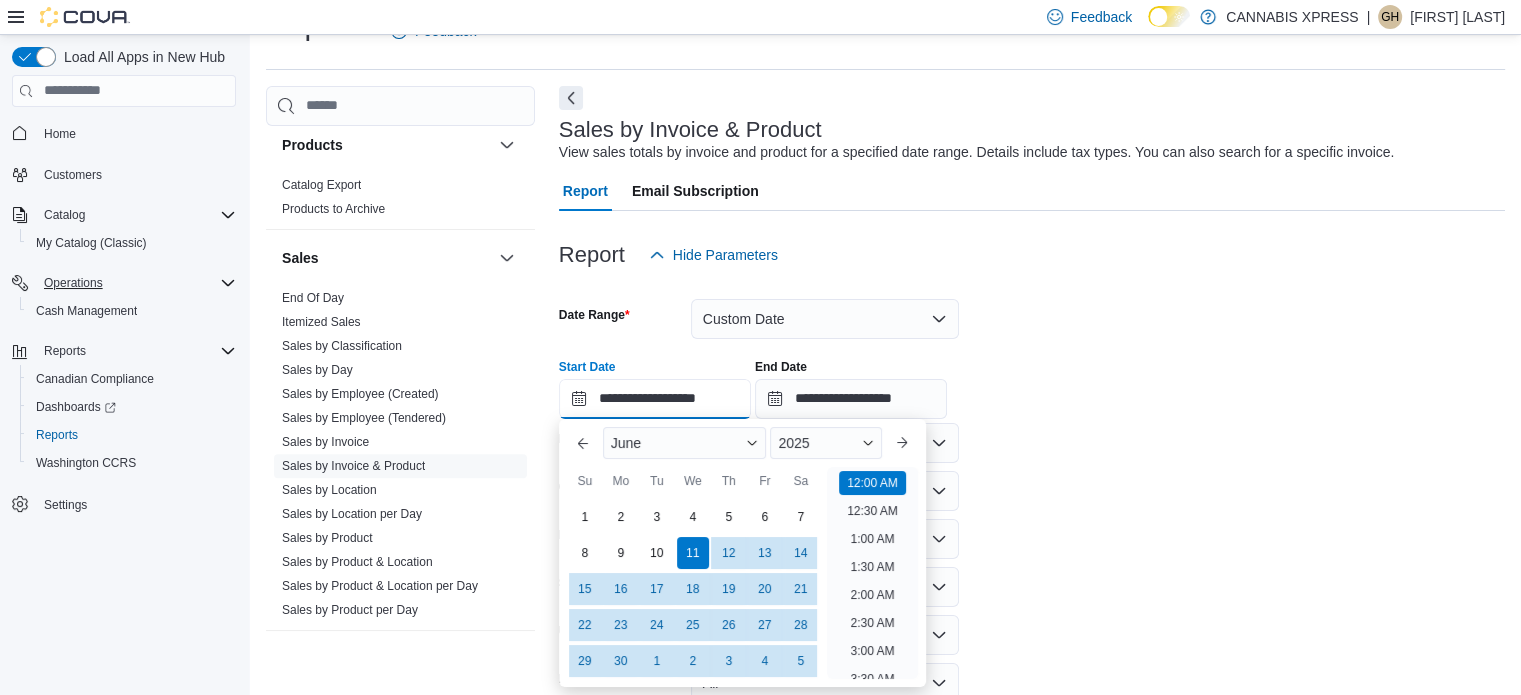 scroll, scrollTop: 62, scrollLeft: 0, axis: vertical 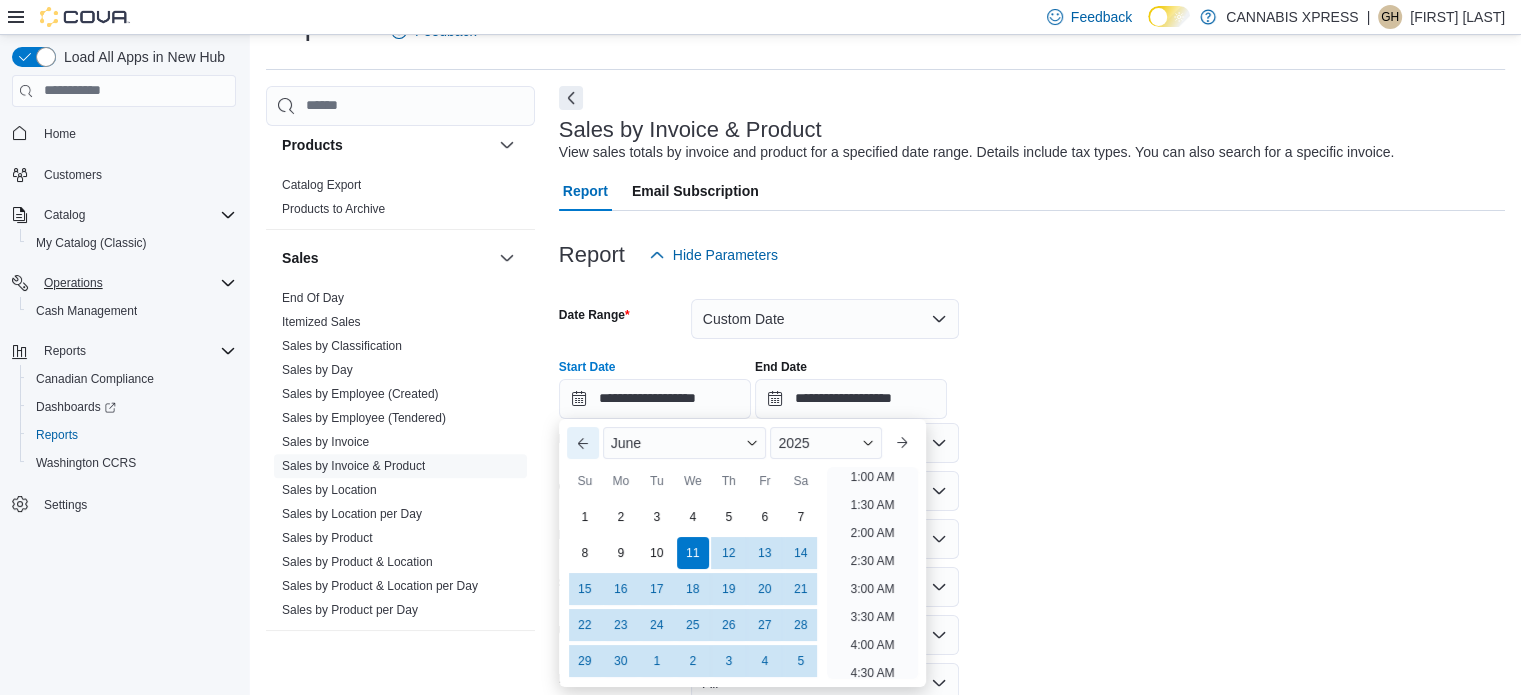 click on "Previous Month" at bounding box center (583, 443) 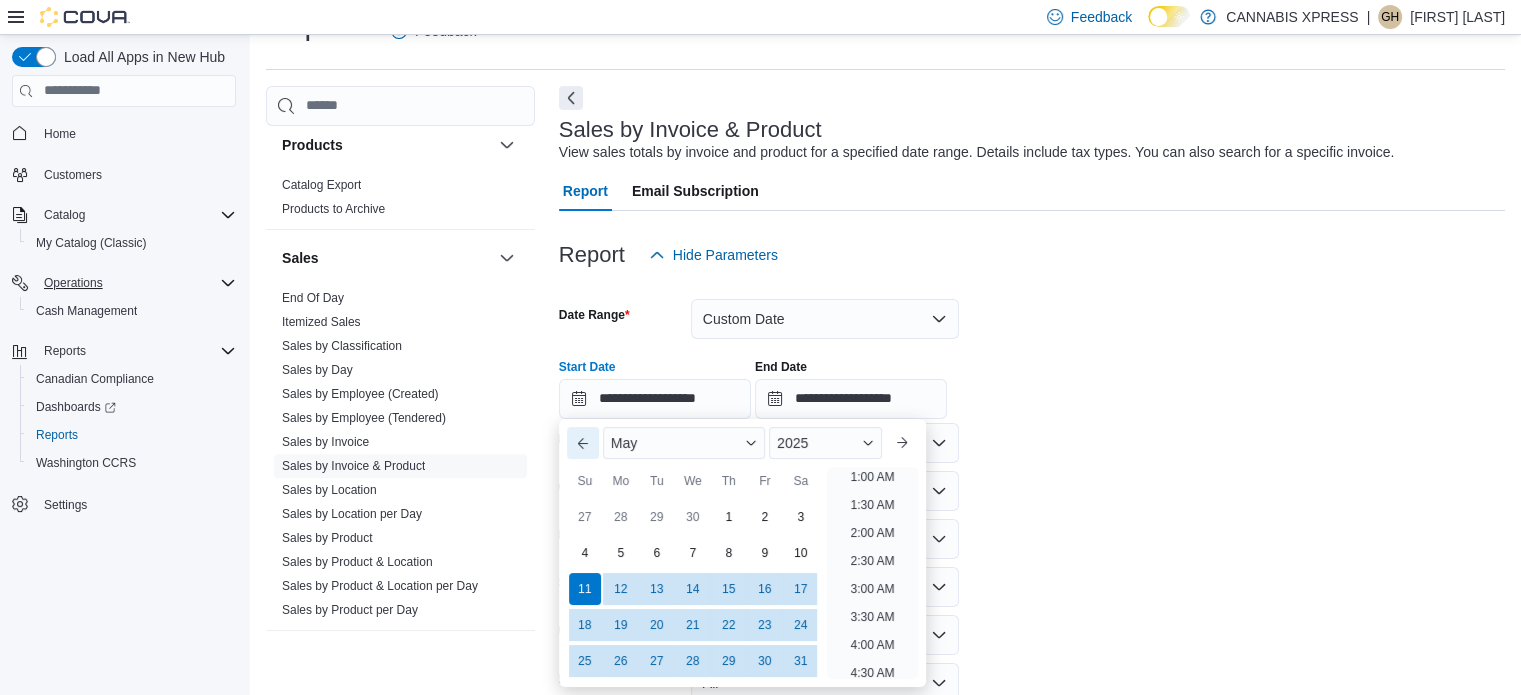 scroll, scrollTop: 4, scrollLeft: 0, axis: vertical 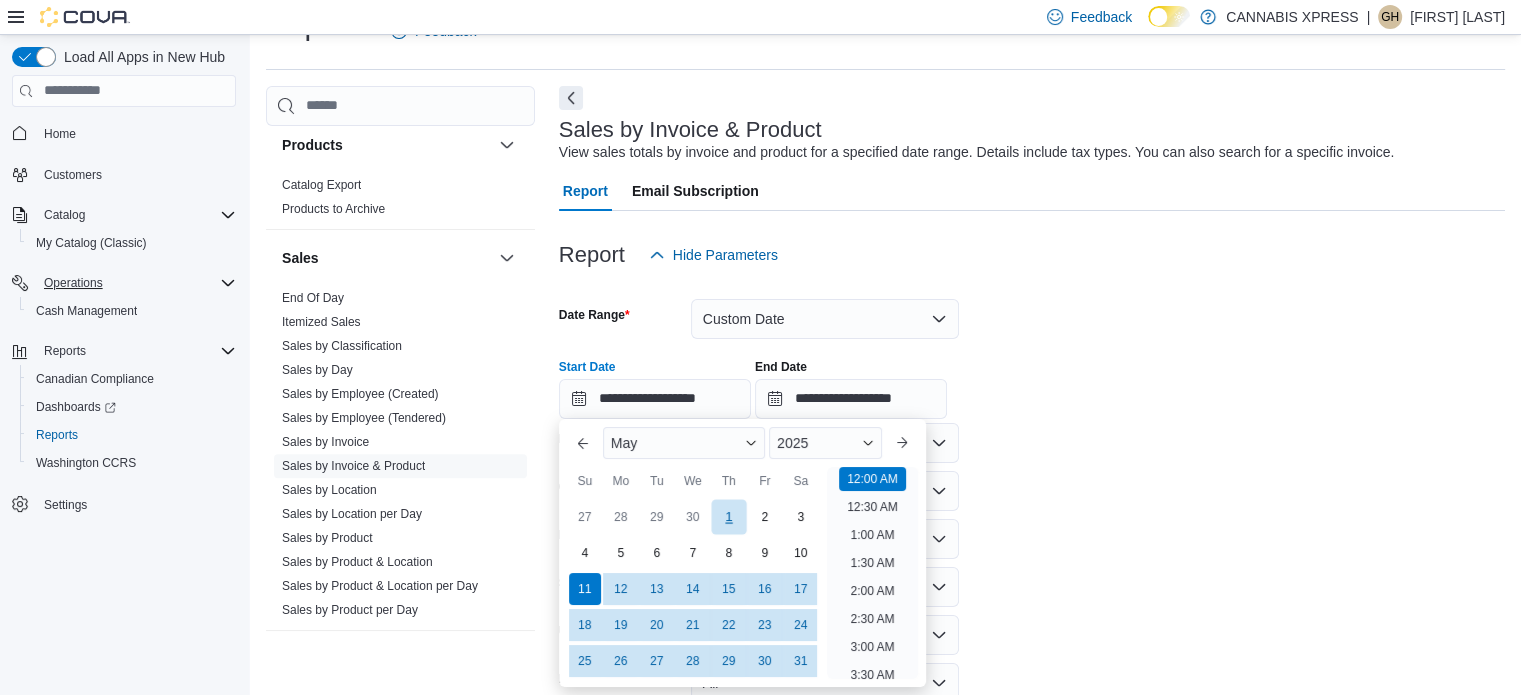click on "1" at bounding box center (728, 516) 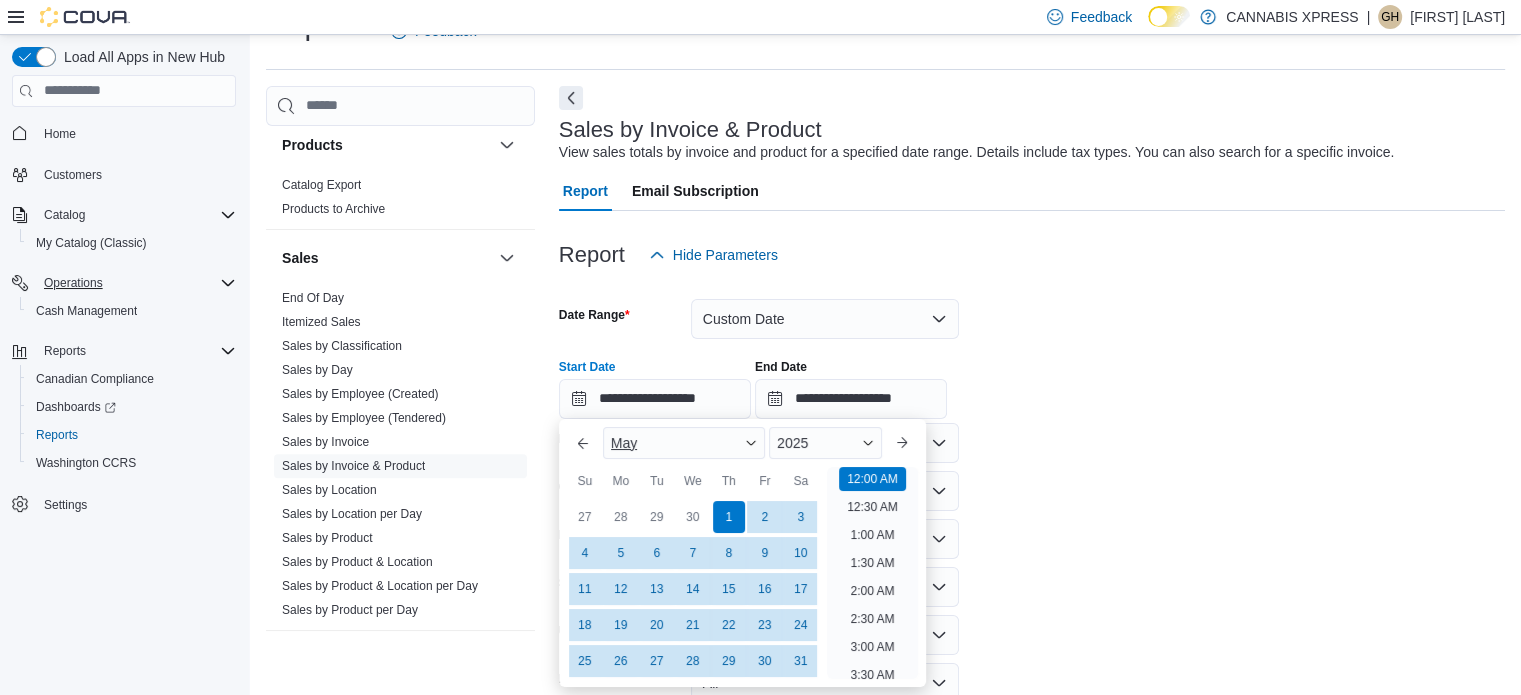 click at bounding box center [751, 443] 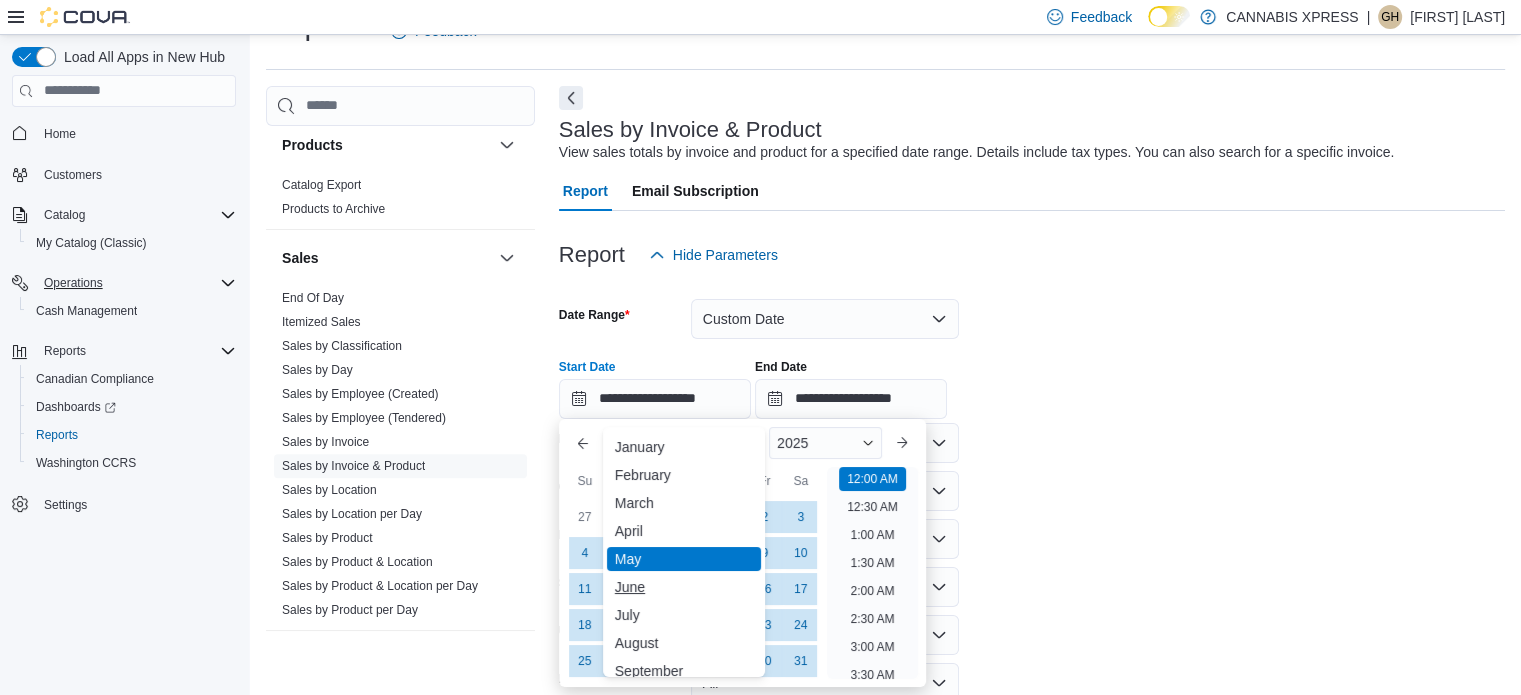 click on "June" at bounding box center [684, 587] 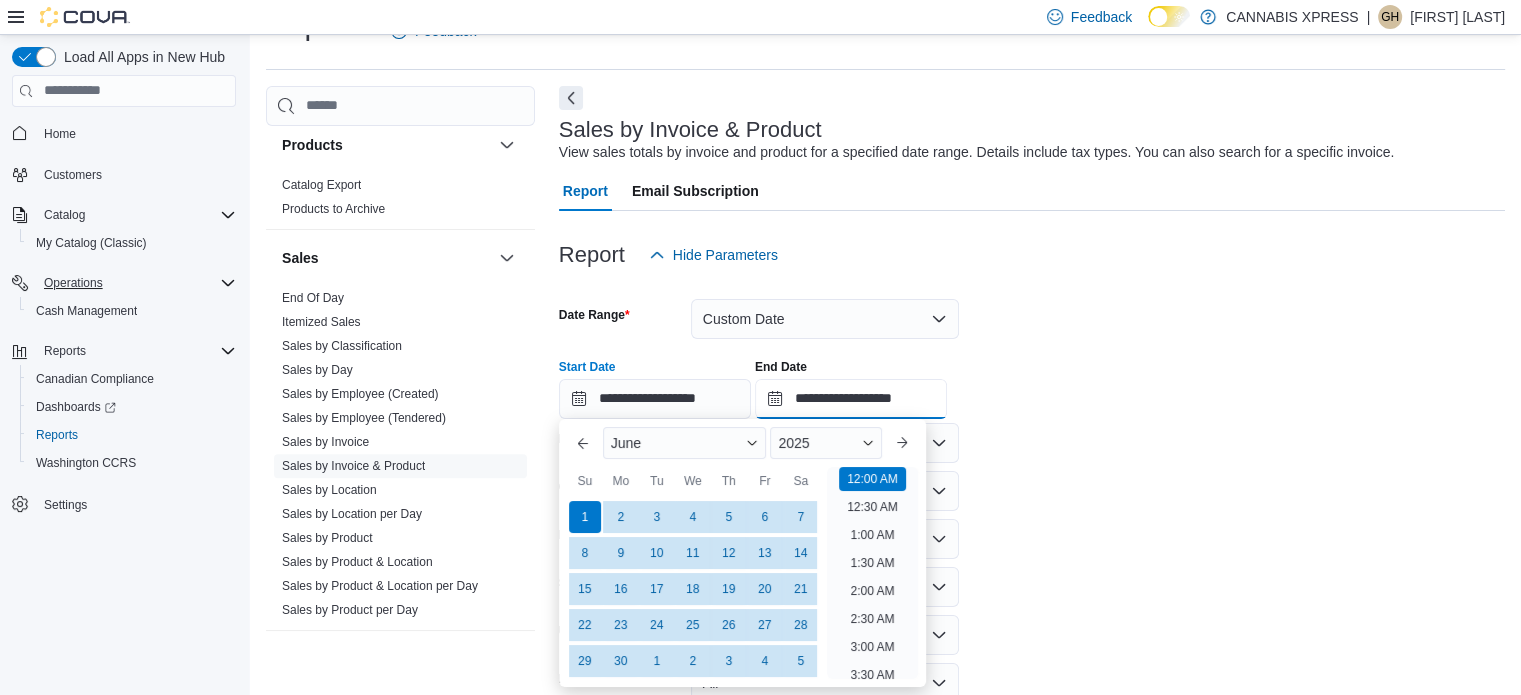 click on "**********" at bounding box center (851, 399) 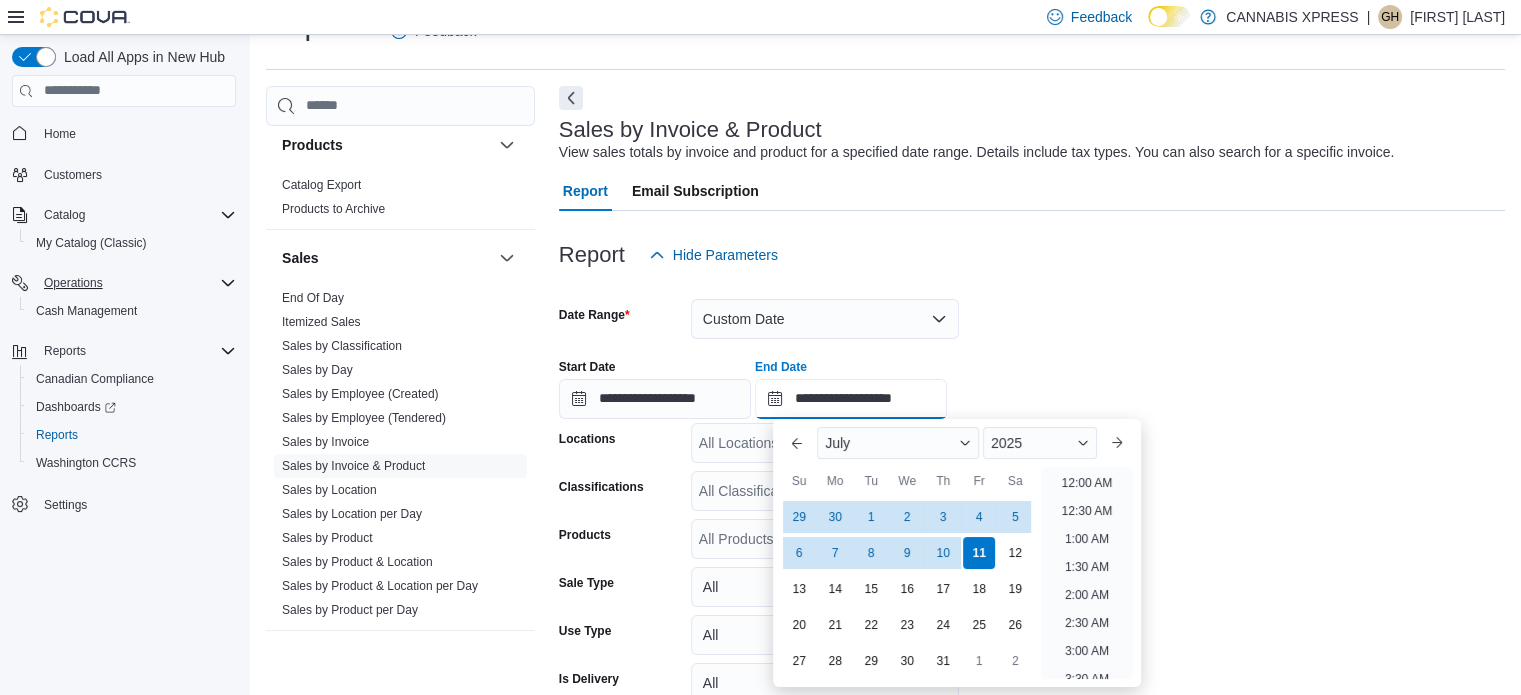 scroll, scrollTop: 1136, scrollLeft: 0, axis: vertical 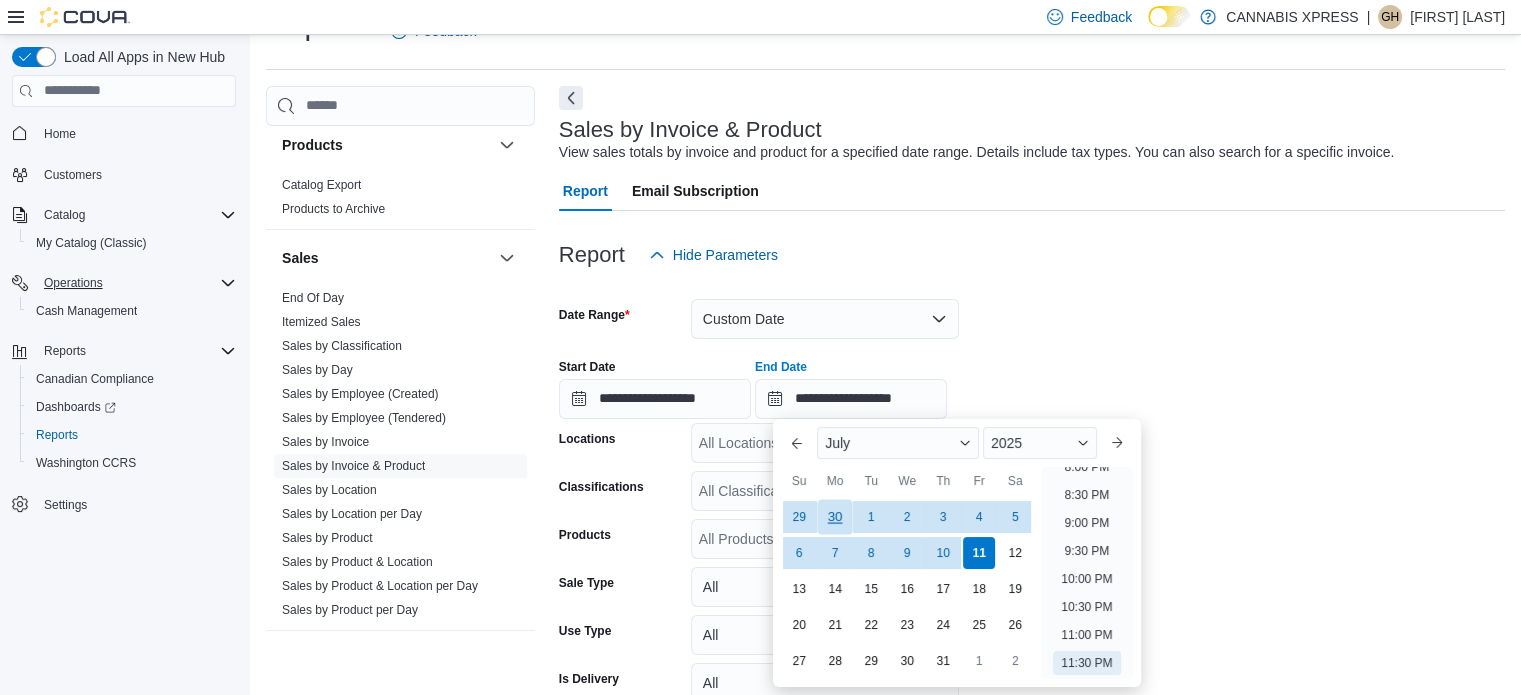 click on "30" at bounding box center (835, 516) 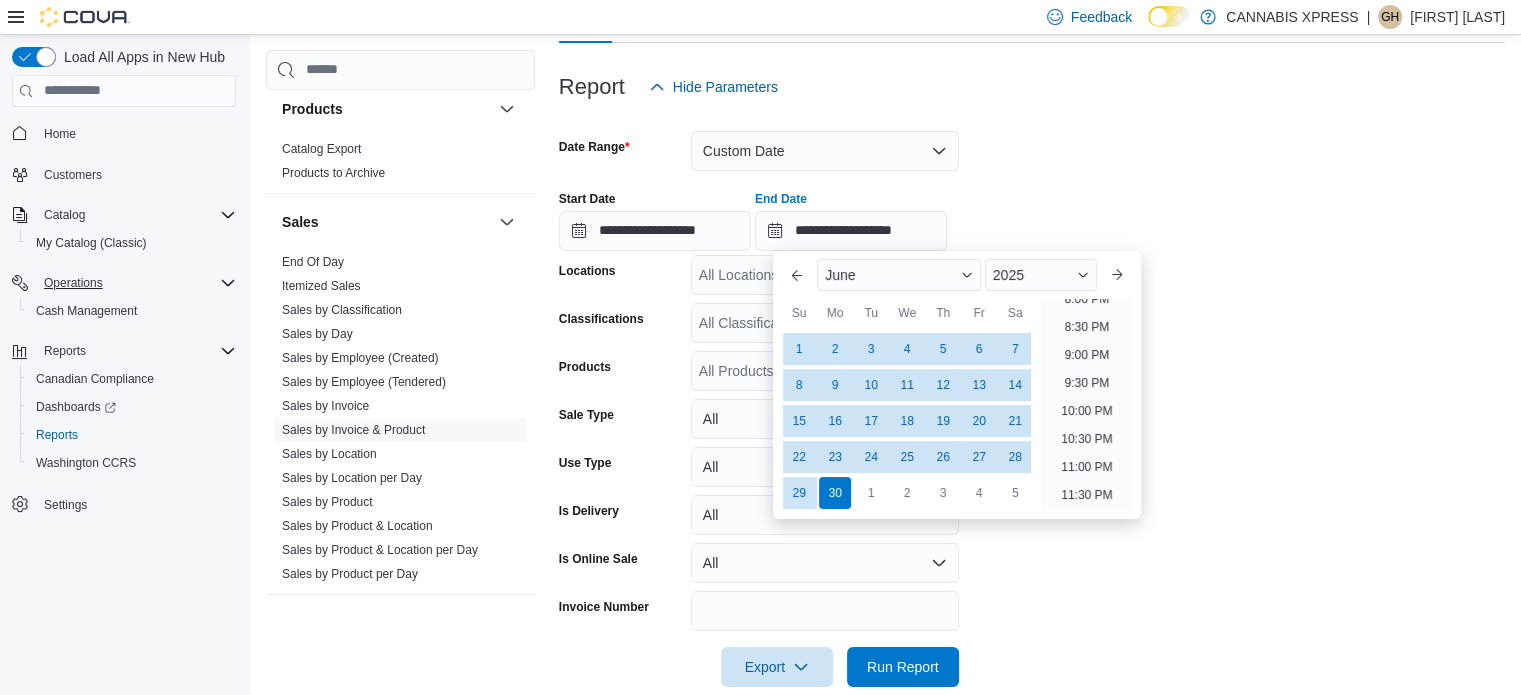 scroll, scrollTop: 245, scrollLeft: 0, axis: vertical 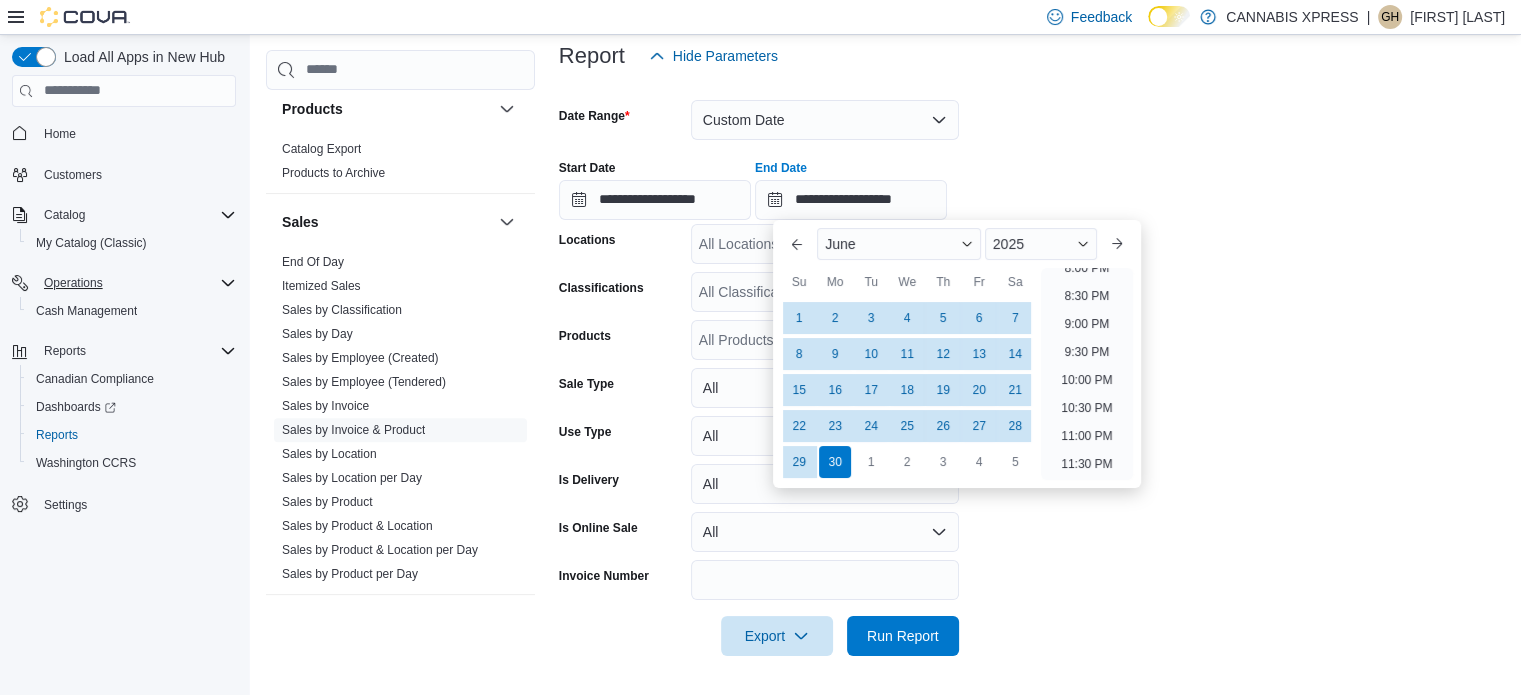 click on "**********" at bounding box center [1032, 366] 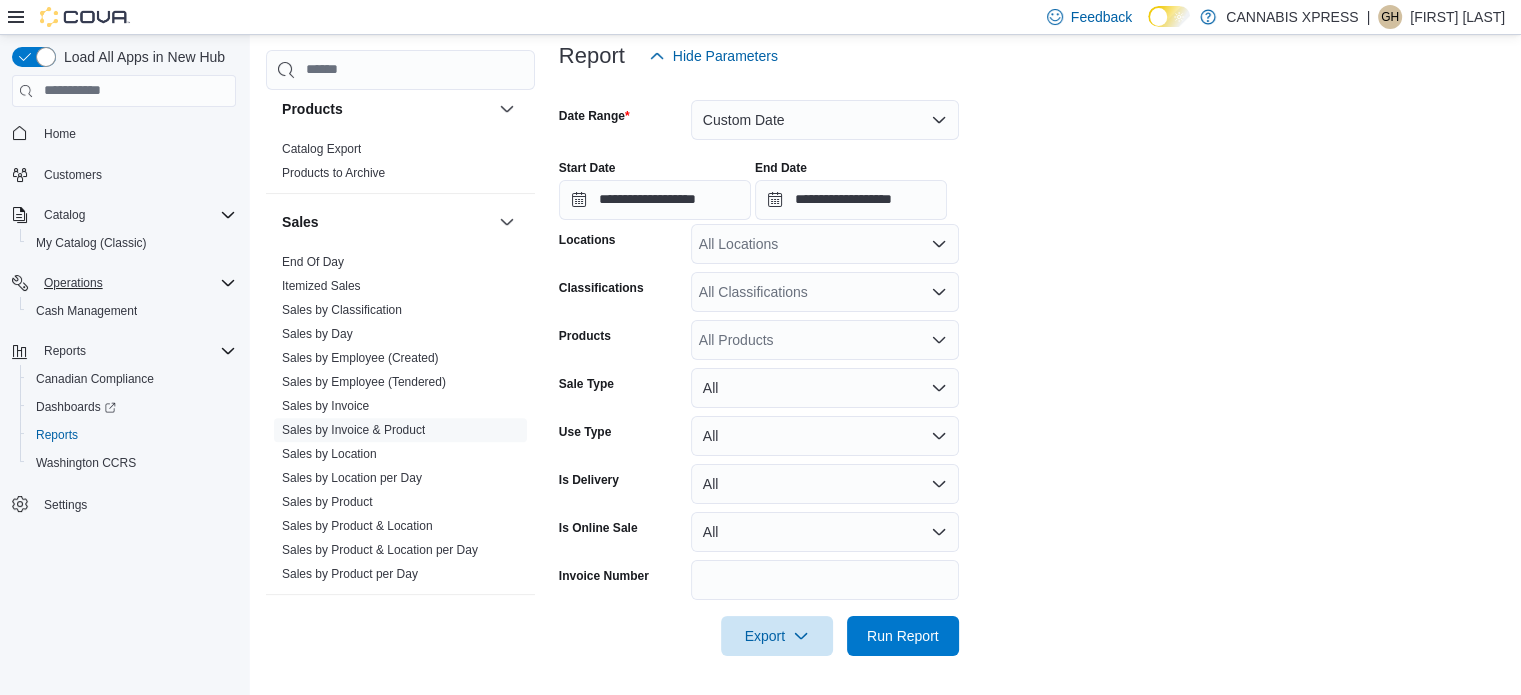 click on "All Locations" at bounding box center (825, 244) 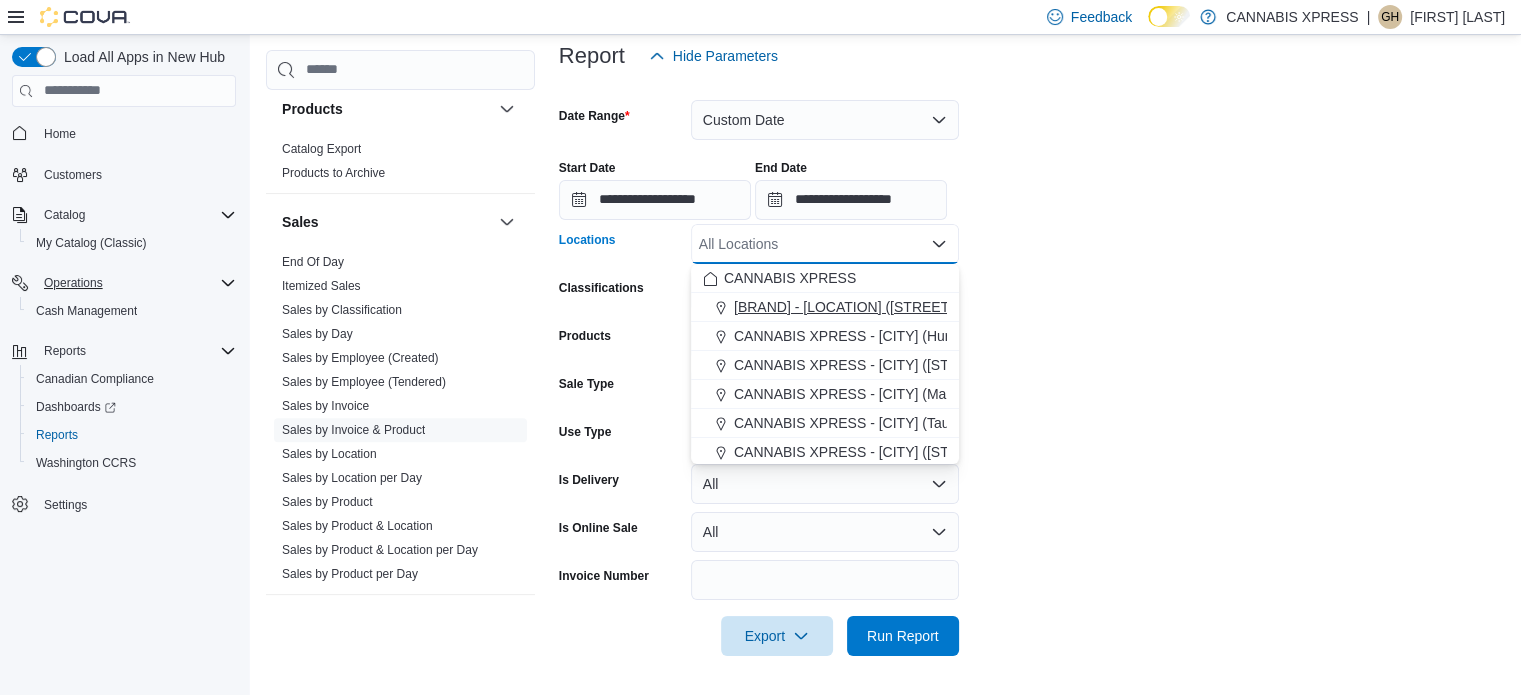 click on "[BRAND] - [LOCATION] ([STREET])" at bounding box center (846, 307) 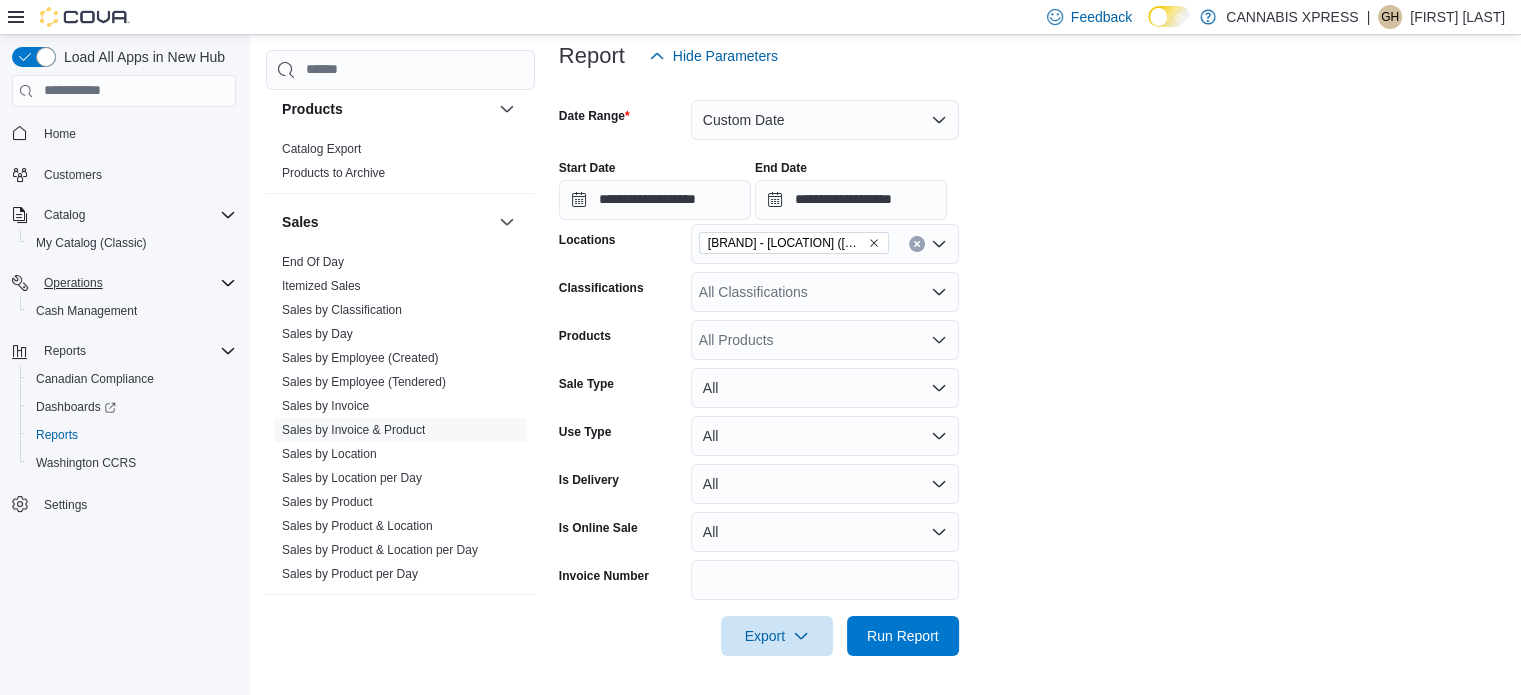click on "**********" at bounding box center (1032, 366) 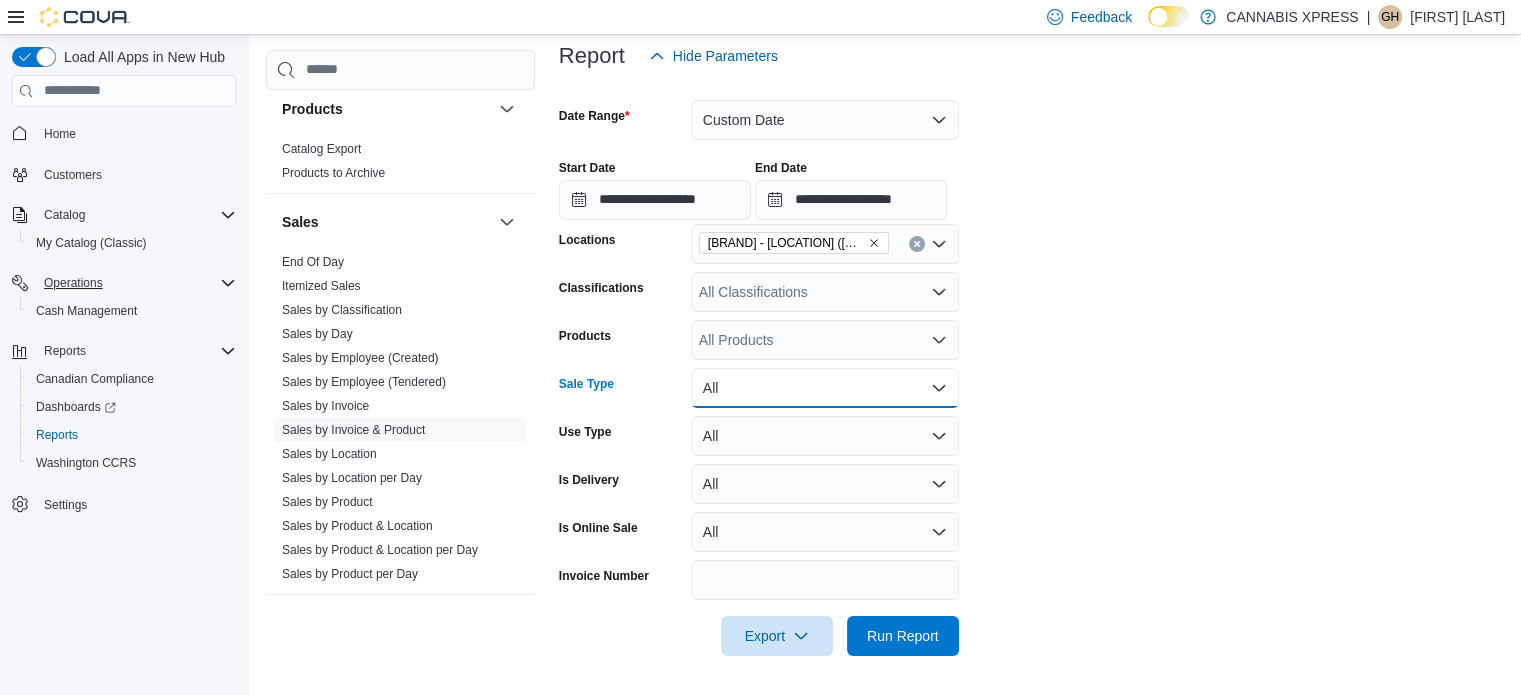 click on "All" at bounding box center [825, 388] 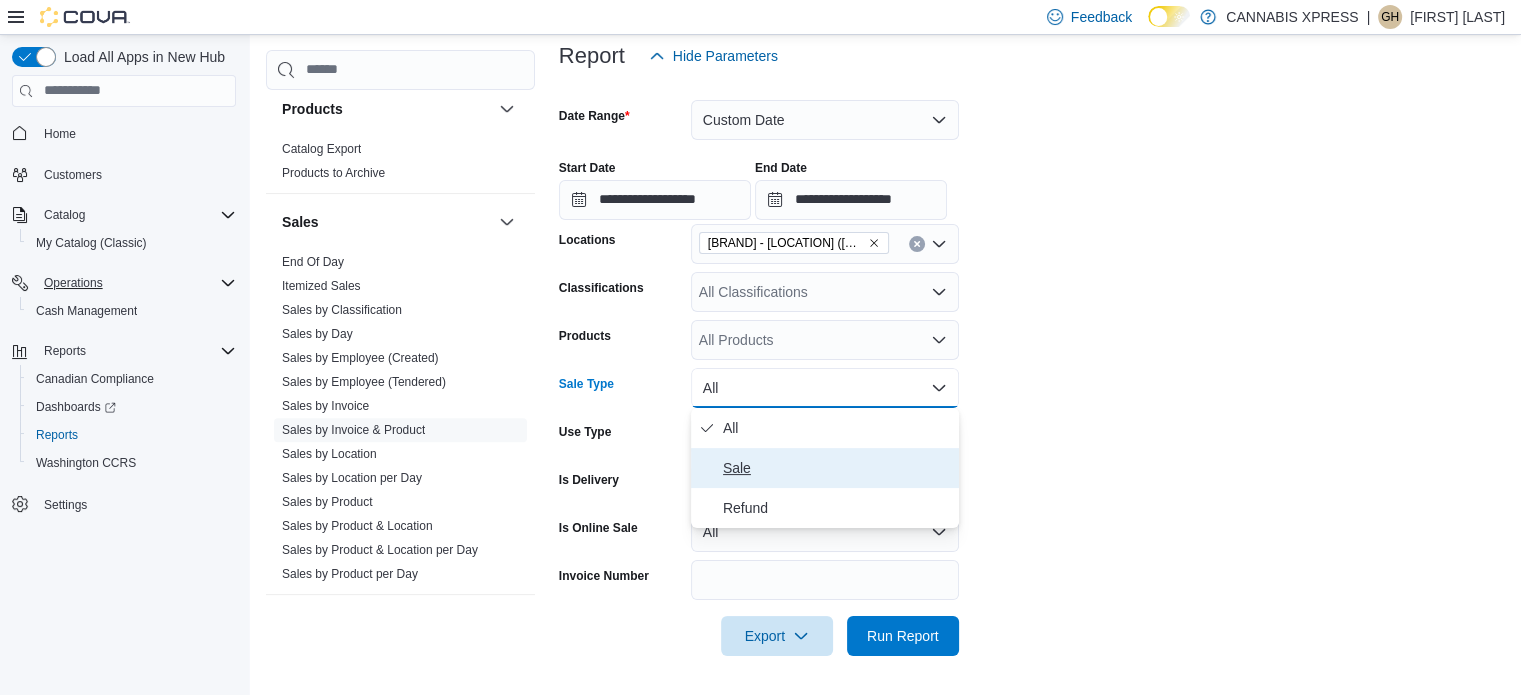 click on "Sale" at bounding box center (837, 468) 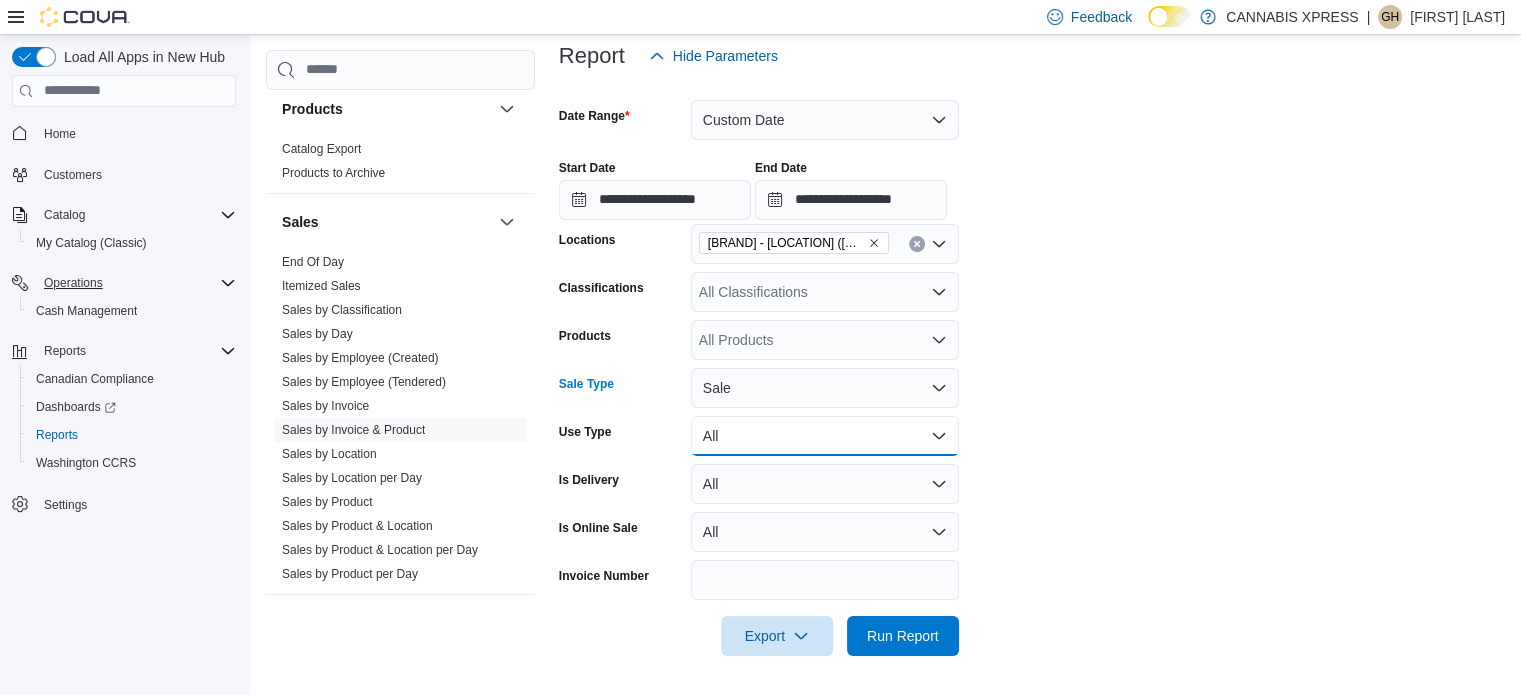click on "All" at bounding box center (825, 436) 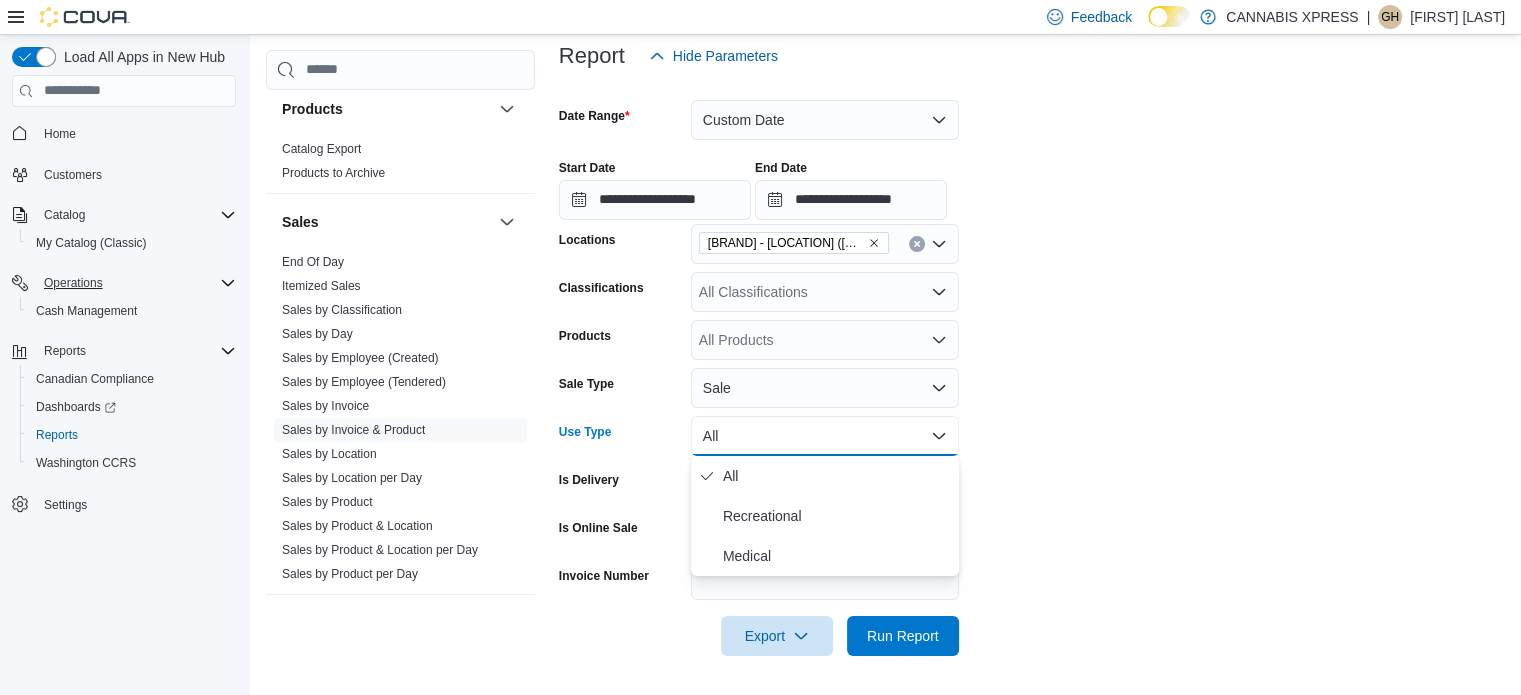 click on "All" at bounding box center [825, 436] 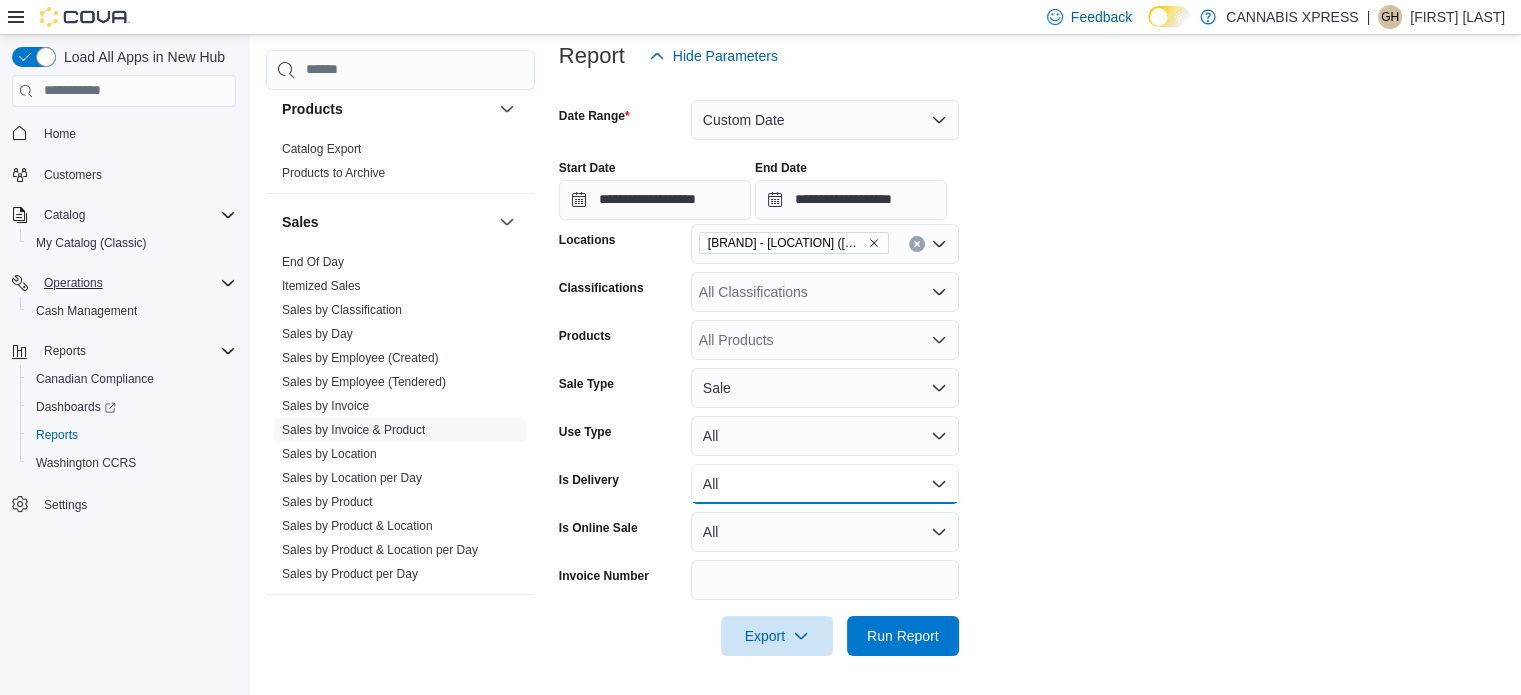 click on "All" at bounding box center [825, 484] 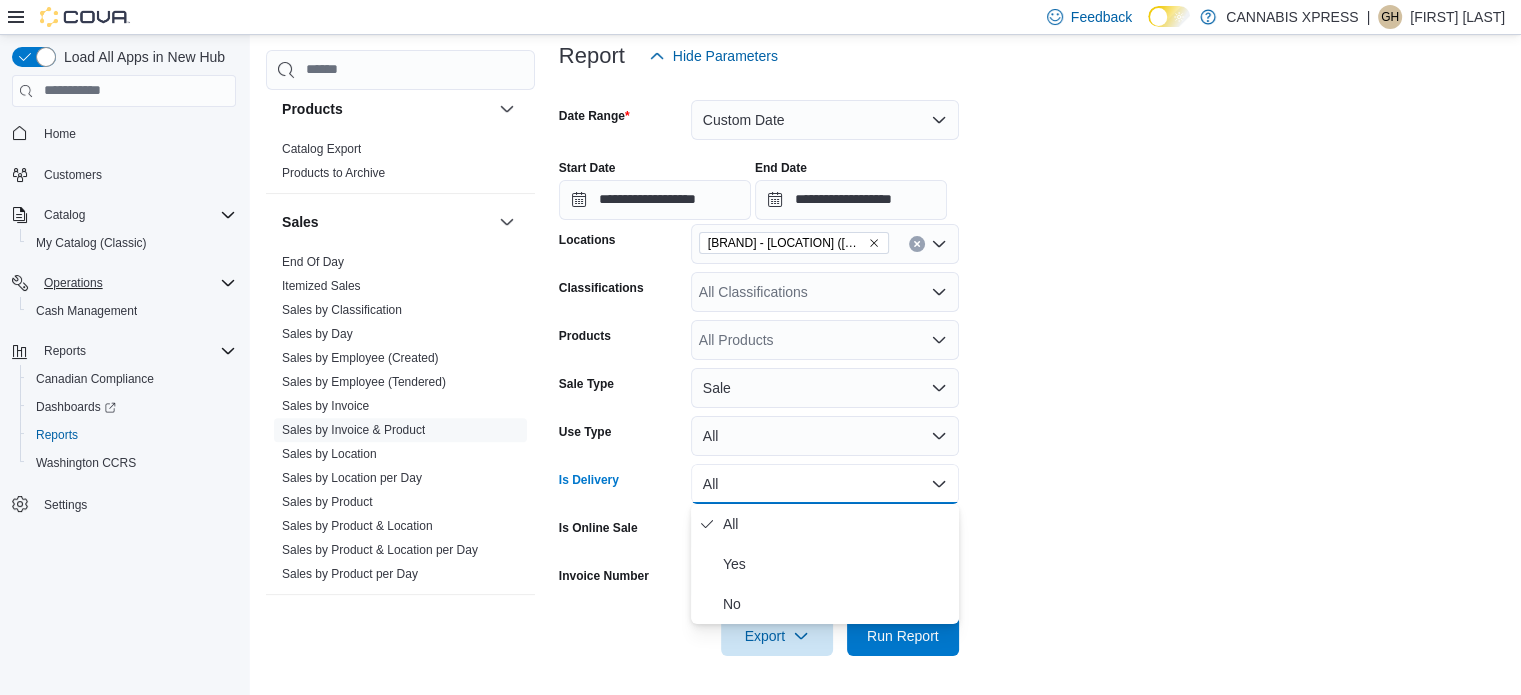 click on "All" at bounding box center [825, 484] 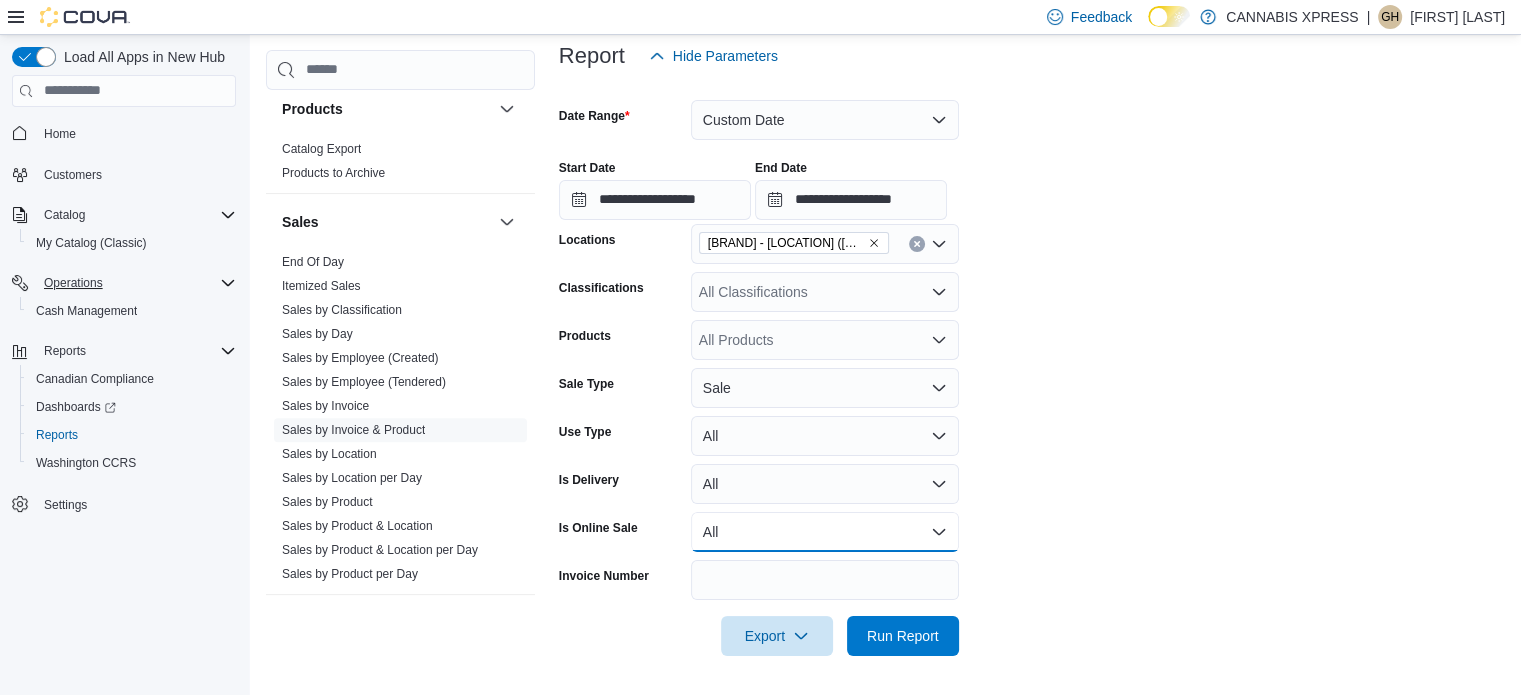 click on "All" at bounding box center [825, 532] 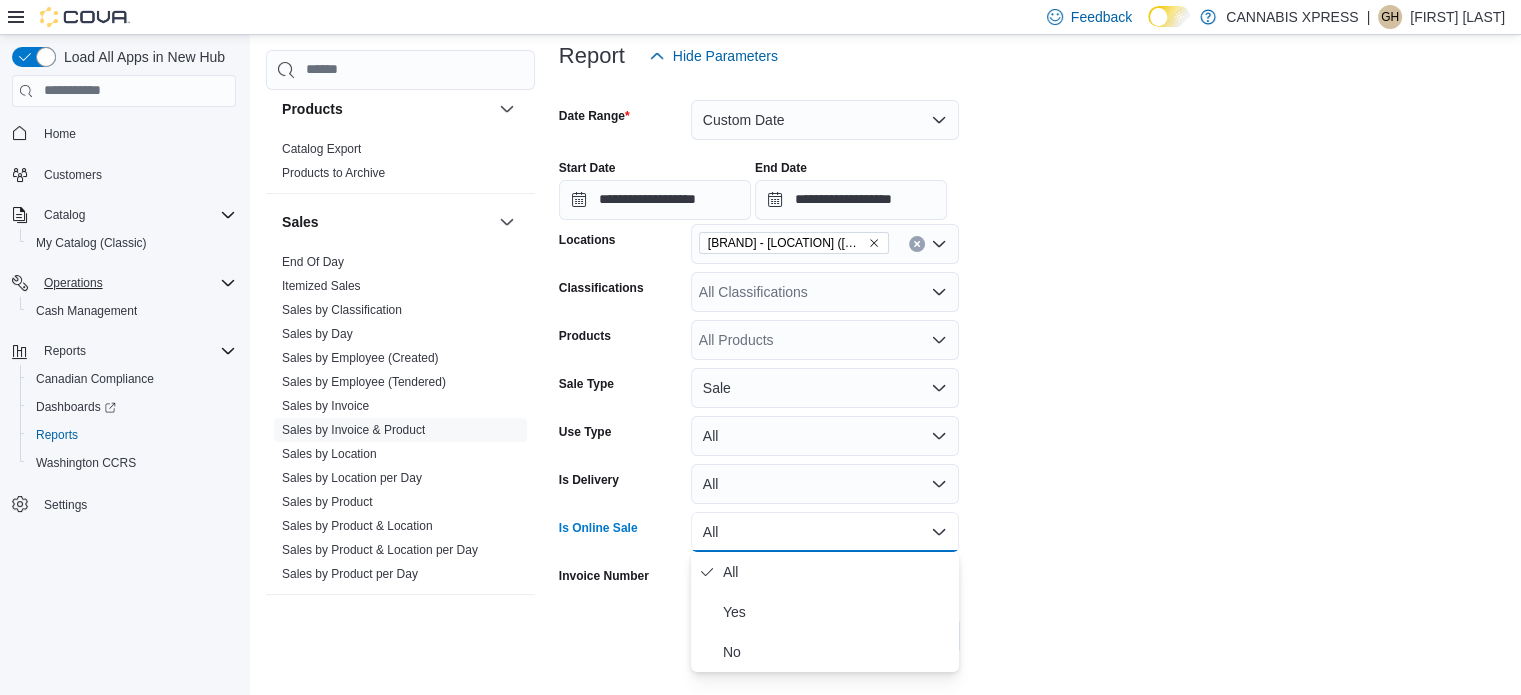 click on "All" at bounding box center (825, 532) 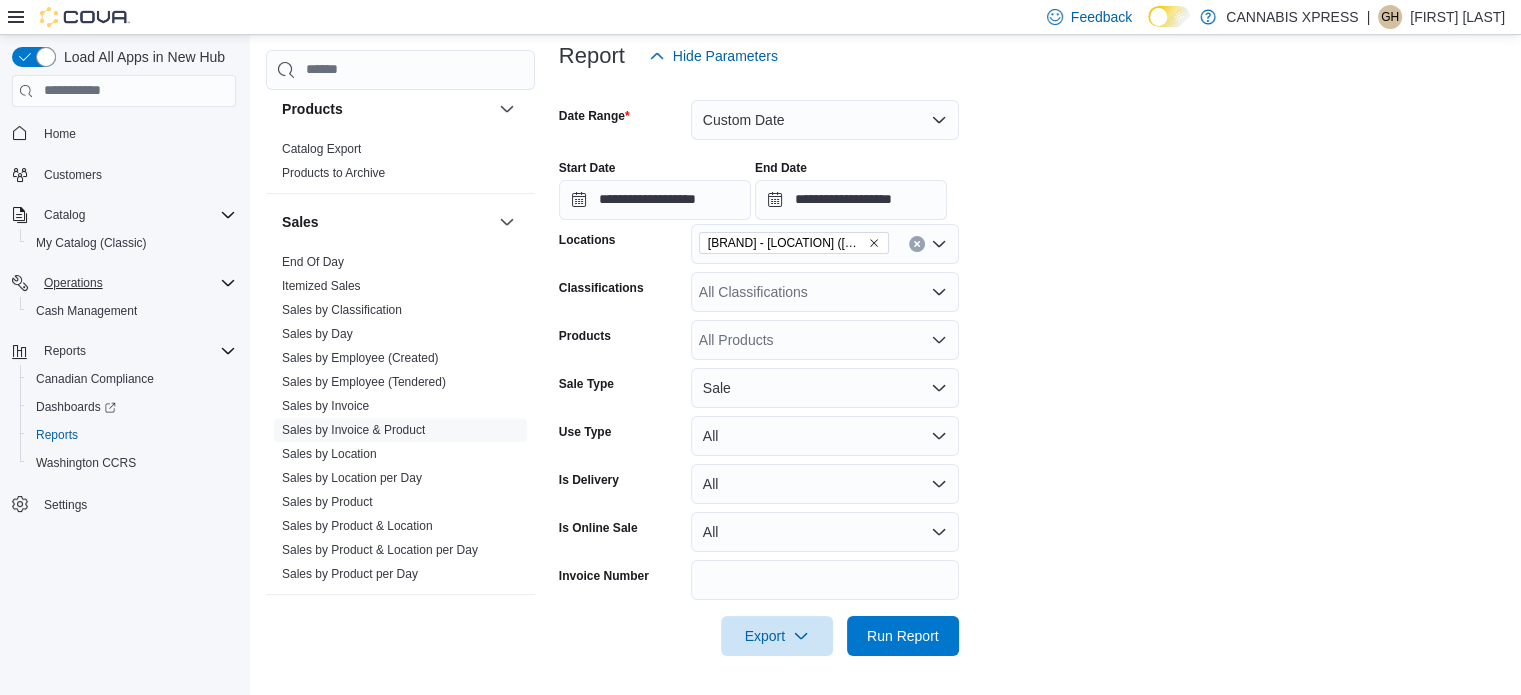 click on "**********" at bounding box center (1032, 366) 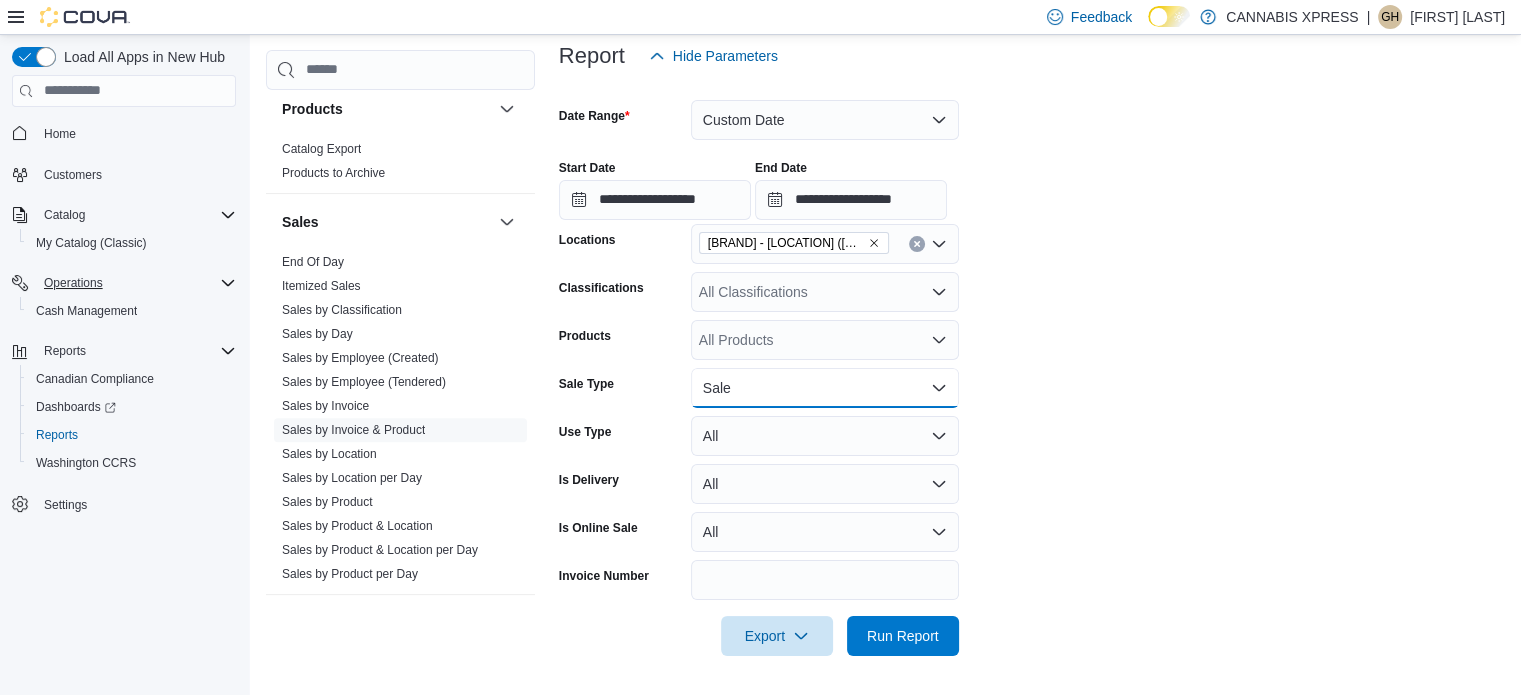 click on "Sale" at bounding box center [825, 388] 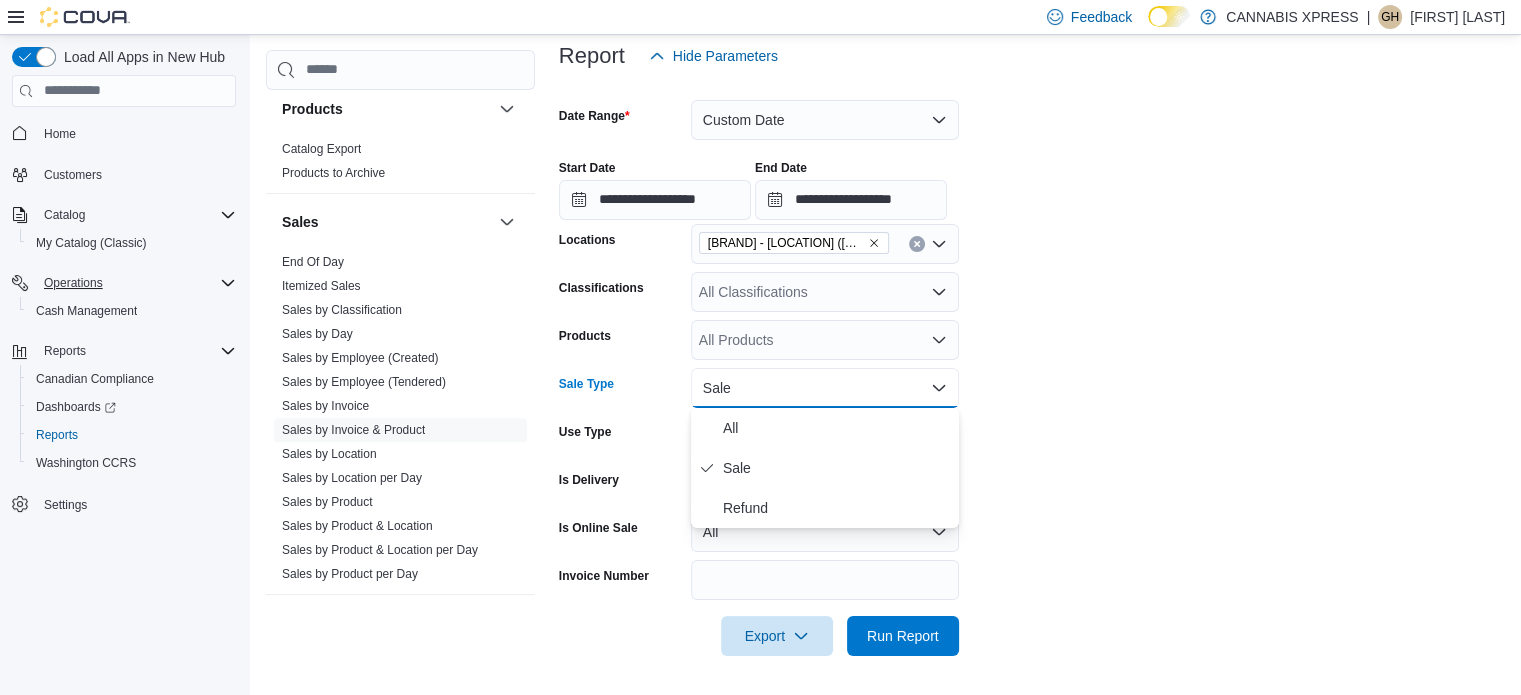 click on "Sale" at bounding box center [825, 388] 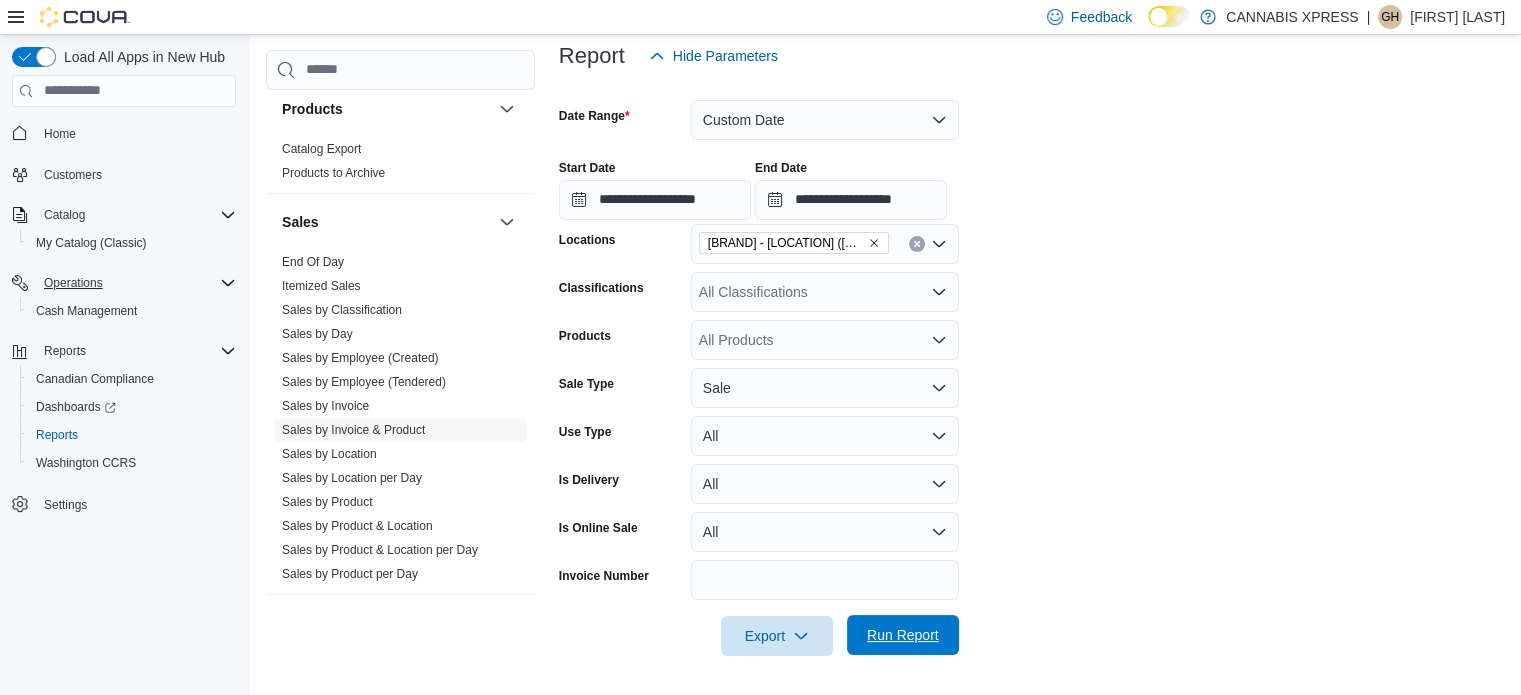 click on "Run Report" at bounding box center (903, 635) 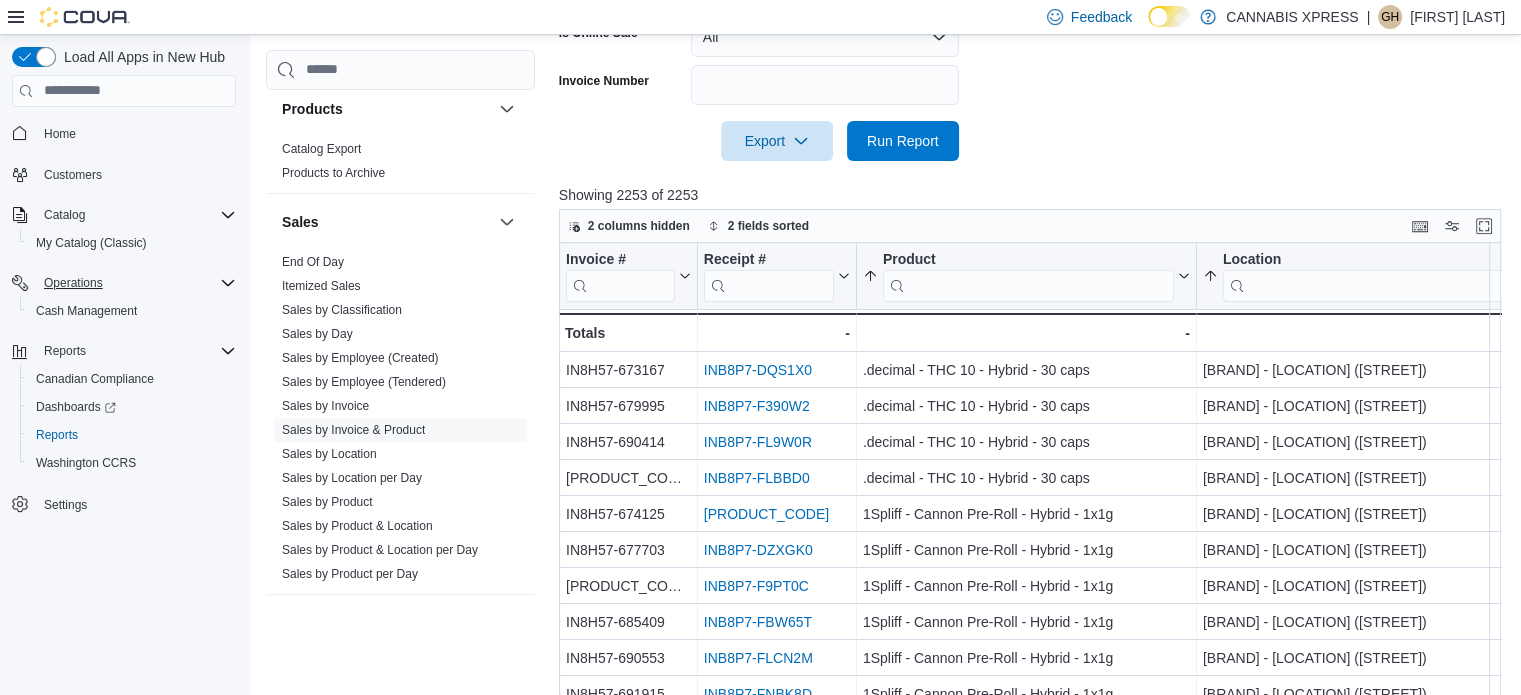 scroll, scrollTop: 745, scrollLeft: 0, axis: vertical 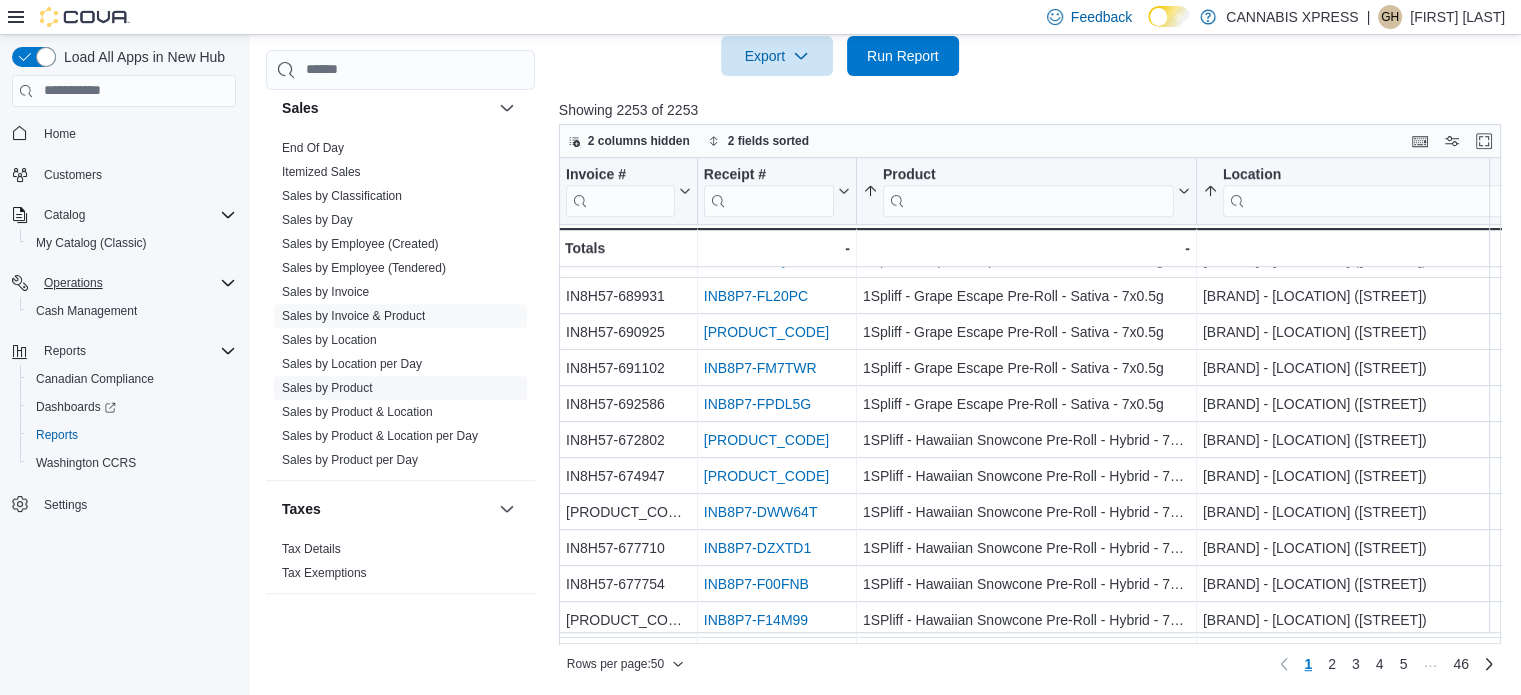 click on "Sales by Product" at bounding box center (327, 388) 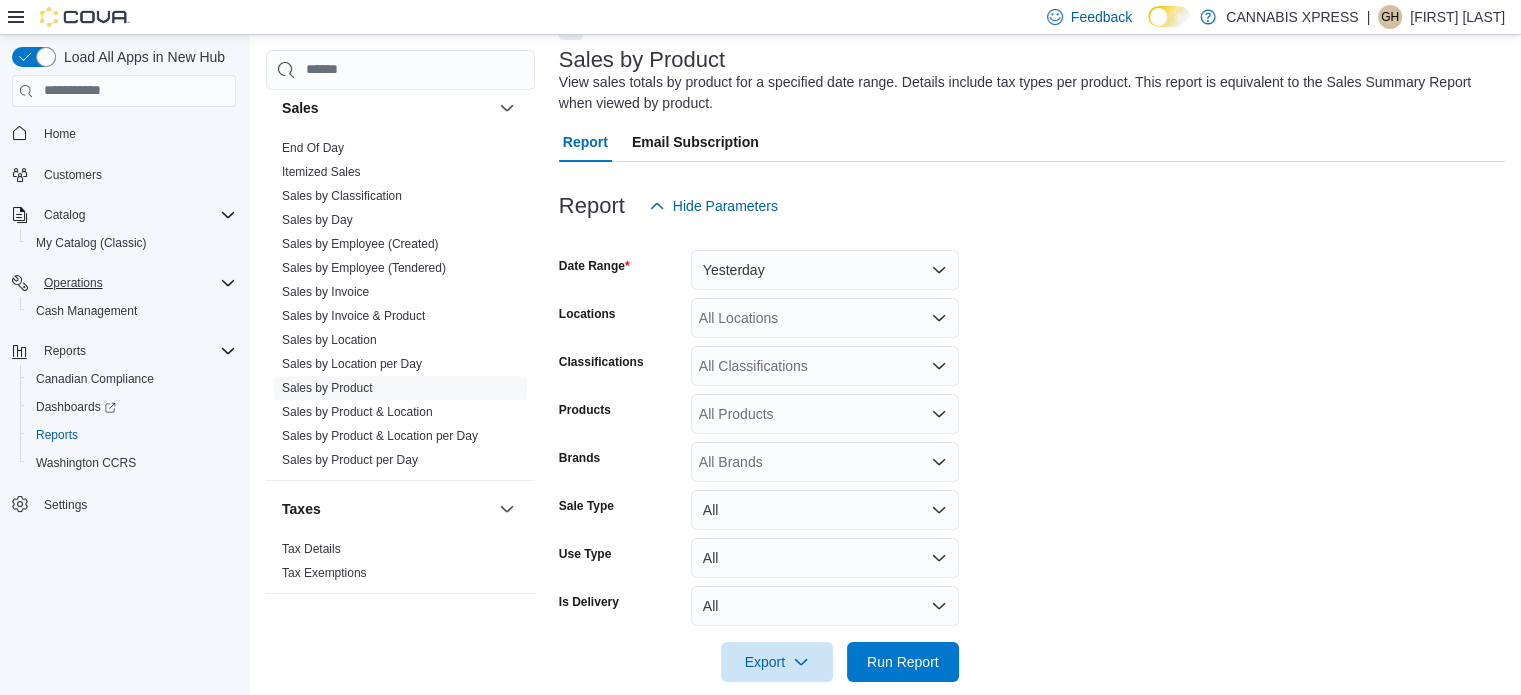 scroll, scrollTop: 142, scrollLeft: 0, axis: vertical 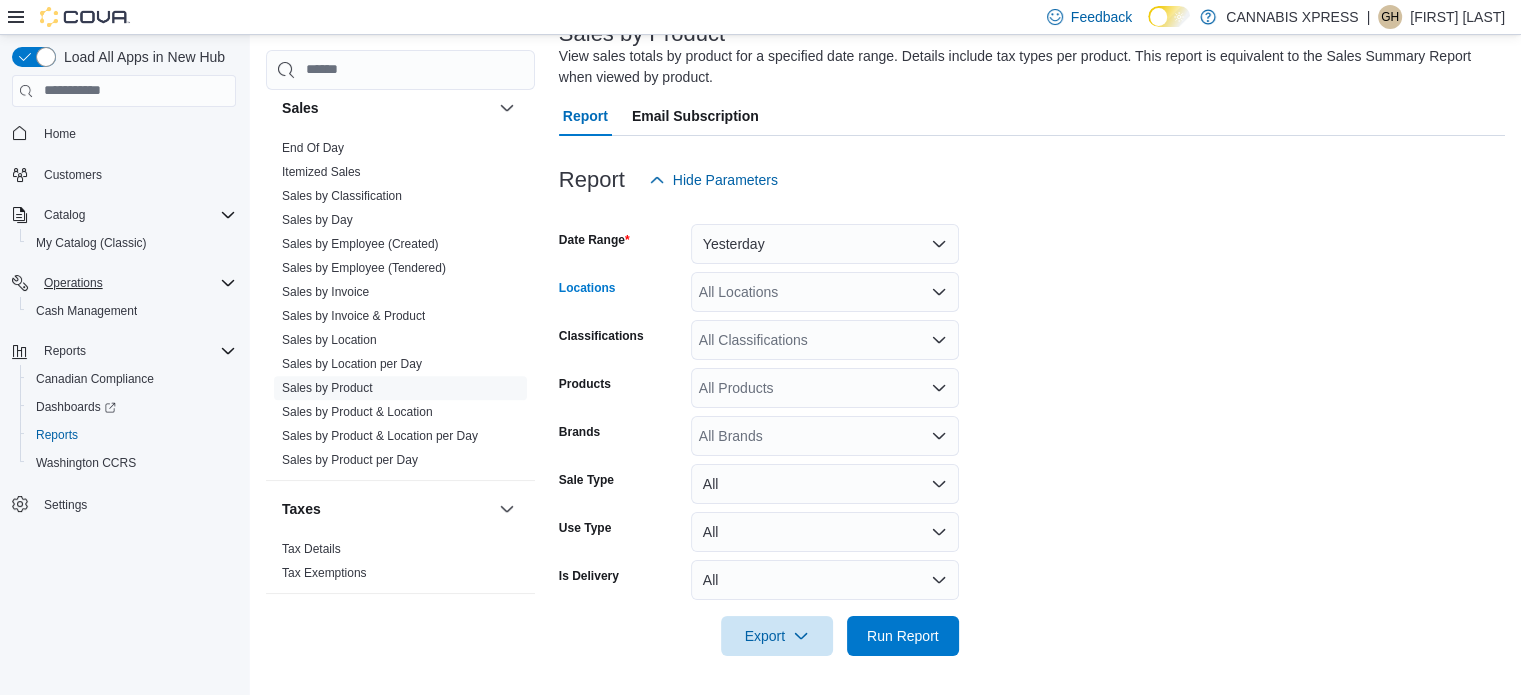 click on "All Locations" at bounding box center (825, 292) 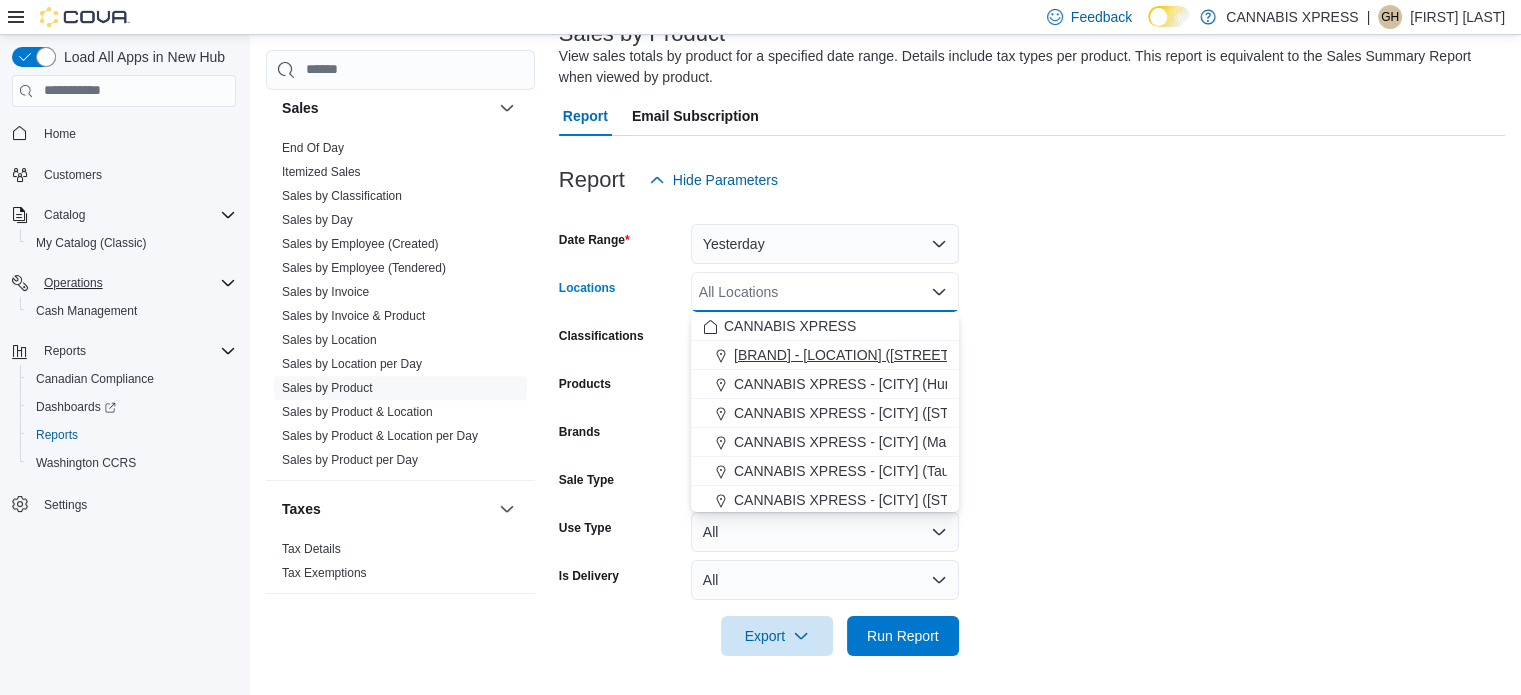 click on "[BRAND] - [LOCATION] ([STREET])" at bounding box center (846, 355) 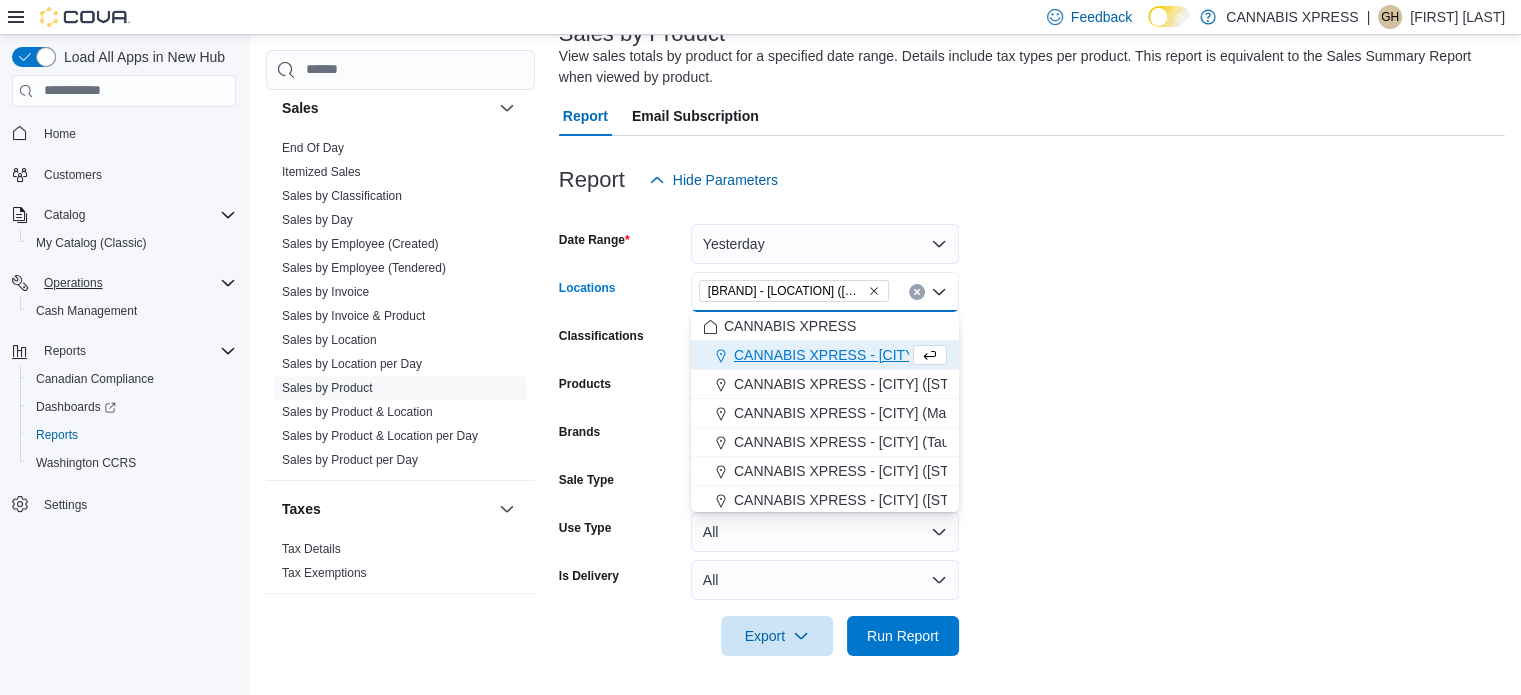 drag, startPoint x: 1267, startPoint y: 610, endPoint x: 1249, endPoint y: 599, distance: 21.095022 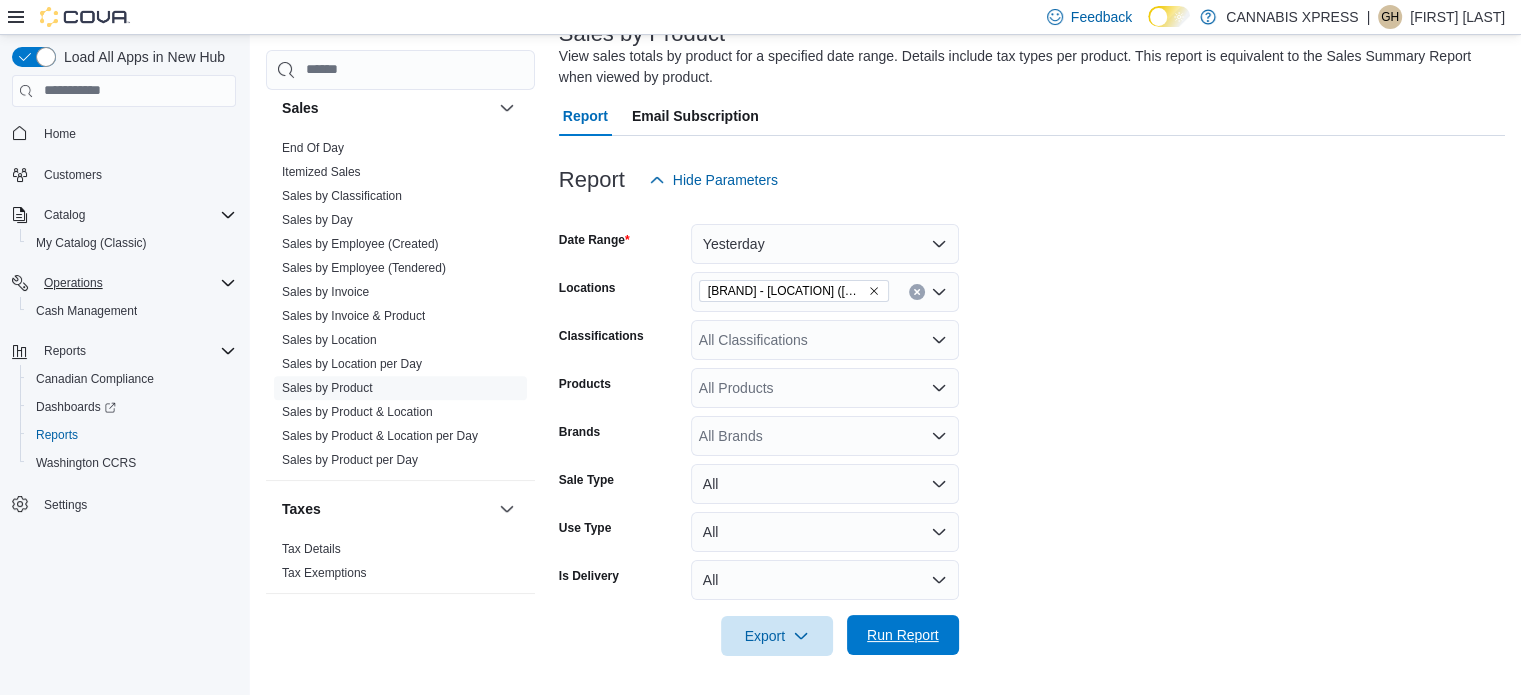 click on "Run Report" at bounding box center (903, 635) 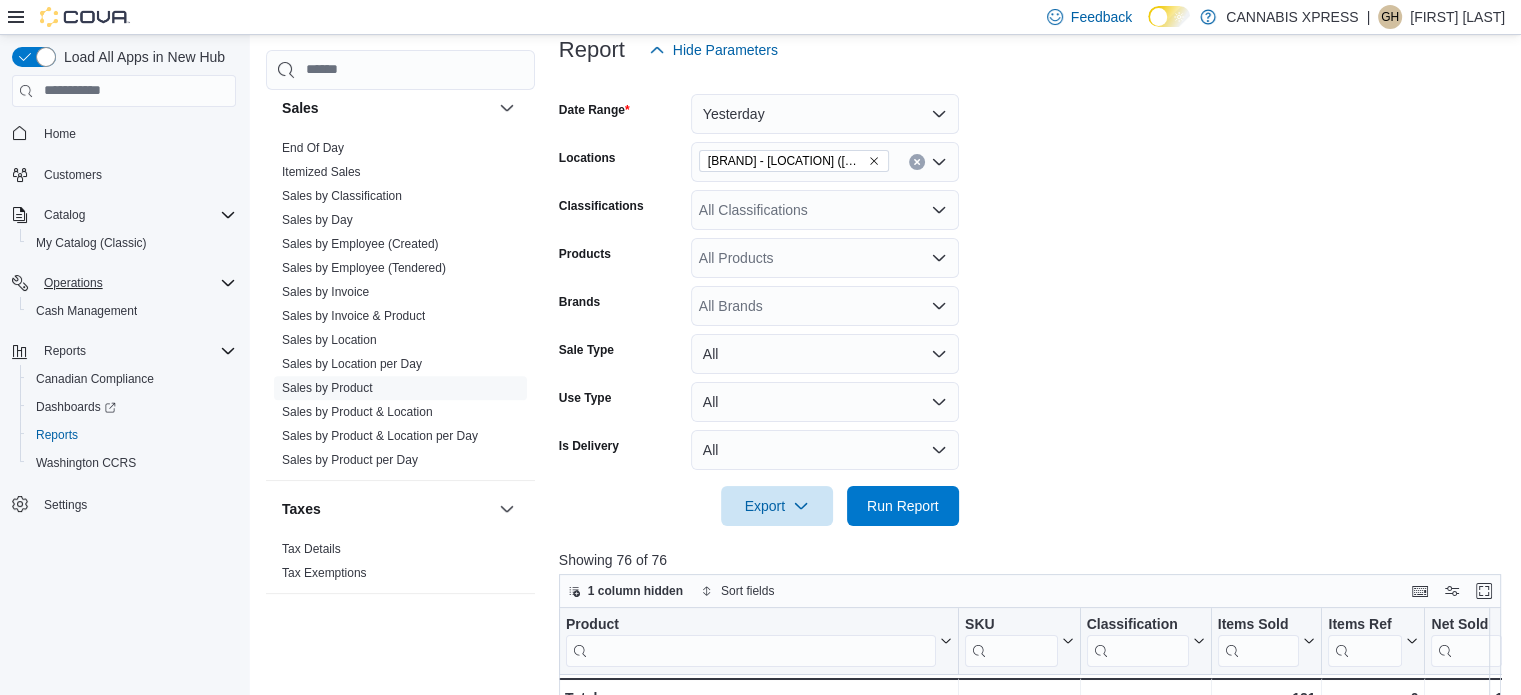 scroll, scrollTop: 256, scrollLeft: 0, axis: vertical 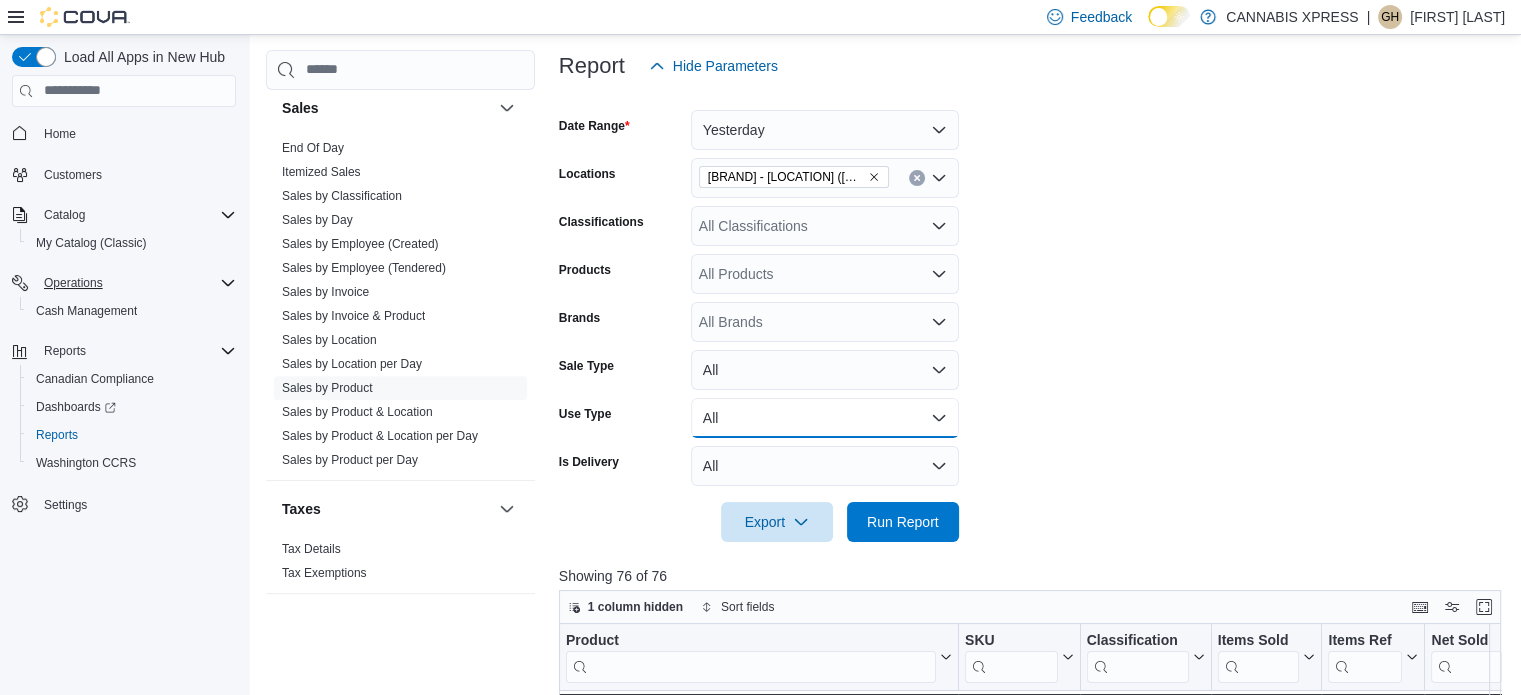 click on "All" at bounding box center [825, 418] 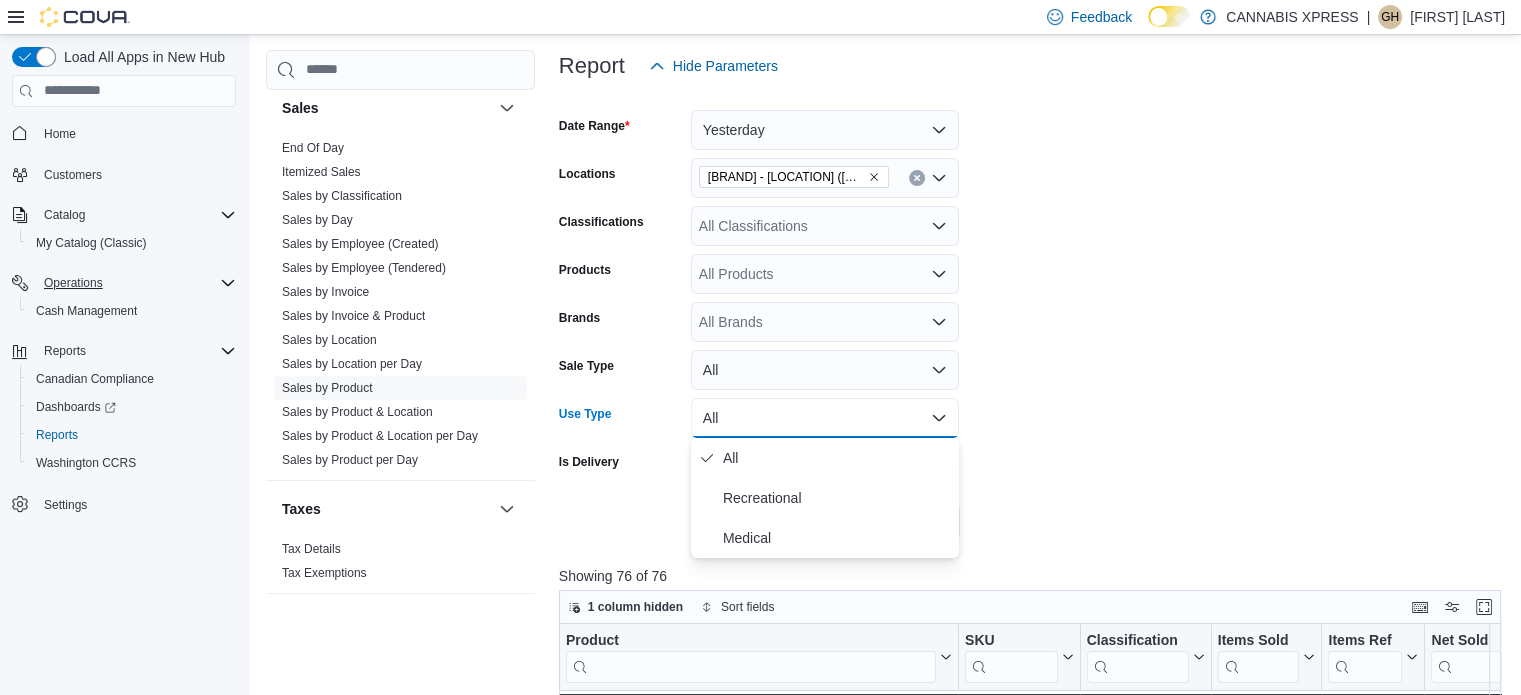 click on "All" at bounding box center [825, 418] 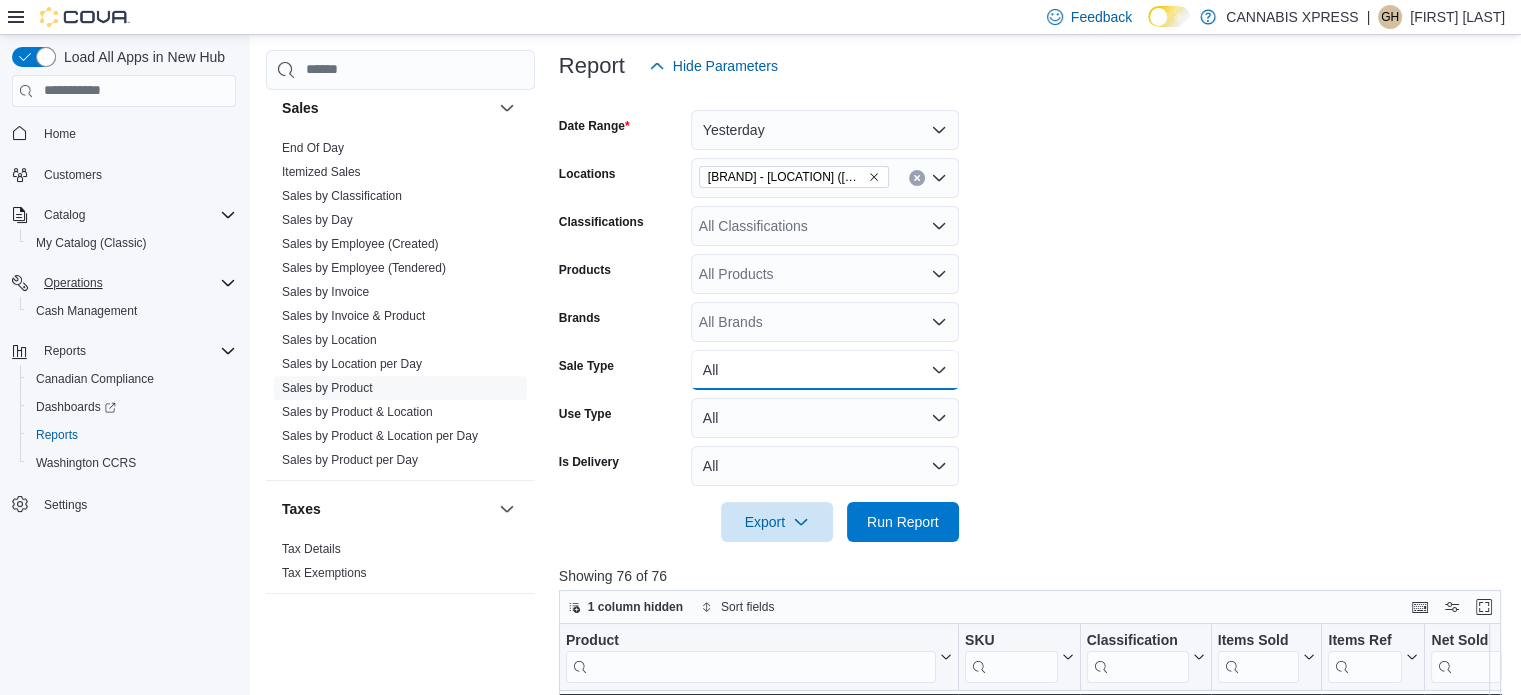 click on "All" at bounding box center (825, 370) 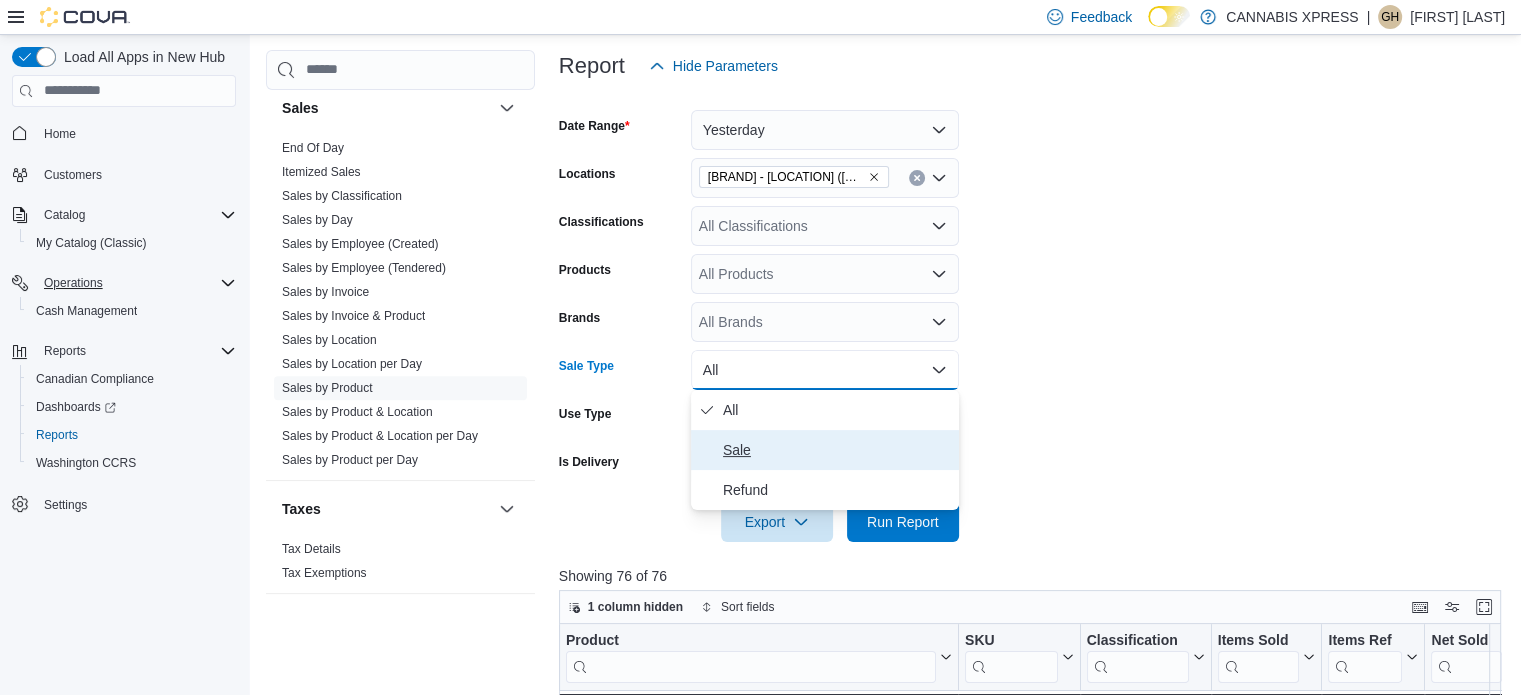 click on "Sale" at bounding box center (837, 450) 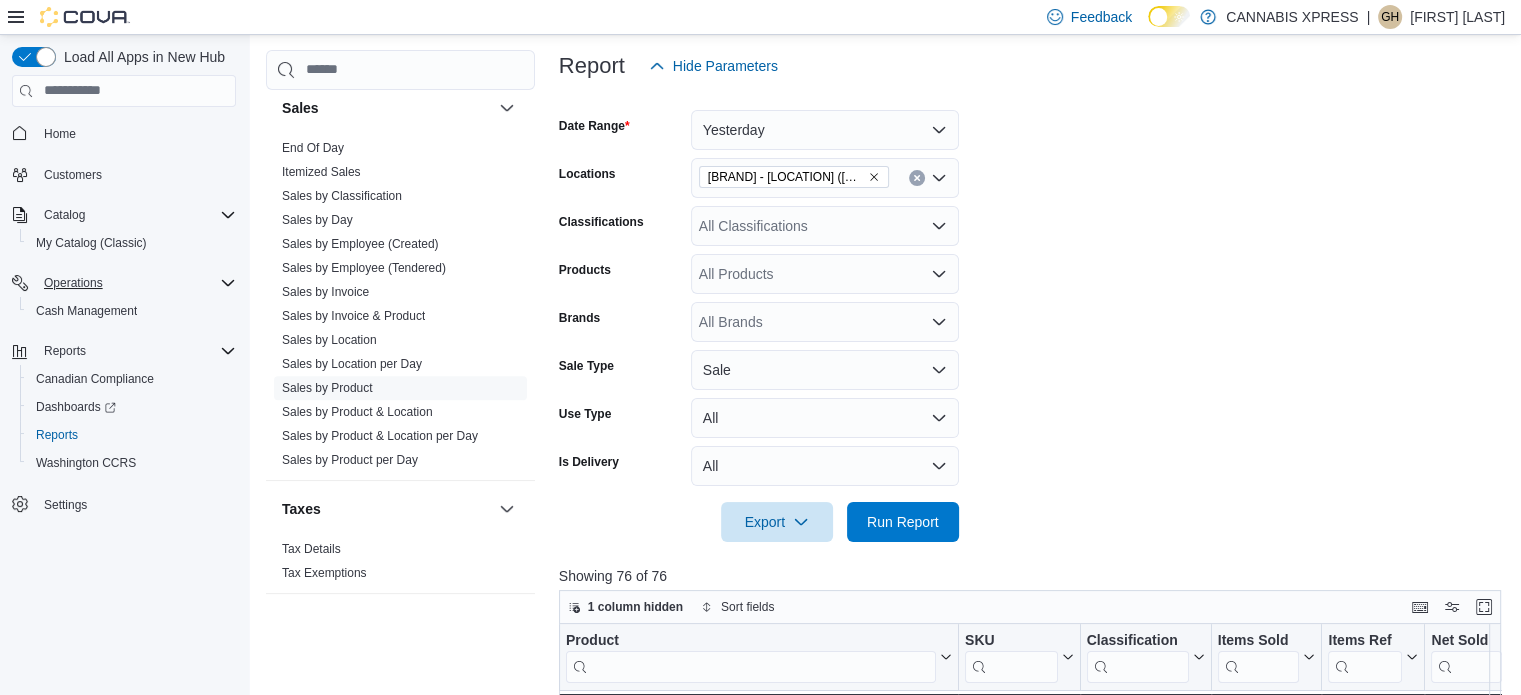 click at bounding box center [1035, 494] 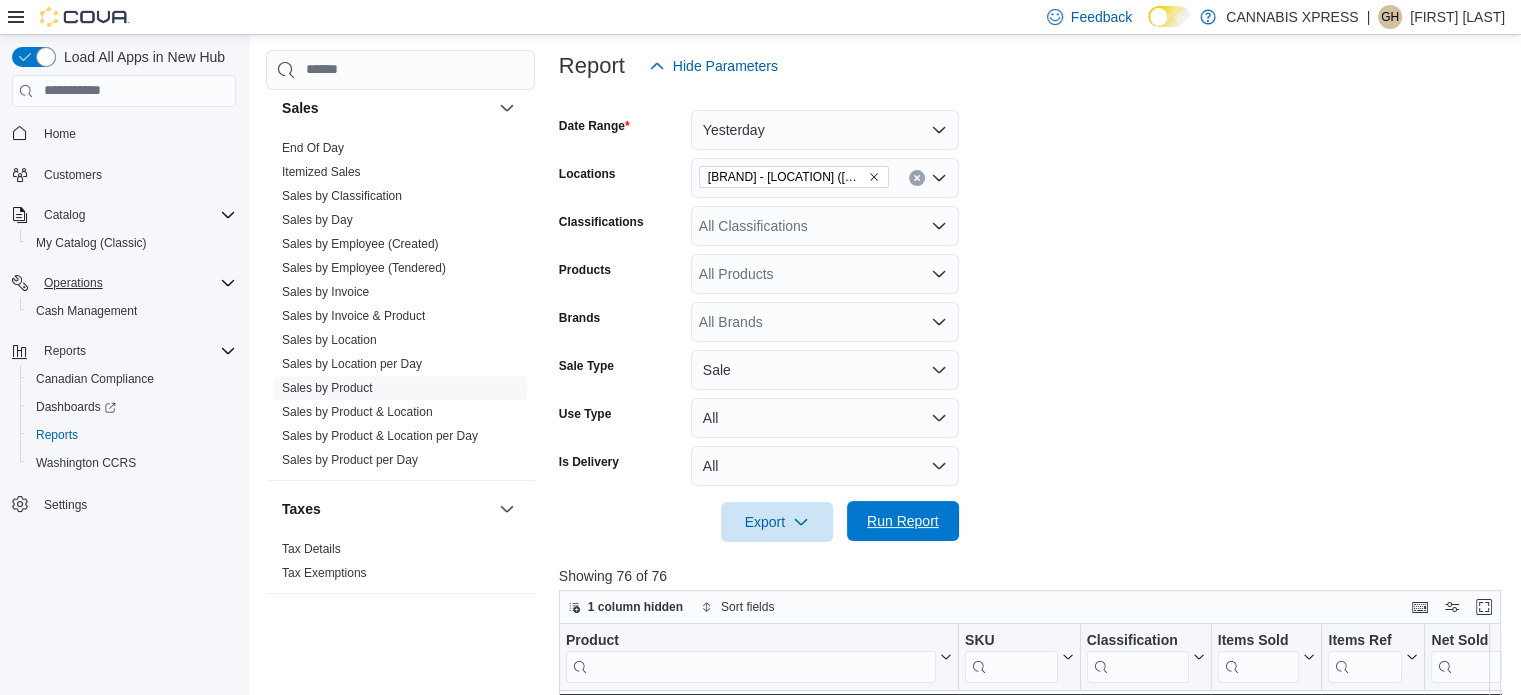 click on "Run Report" at bounding box center [903, 521] 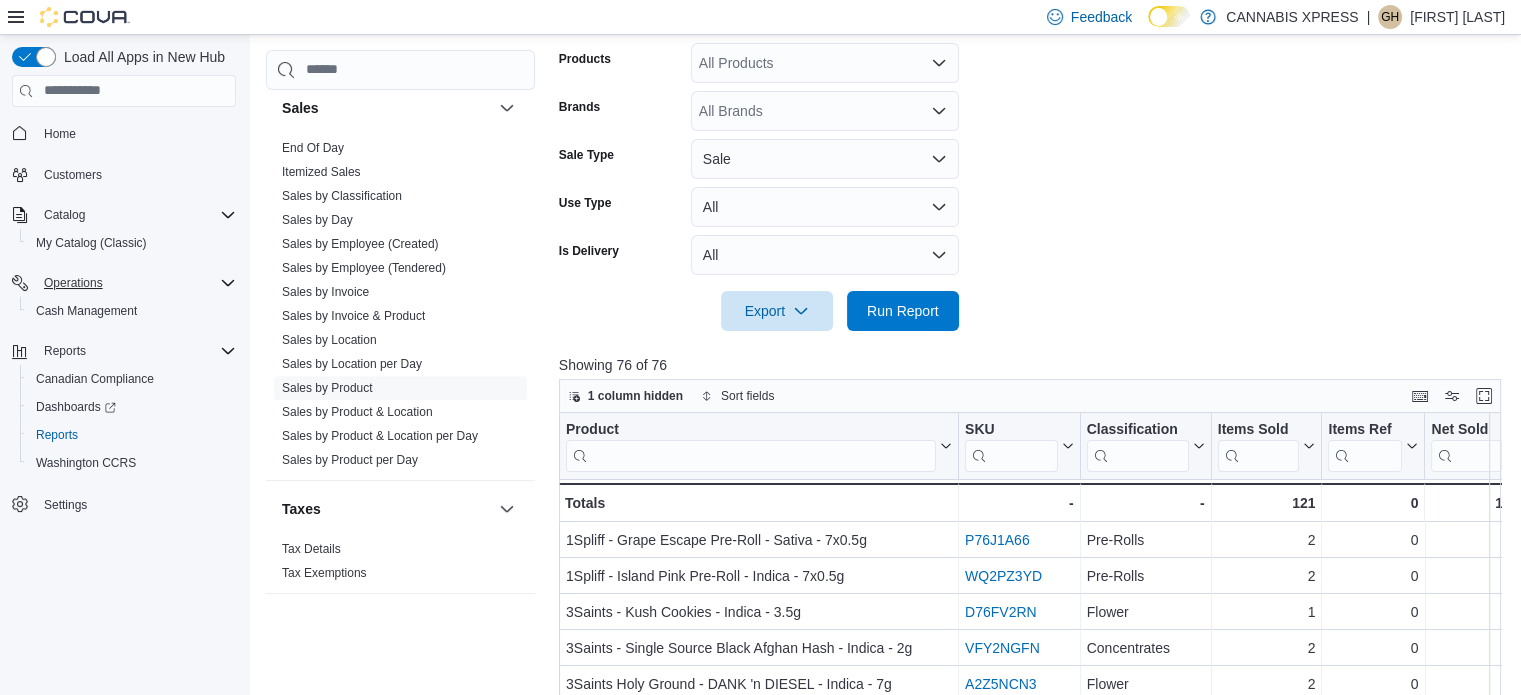 scroll, scrollTop: 608, scrollLeft: 0, axis: vertical 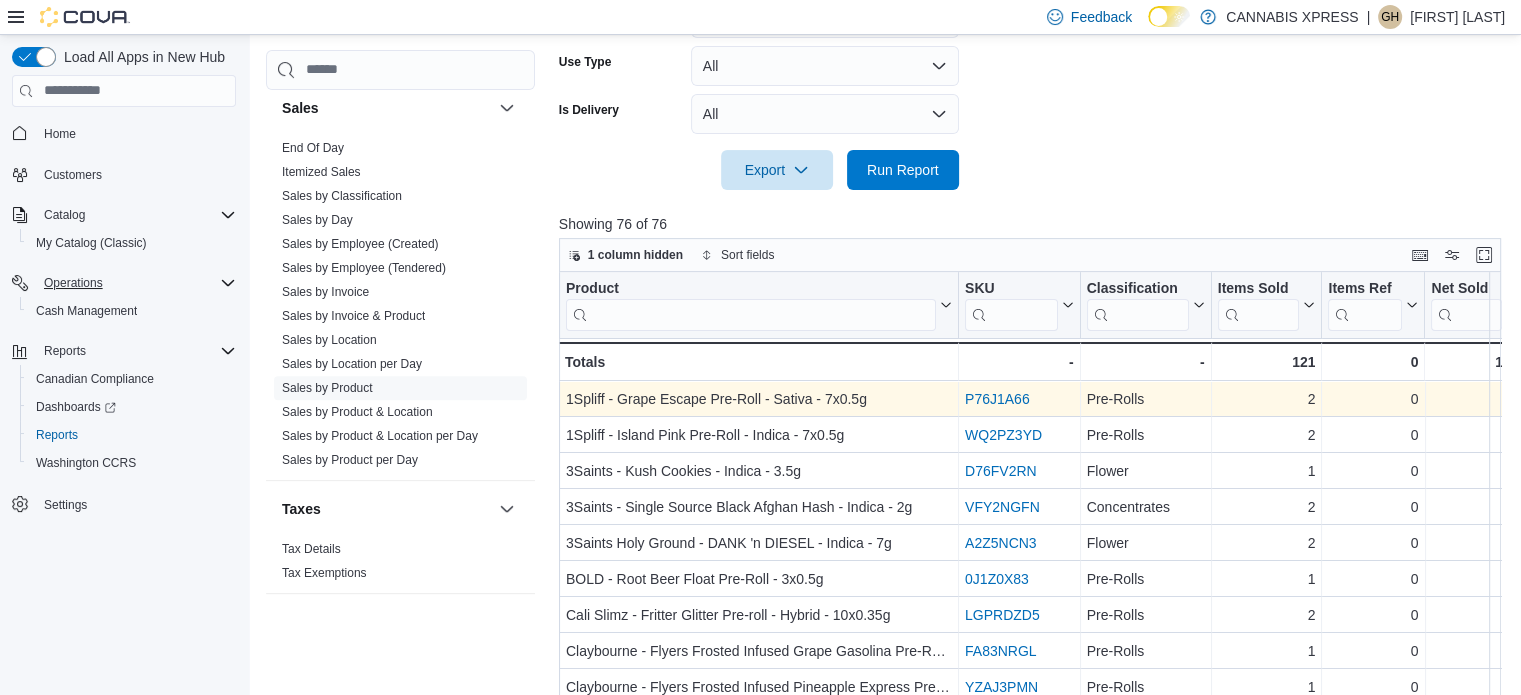 click on "P76J1A66" at bounding box center (997, 399) 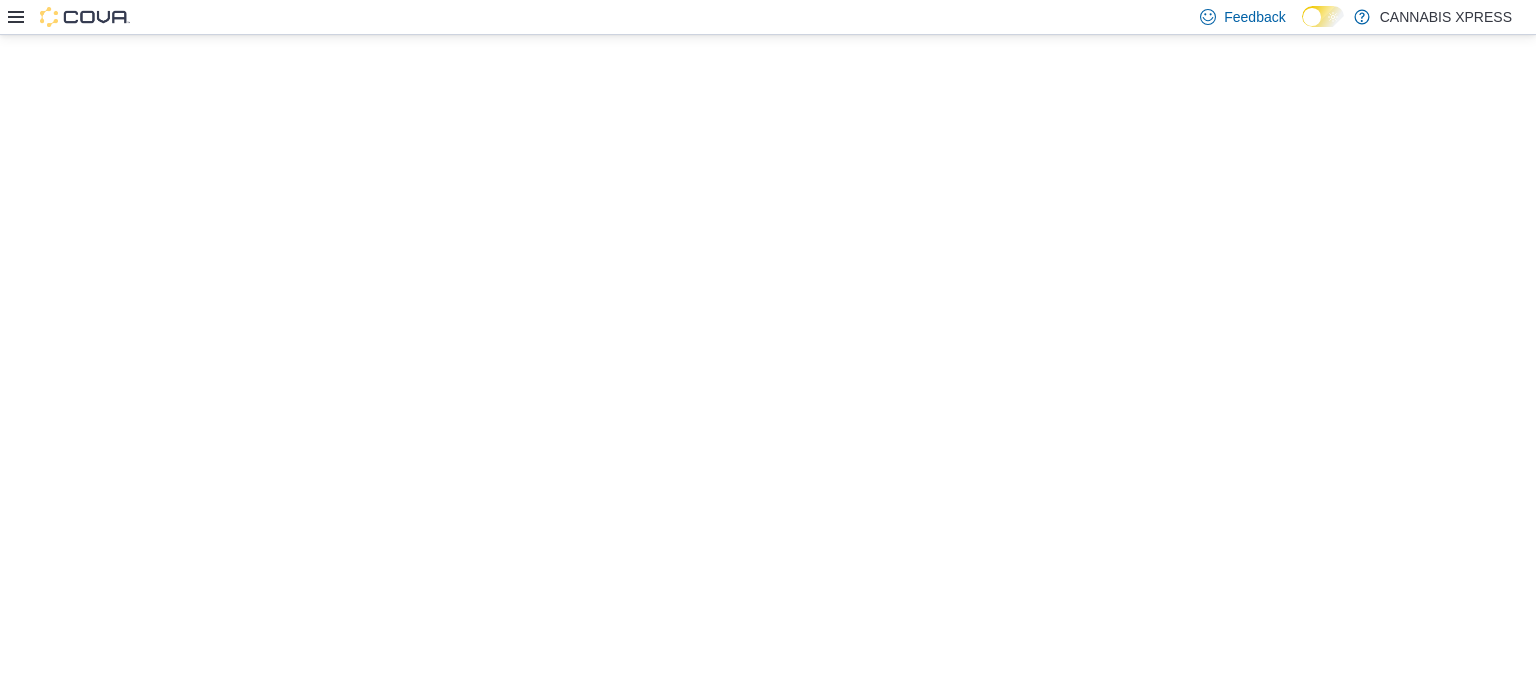 scroll, scrollTop: 0, scrollLeft: 0, axis: both 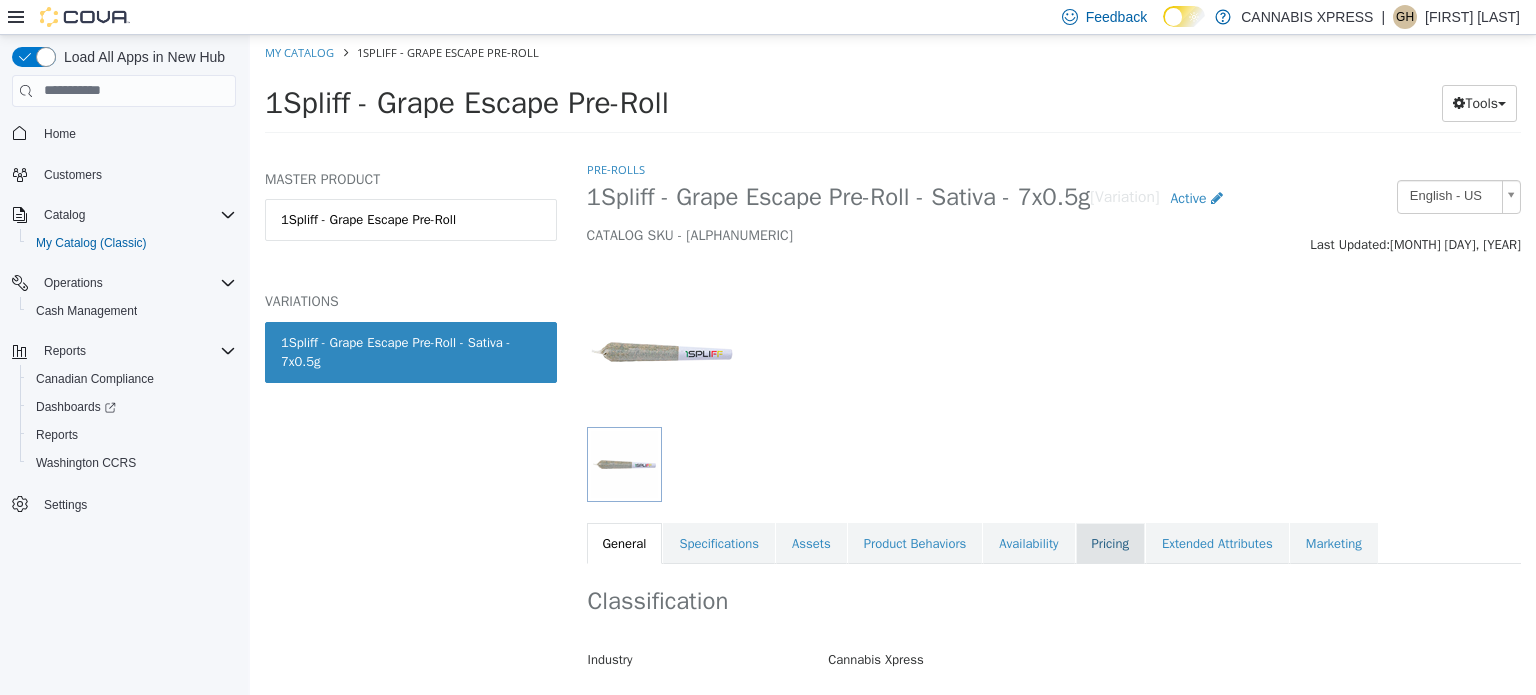 click on "Pricing" at bounding box center (1110, 543) 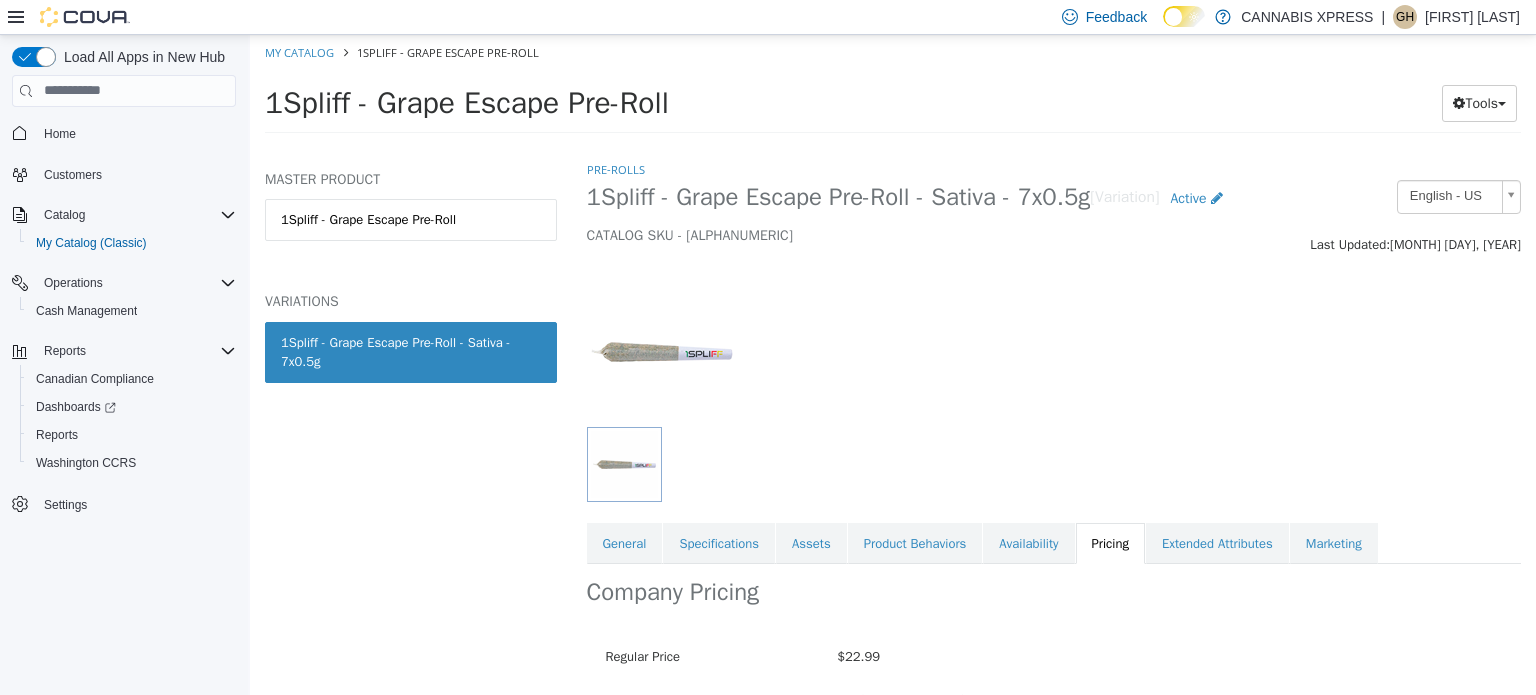 scroll, scrollTop: 124, scrollLeft: 0, axis: vertical 